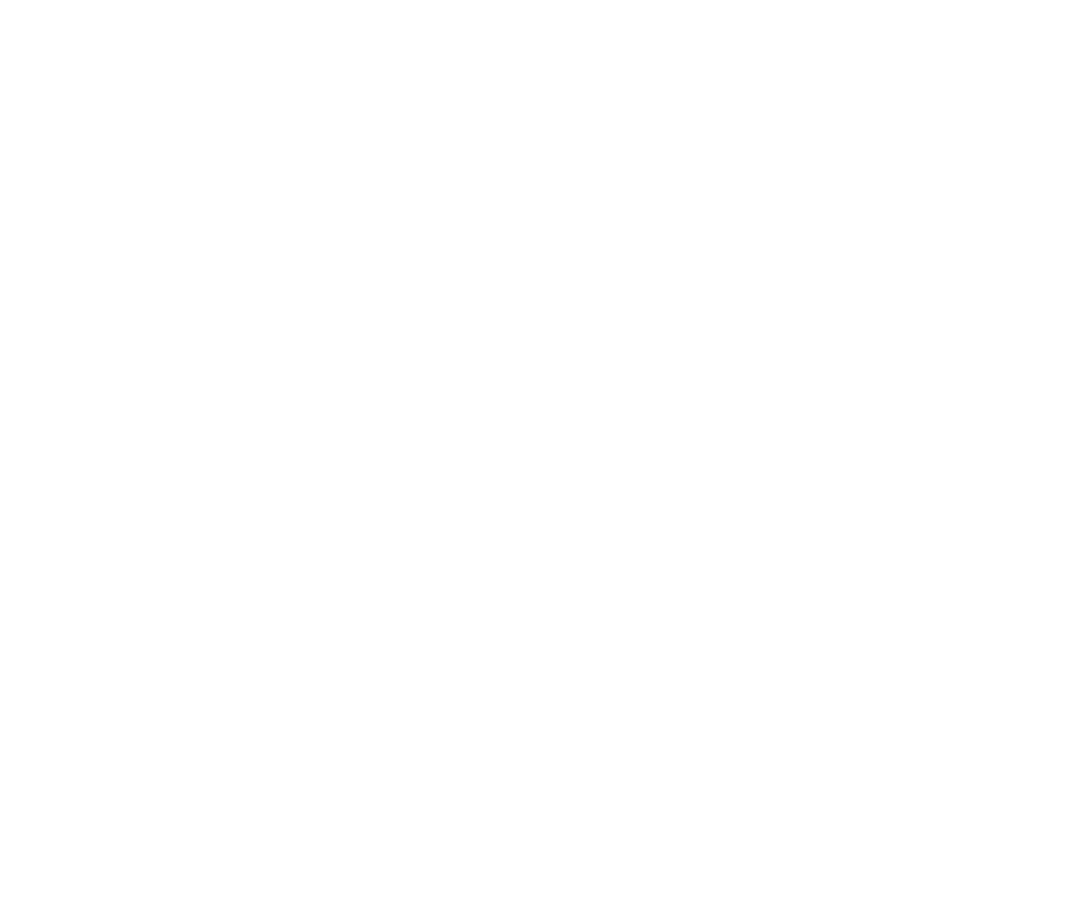 scroll, scrollTop: 0, scrollLeft: 0, axis: both 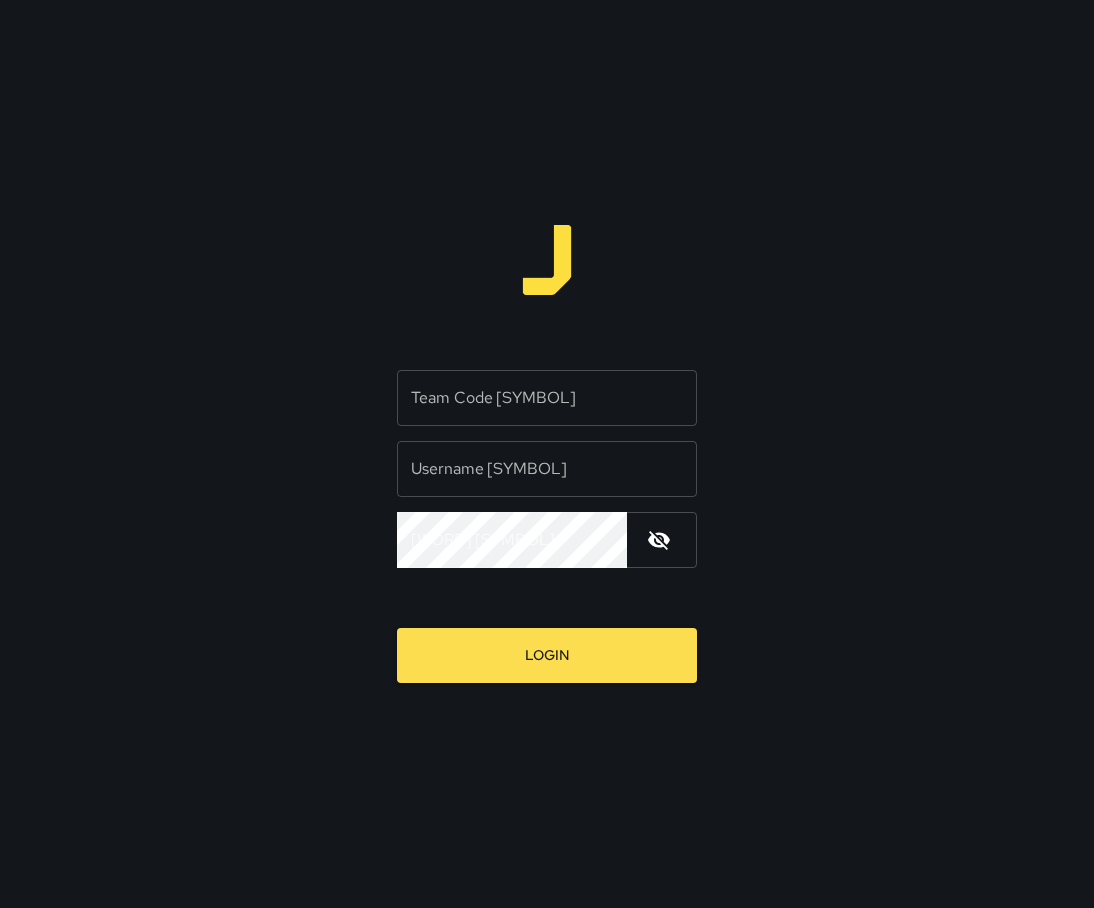 type on "[SYMBOL] [SYMBOL] [SYMBOL] [SYMBOL]" 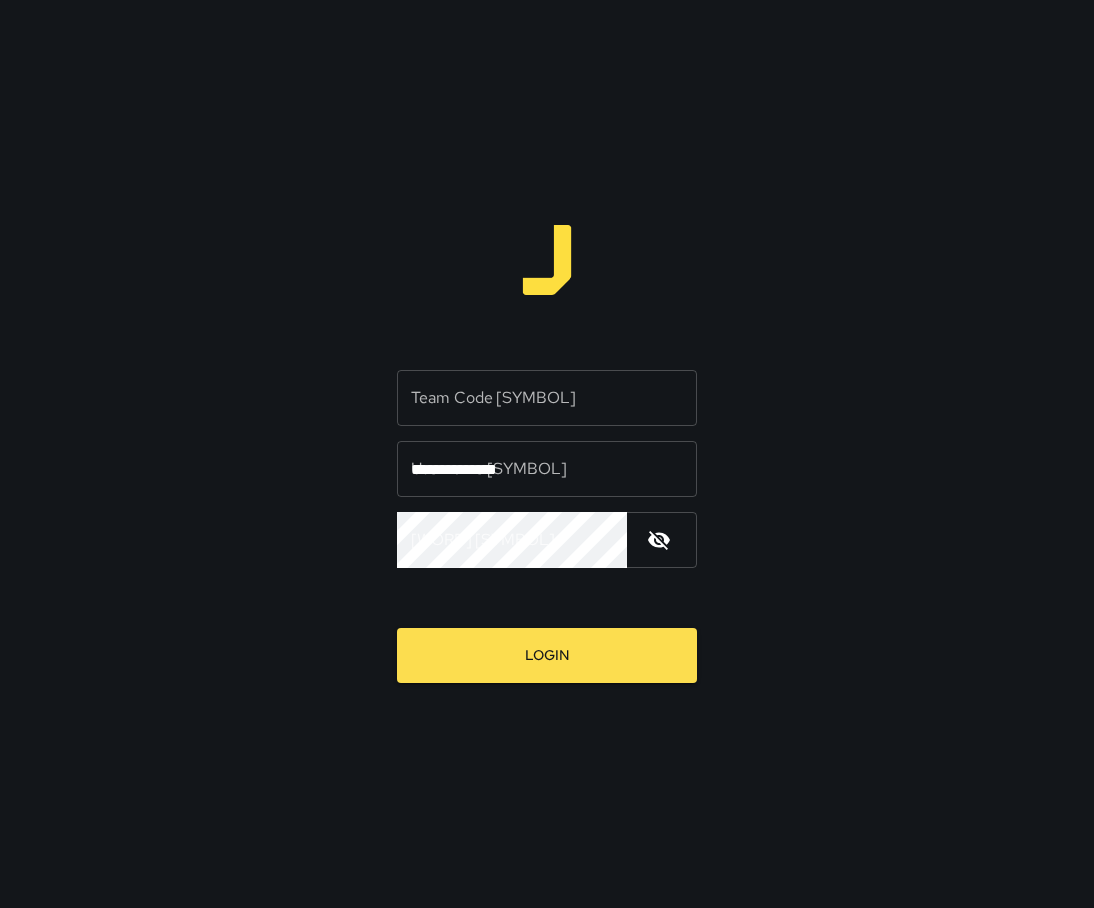 click on "Team Code   *" at bounding box center (547, 398) 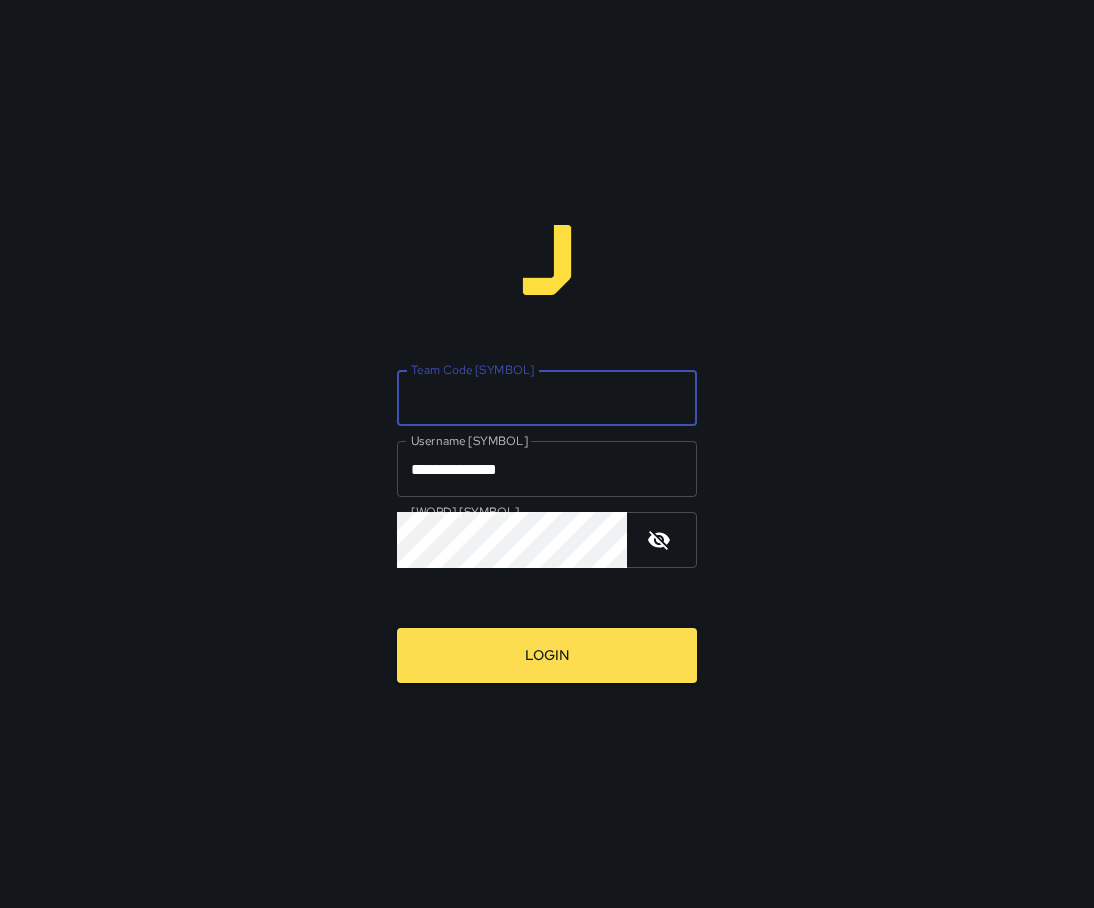 type on "****" 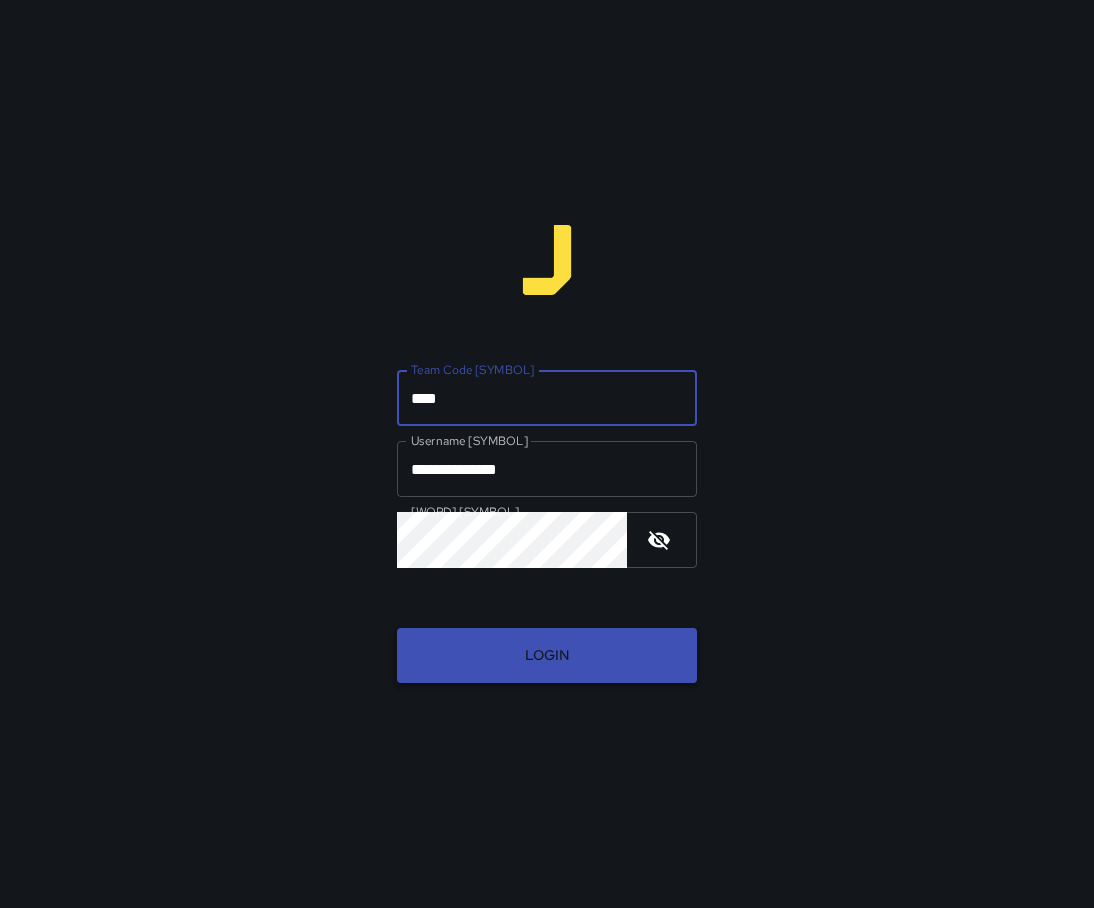 click on "Login" at bounding box center [547, 655] 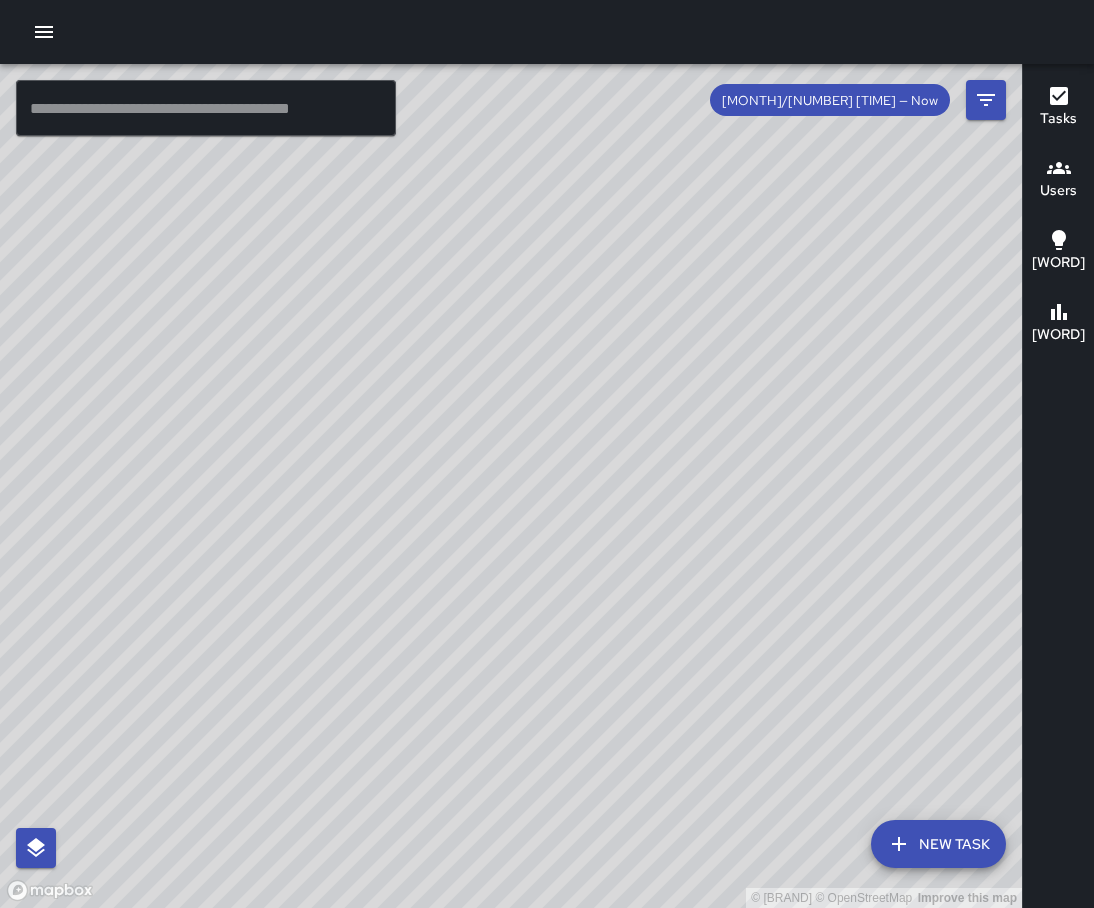 drag, startPoint x: 47, startPoint y: 34, endPoint x: 75, endPoint y: 60, distance: 38.209946 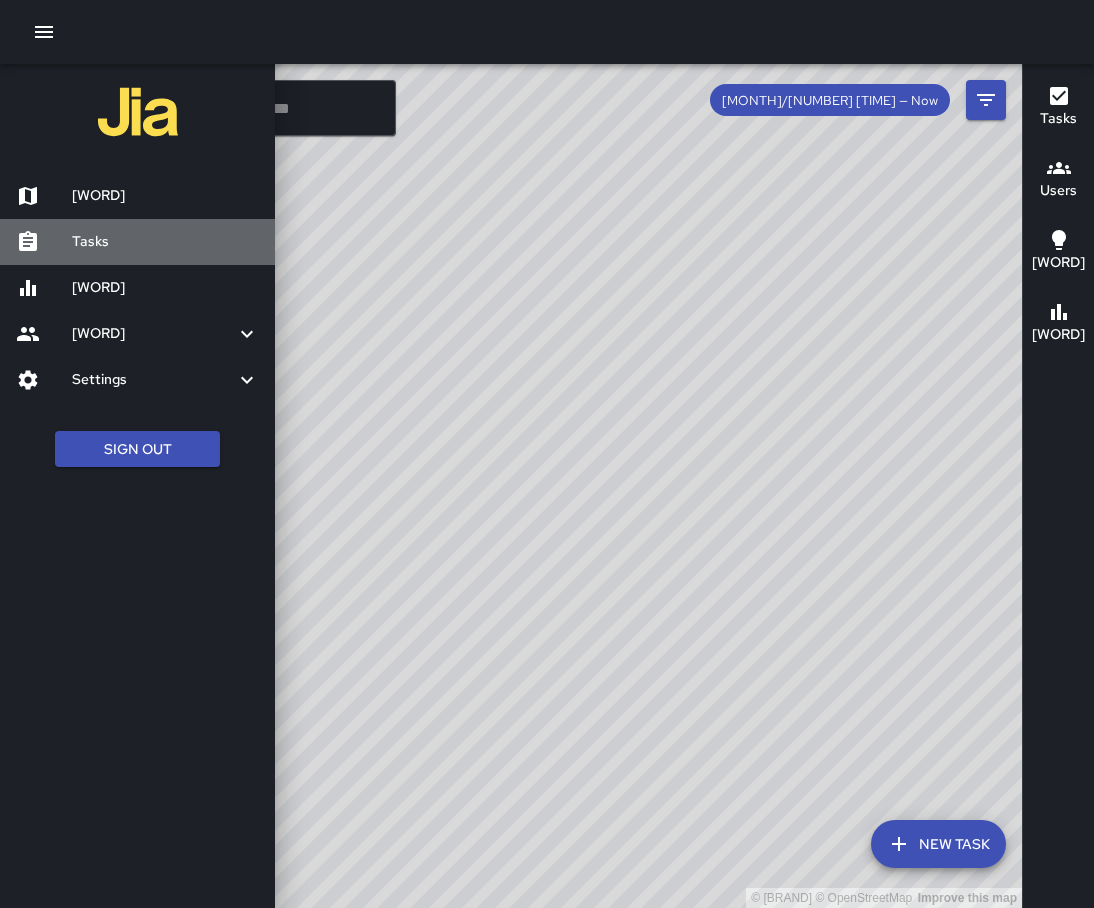 click on "Tasks" at bounding box center (165, 242) 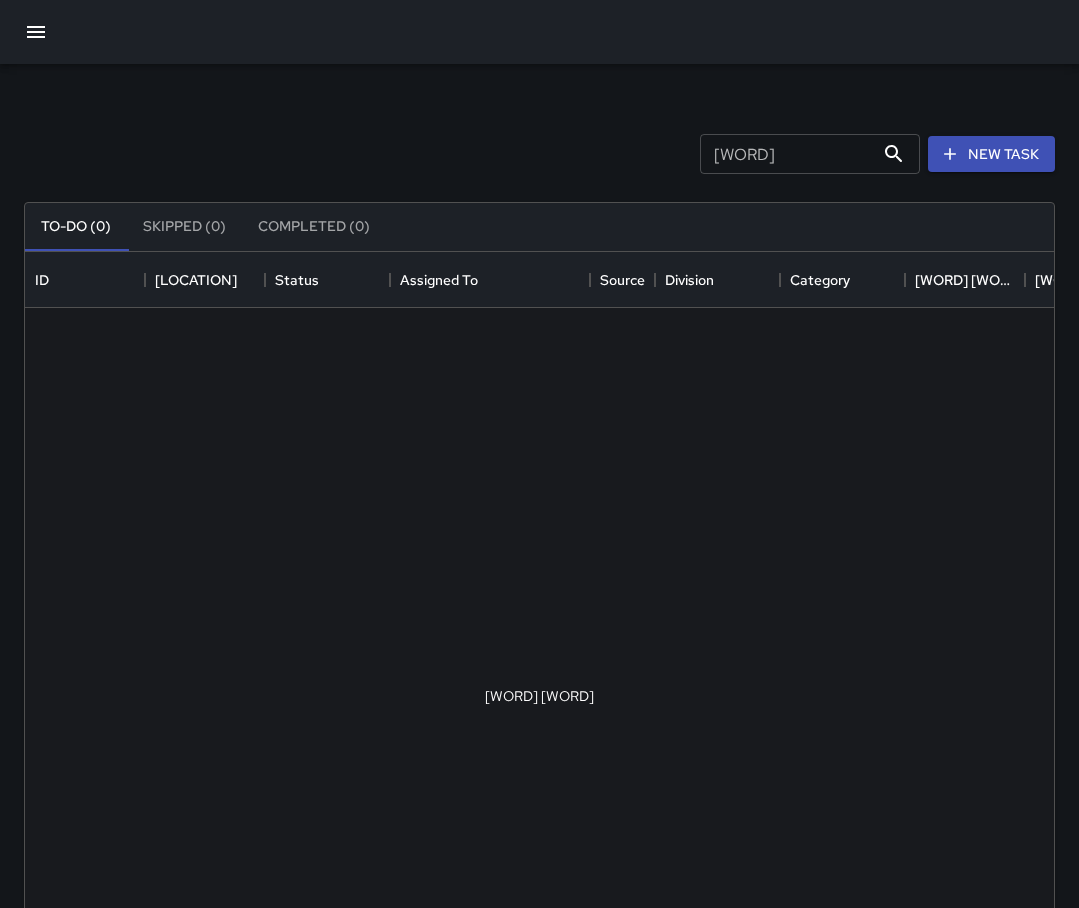 scroll, scrollTop: 16, scrollLeft: 16, axis: both 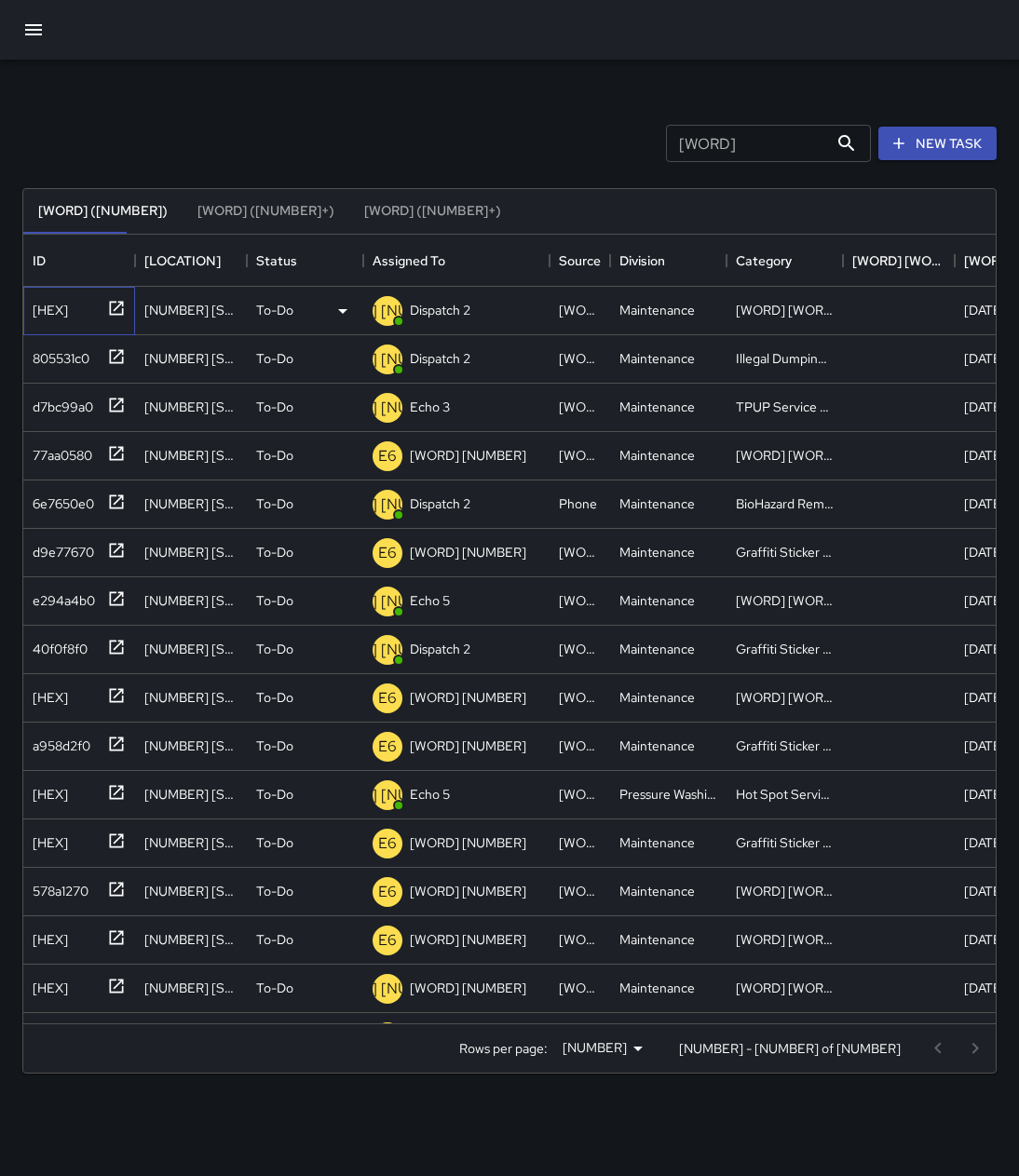 click at bounding box center (113, 306) 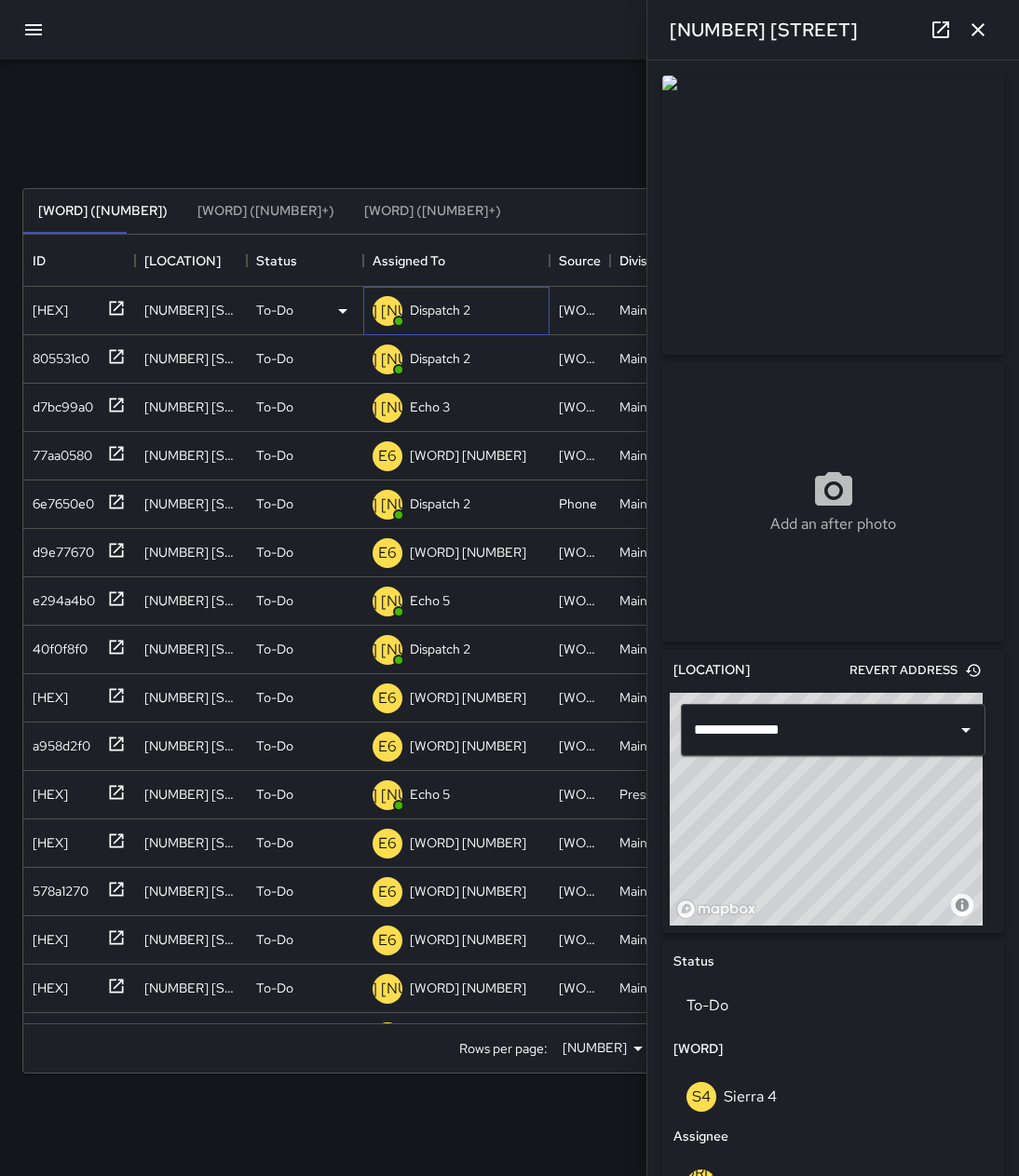 click on "Dispatch 2" at bounding box center [440, 310] 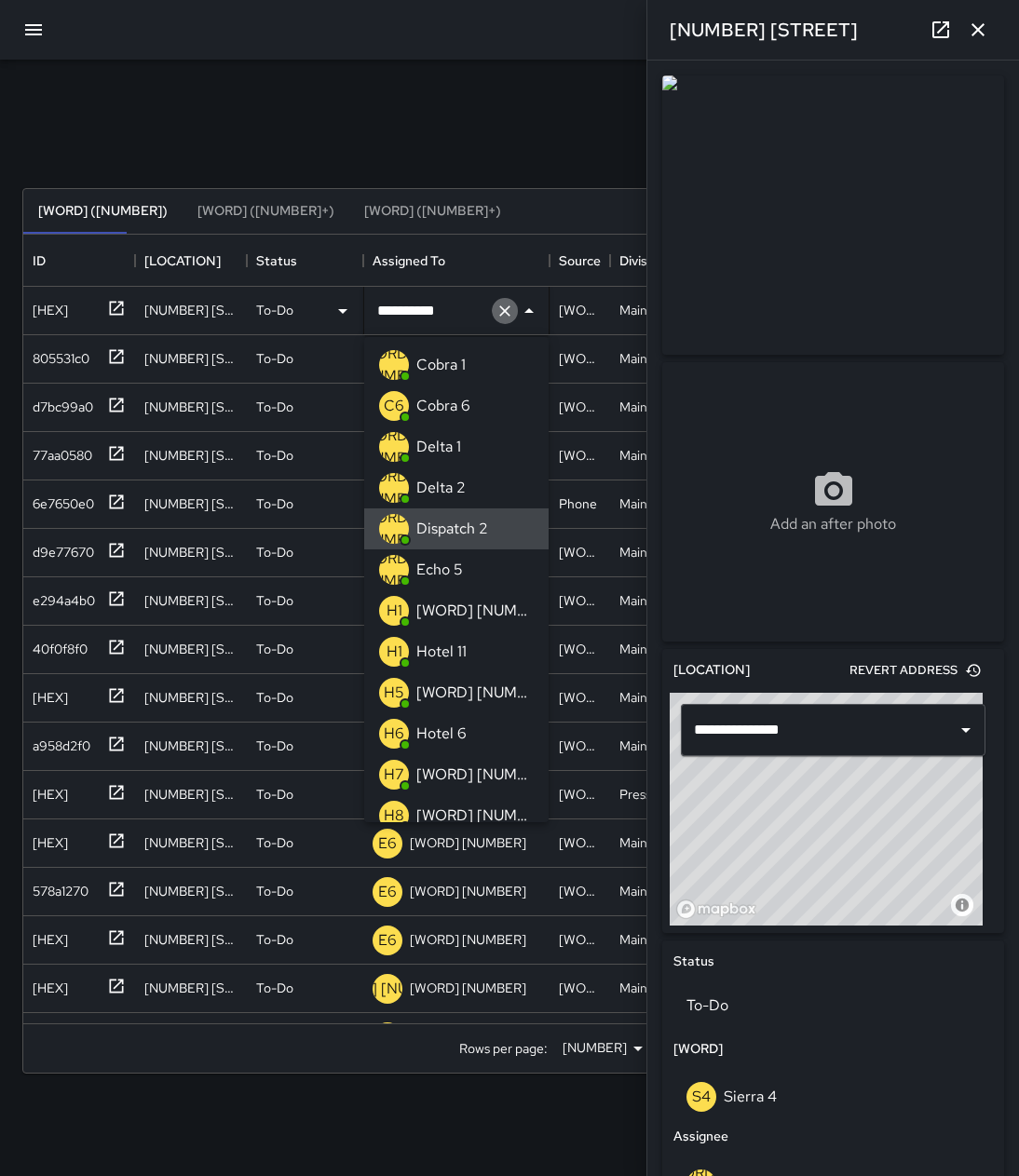 click at bounding box center [505, 311] 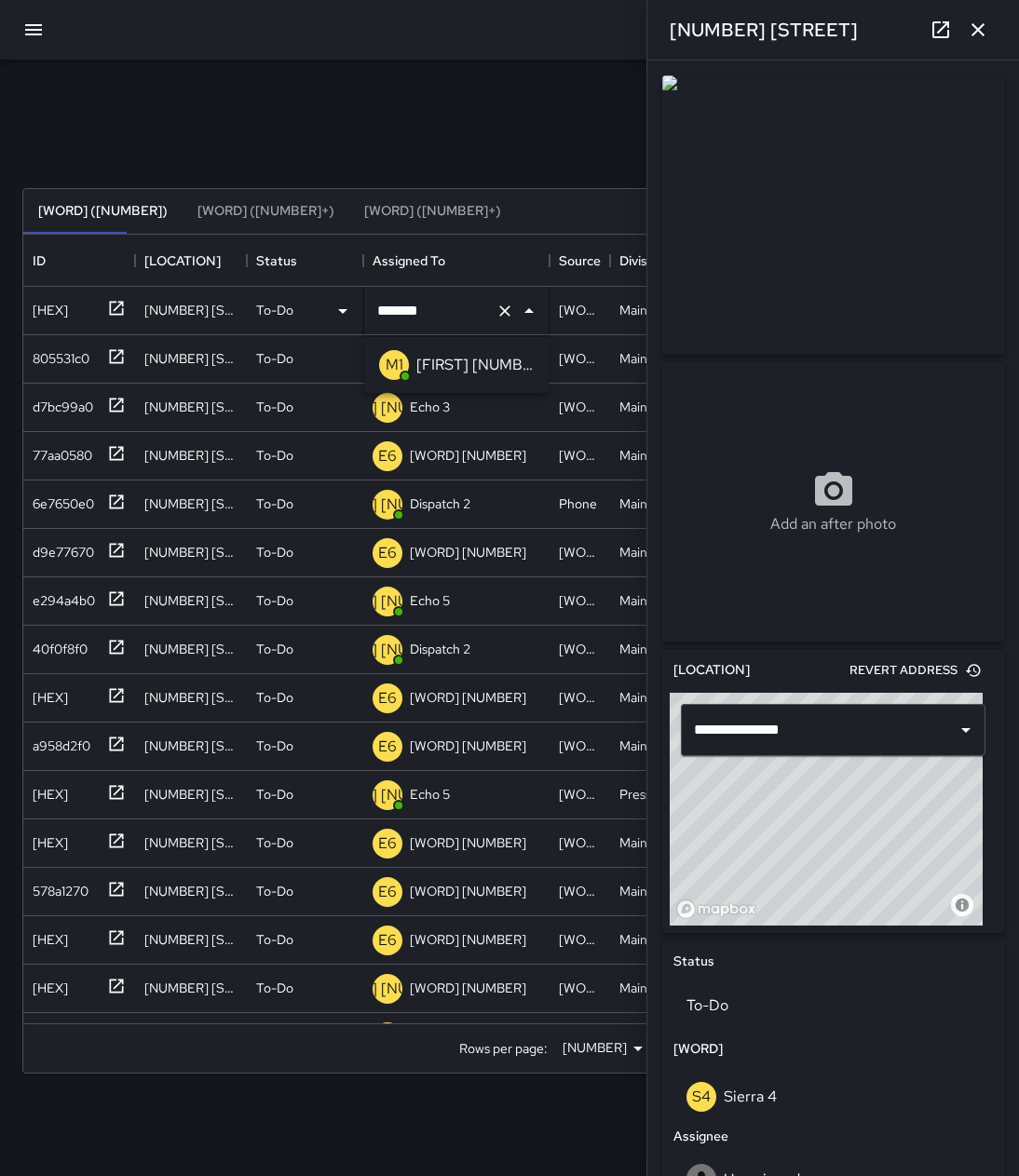 type on "*******" 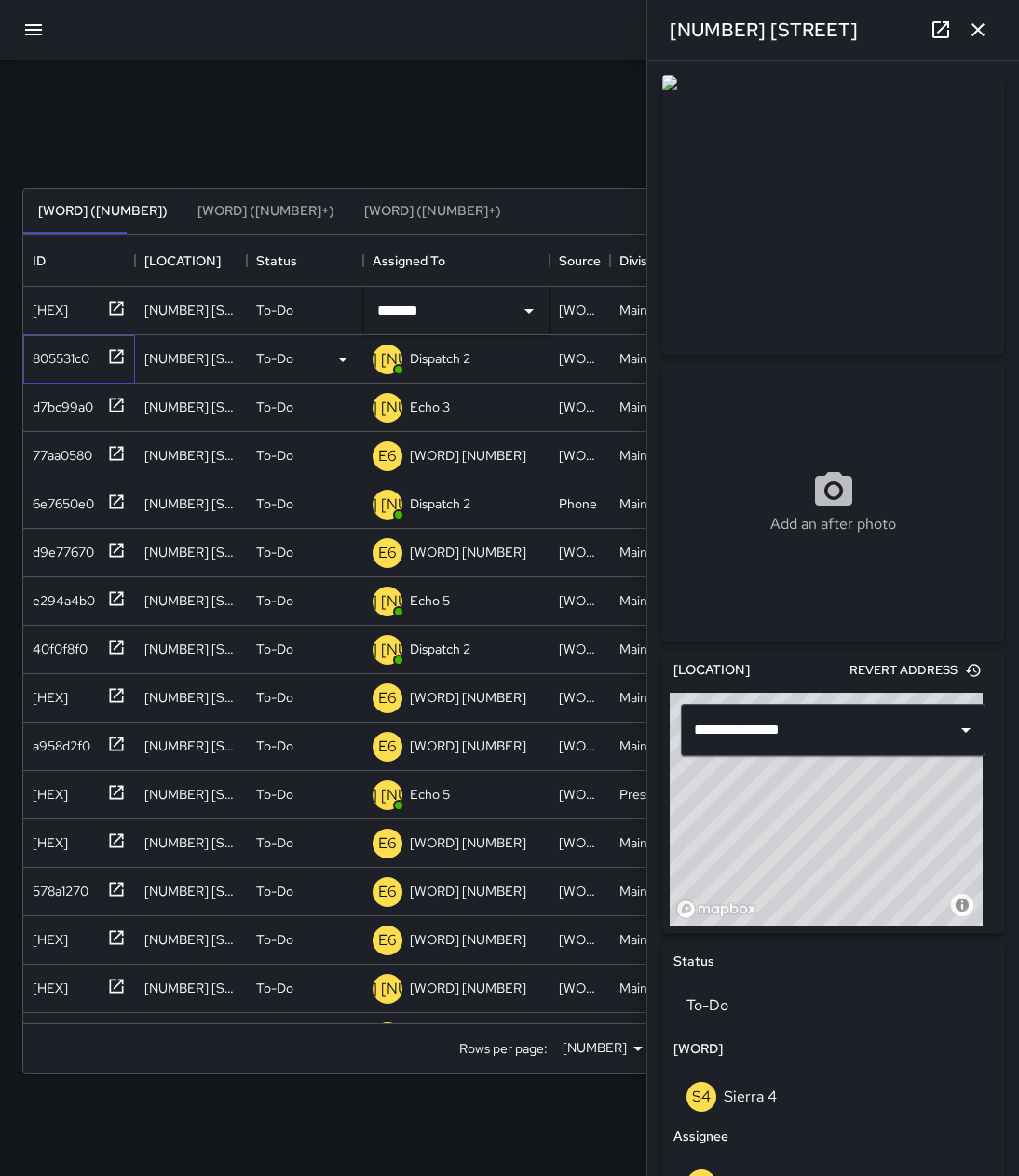 click at bounding box center [113, 306] 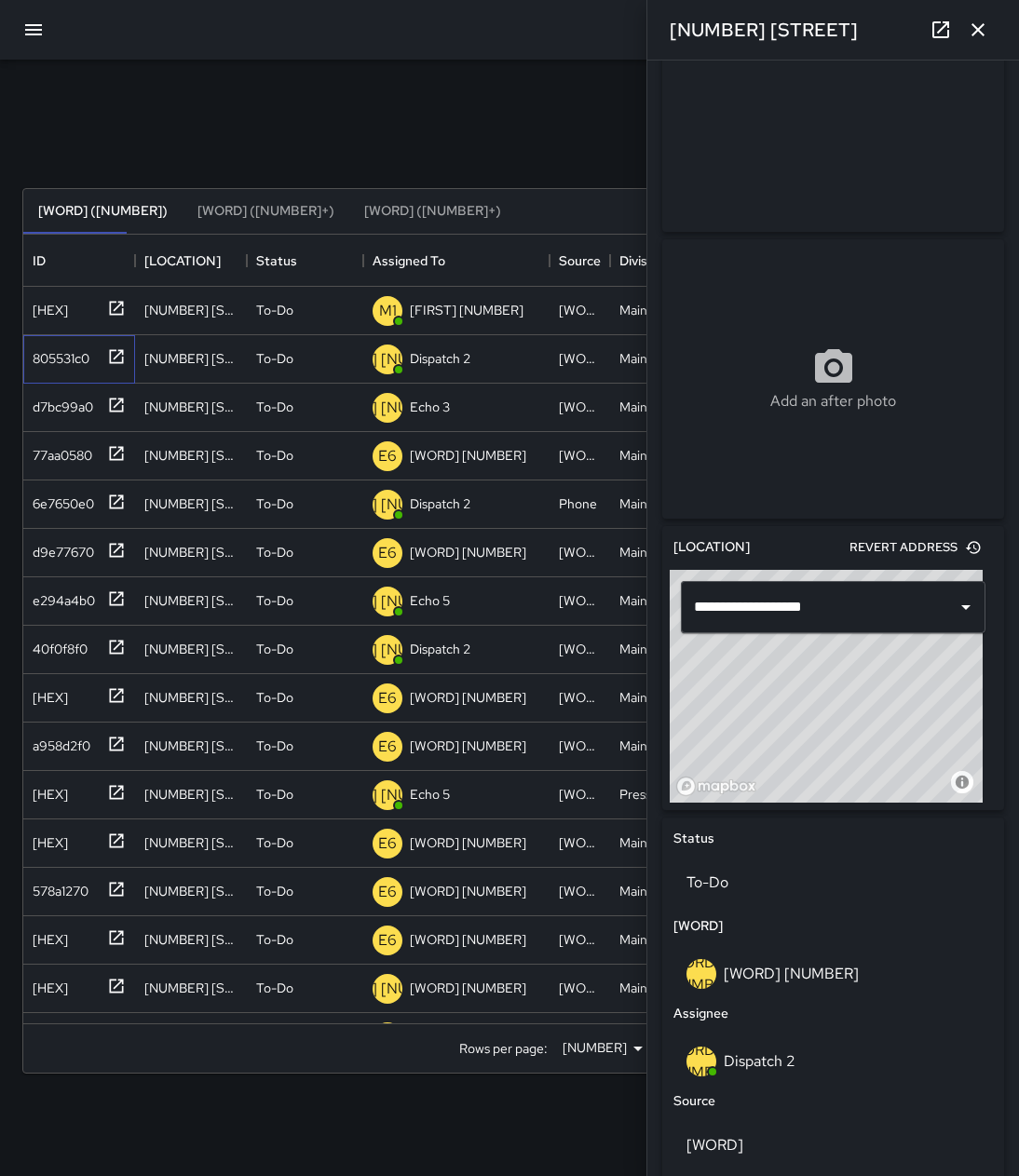 scroll, scrollTop: 0, scrollLeft: 0, axis: both 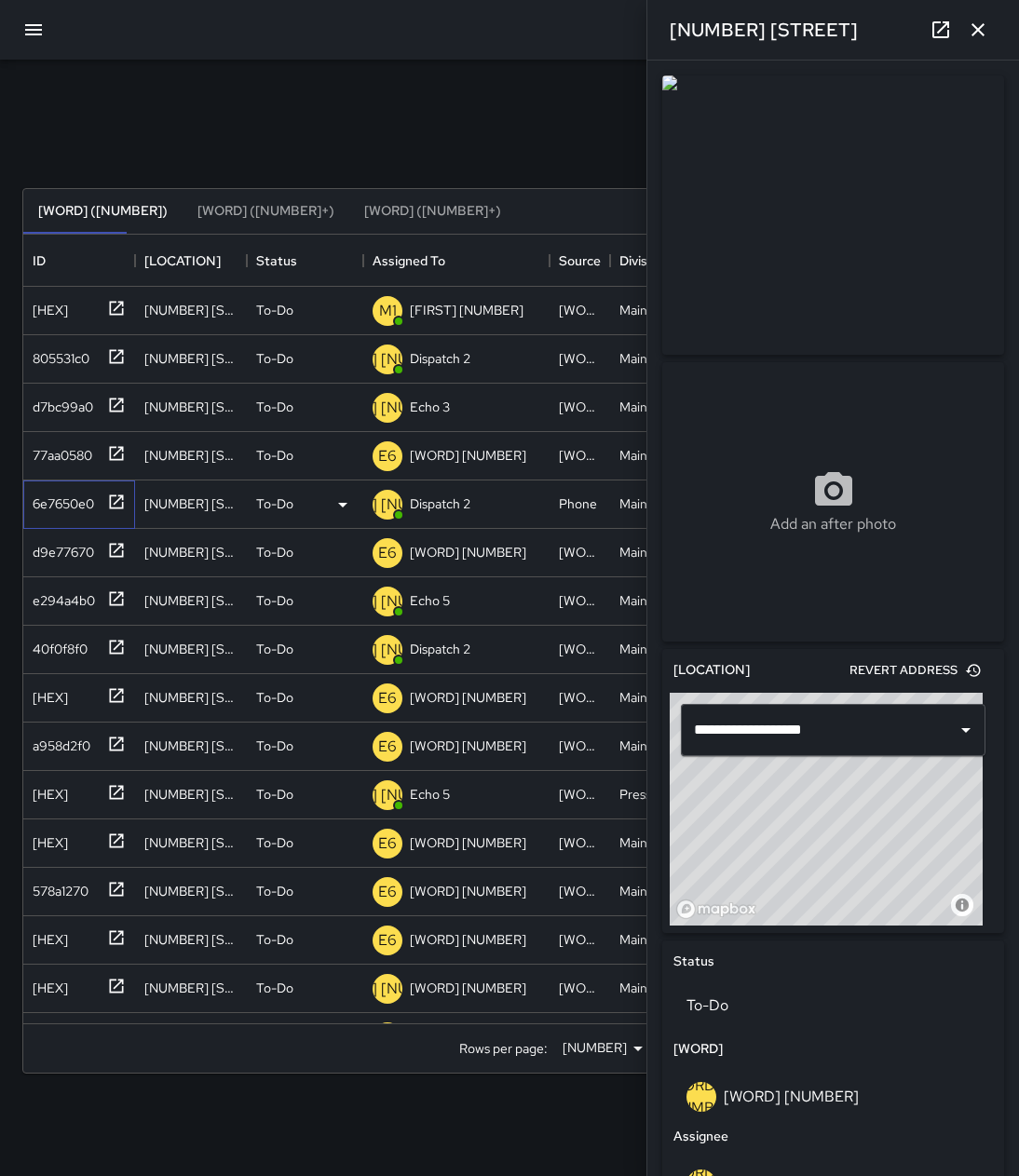 click at bounding box center (116, 308) 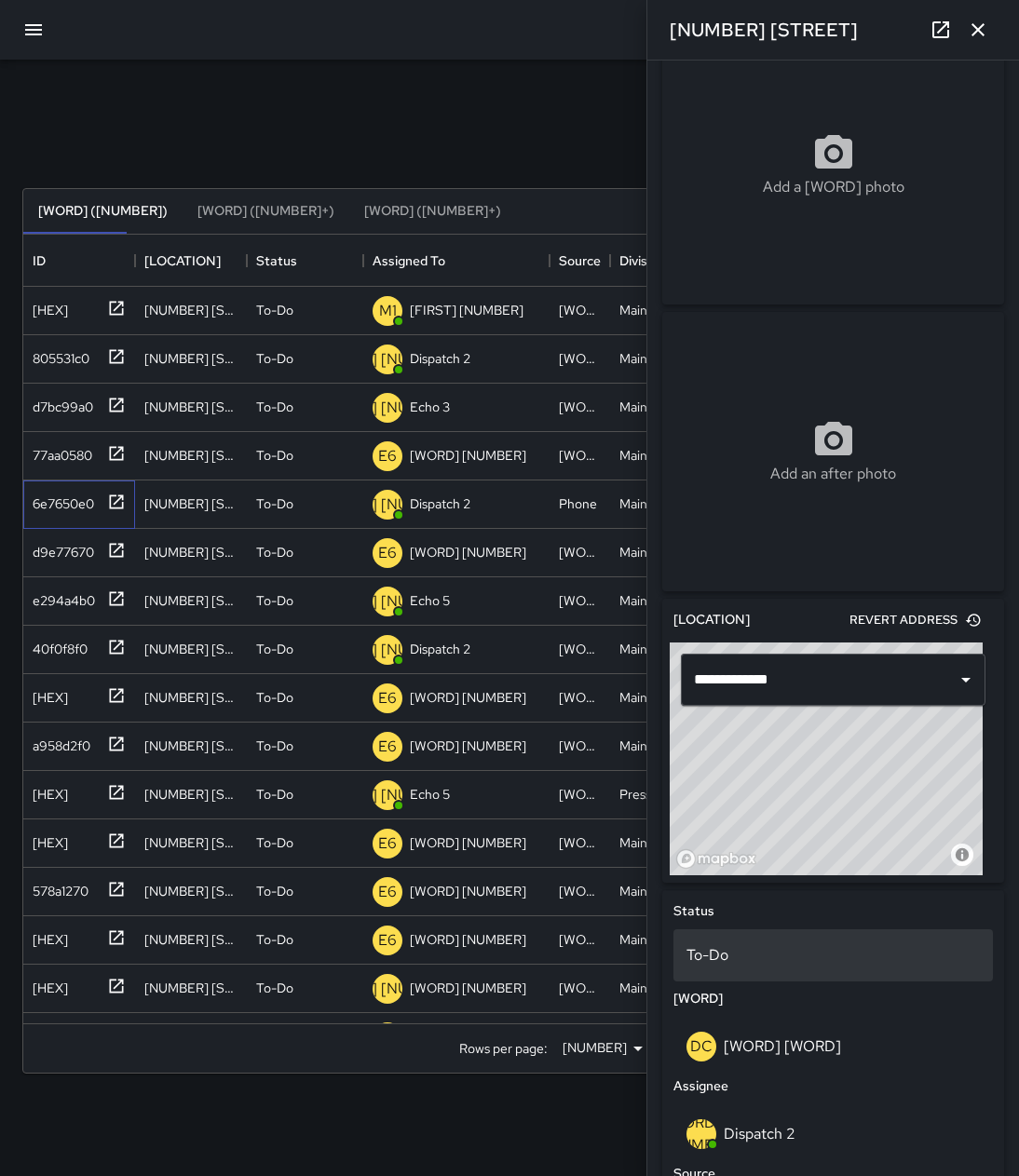 scroll, scrollTop: 46, scrollLeft: 0, axis: vertical 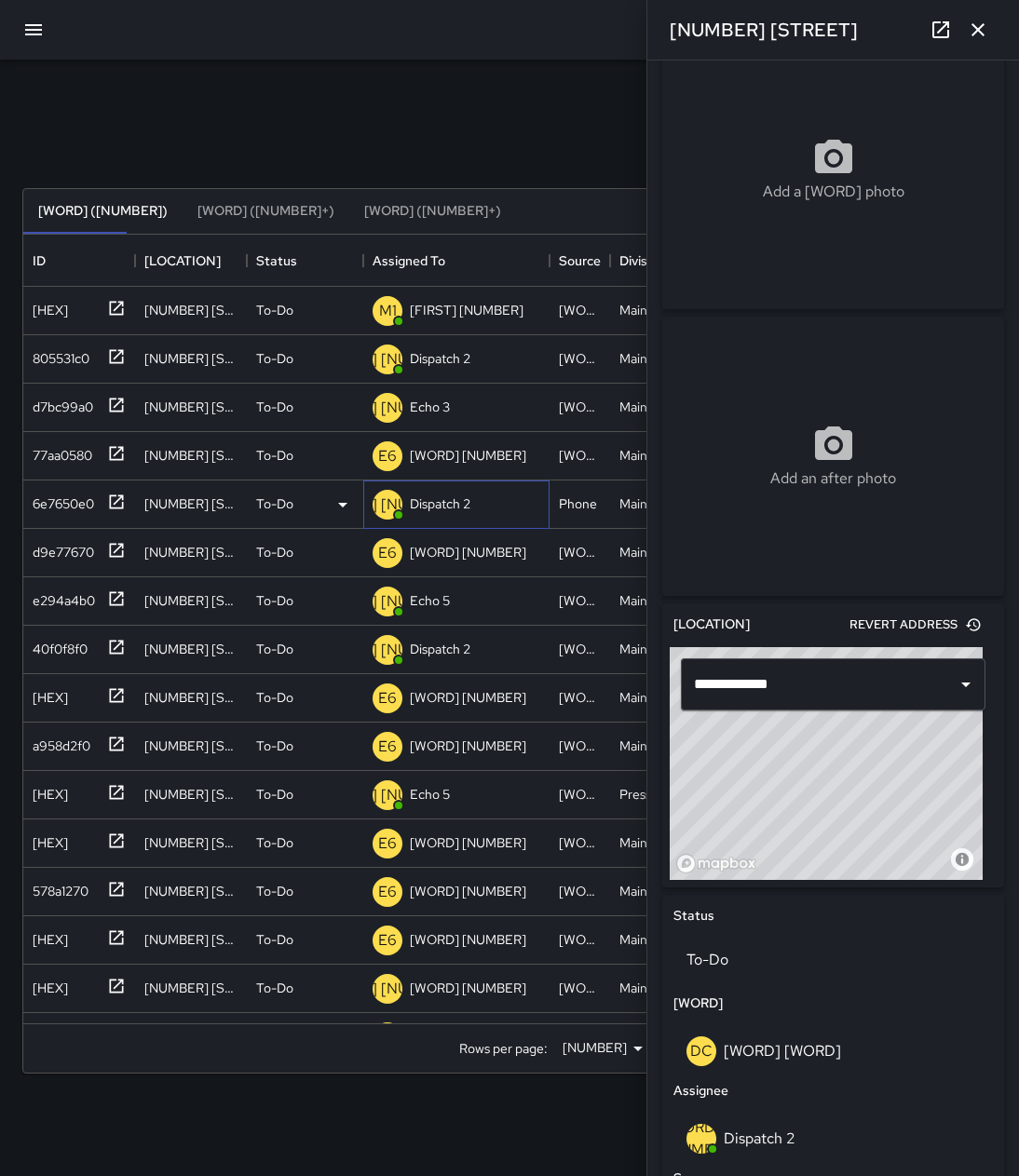 click on "D2 Dispatch 2" at bounding box center [456, 311] 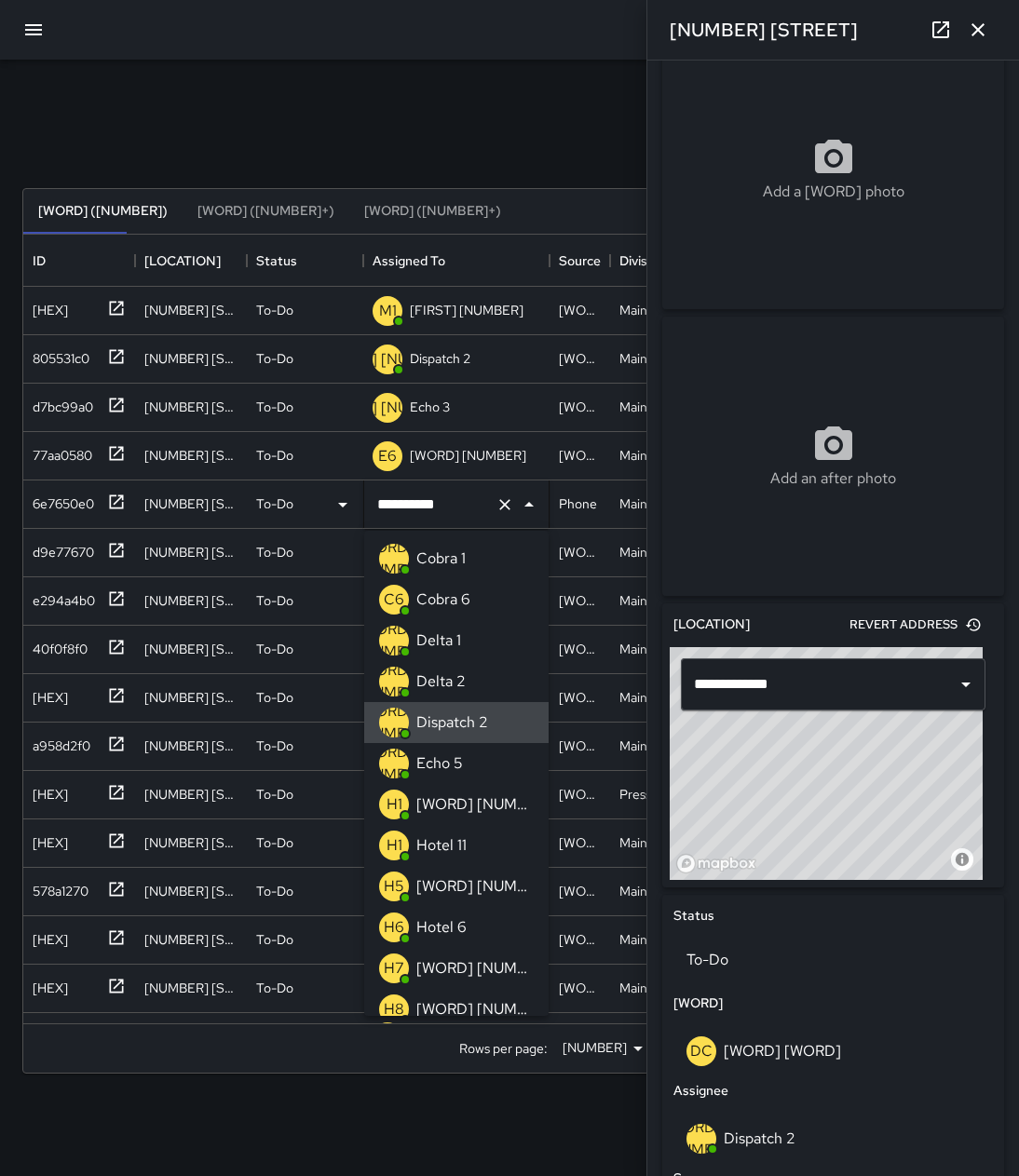 click at bounding box center [505, 505] 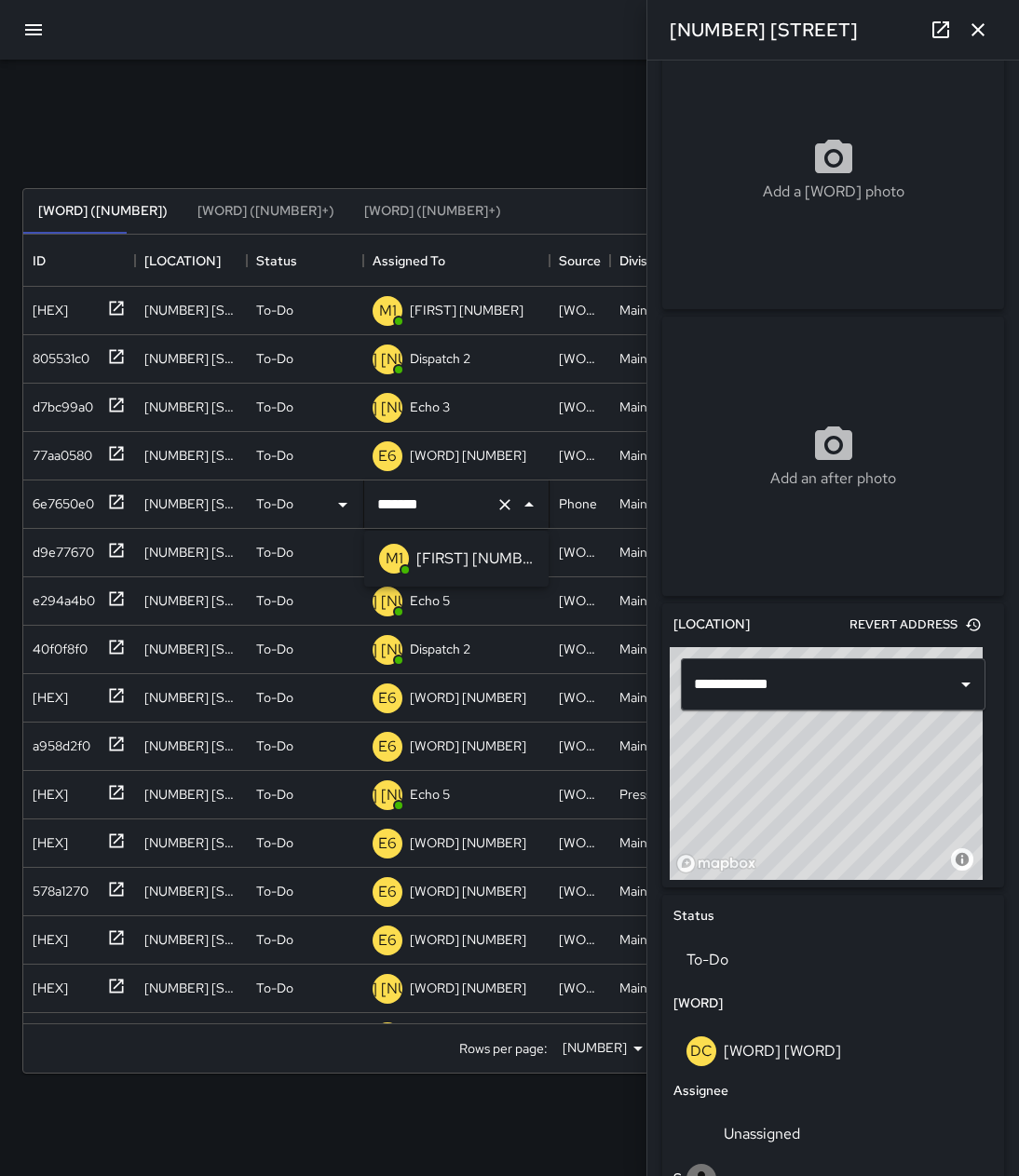 type on "*******" 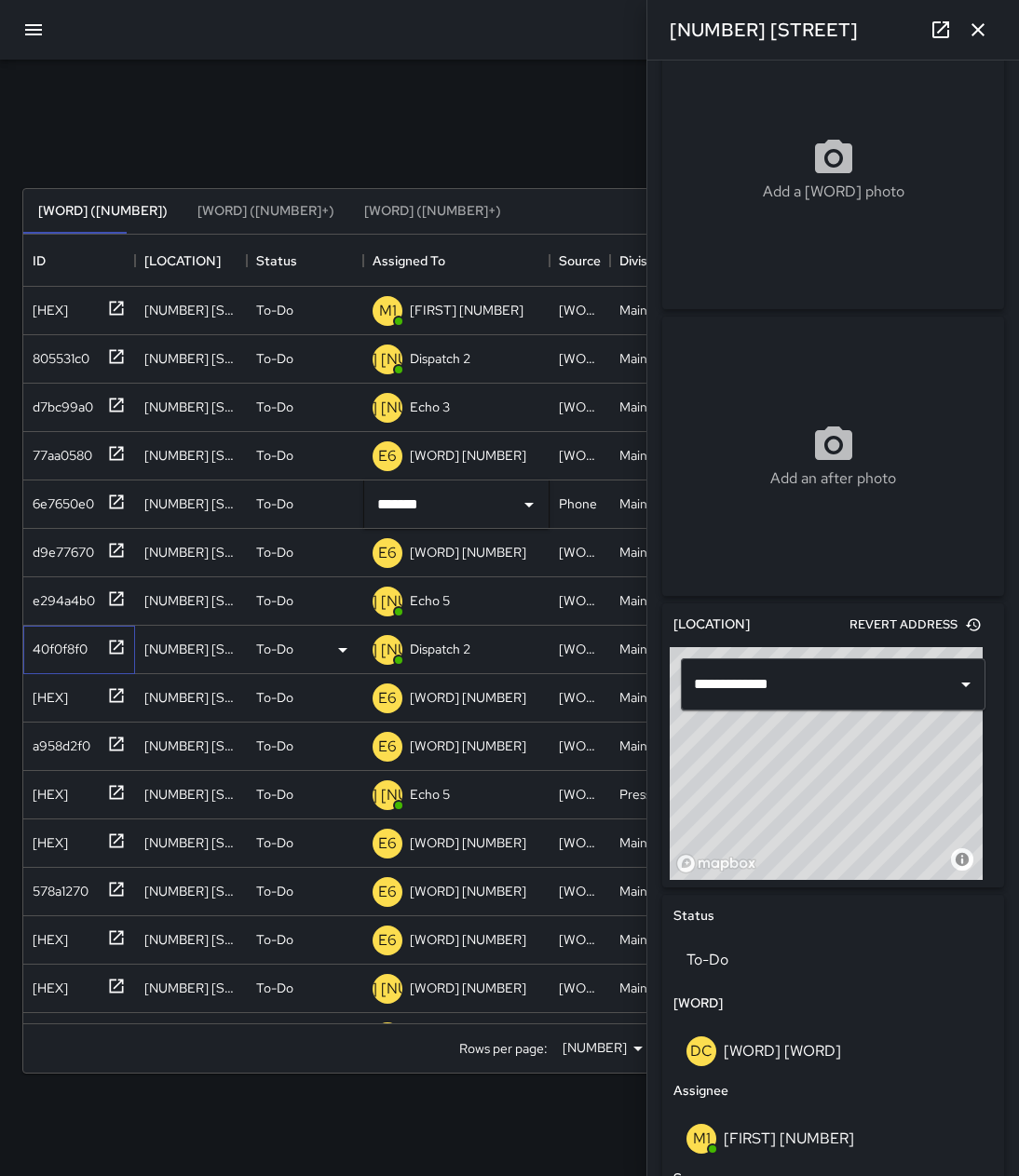 click at bounding box center [113, 306] 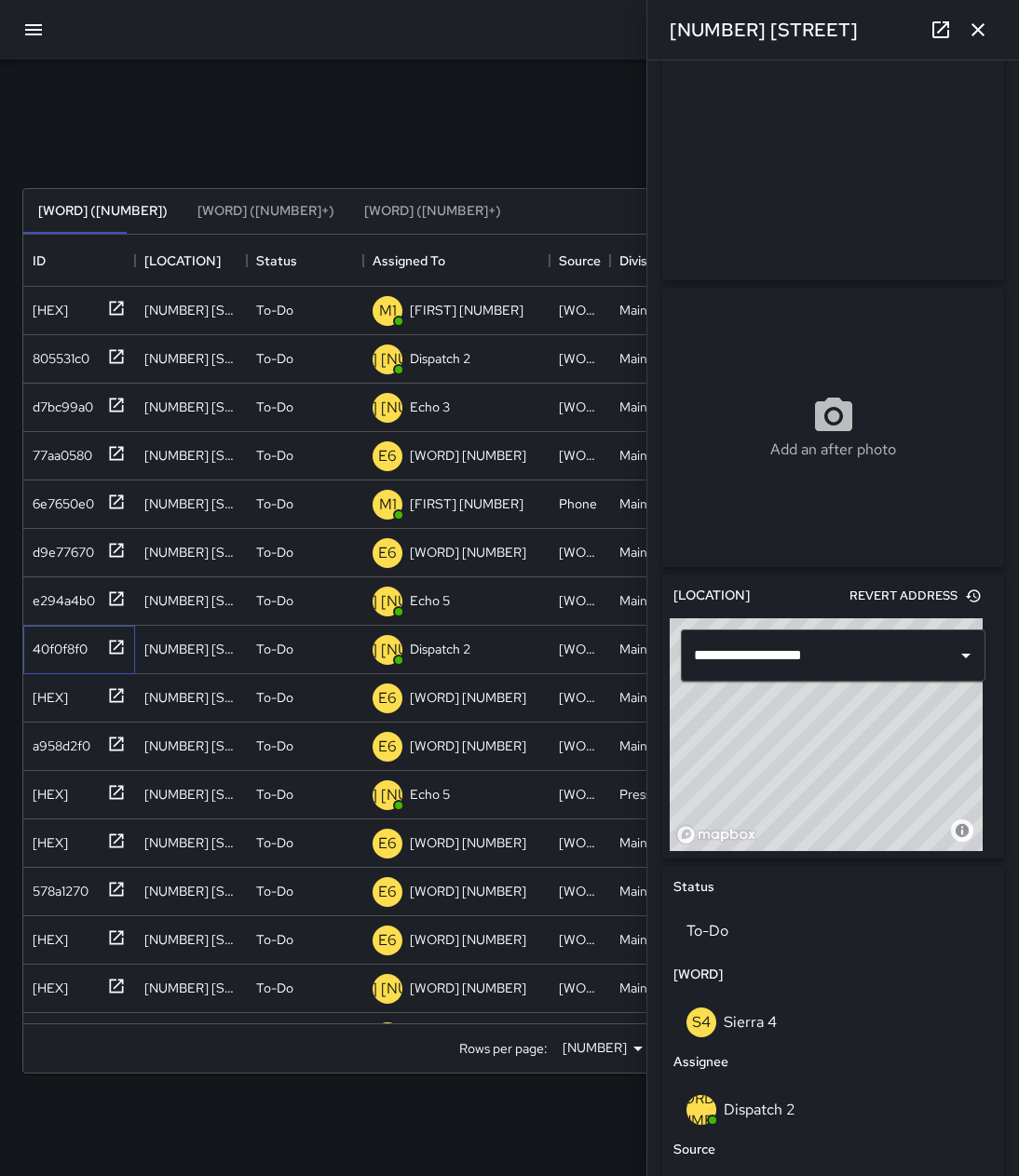 scroll, scrollTop: 0, scrollLeft: 0, axis: both 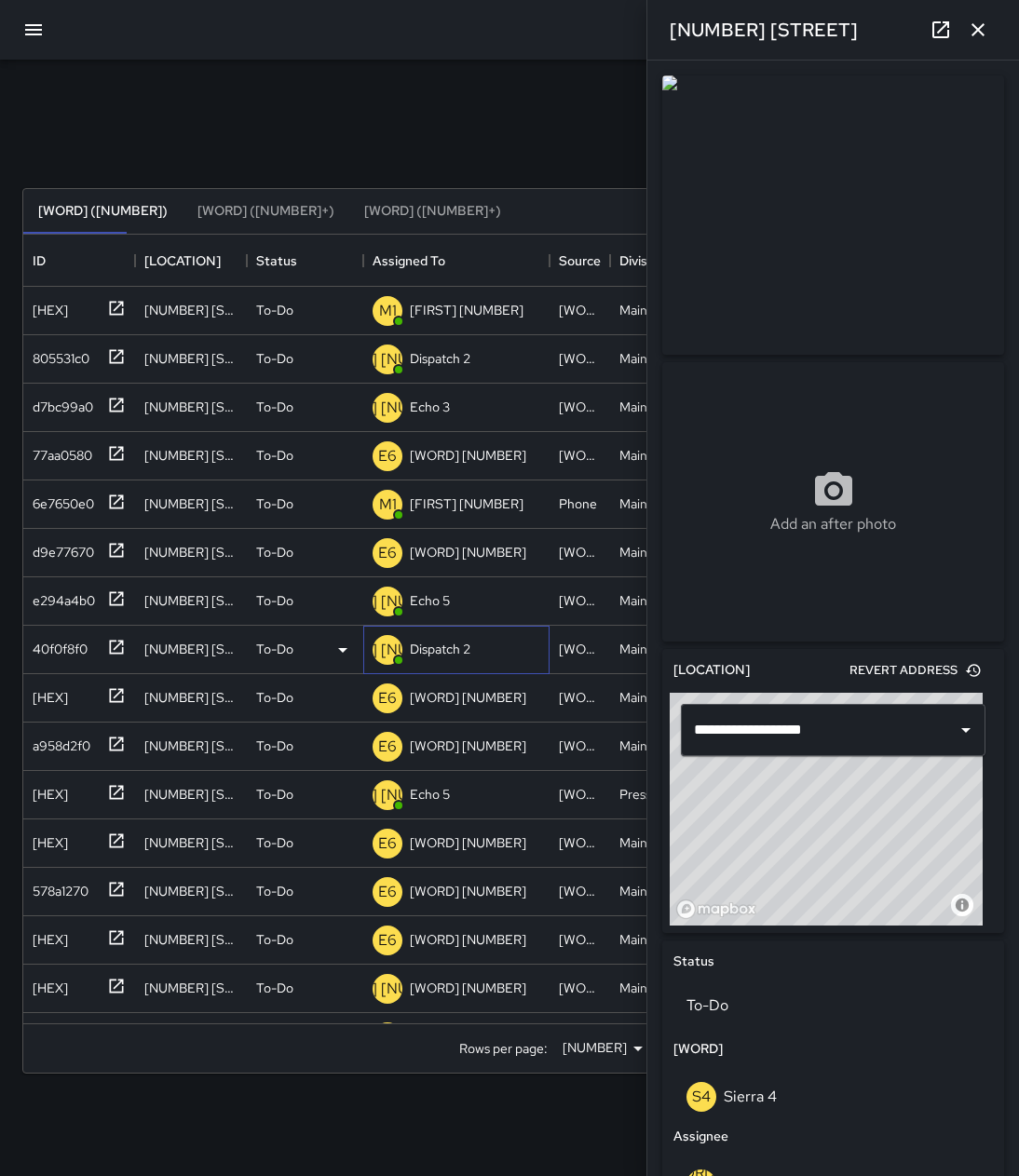 click on "D2 Dispatch 2" at bounding box center [456, 311] 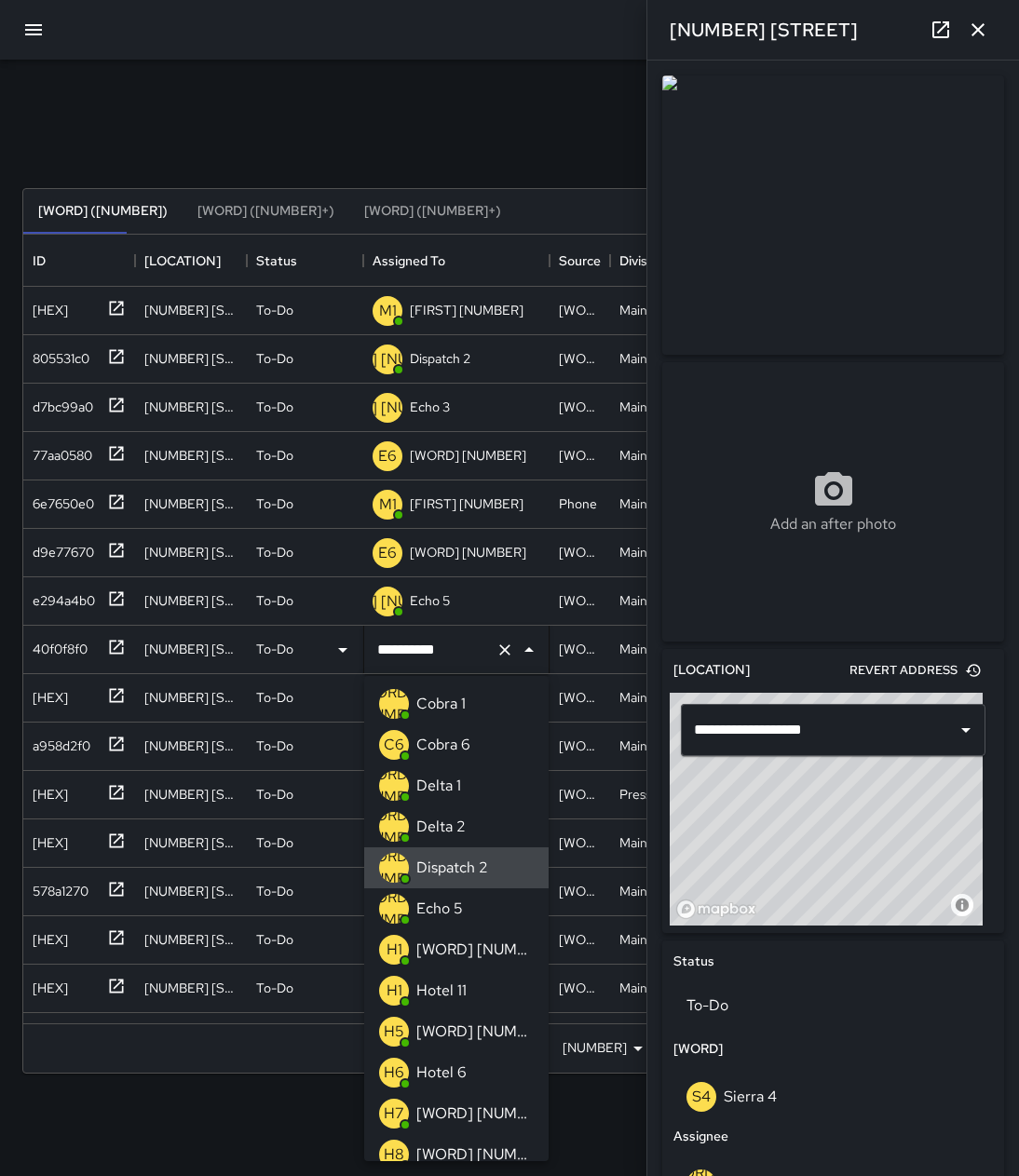 click at bounding box center [505, 650] 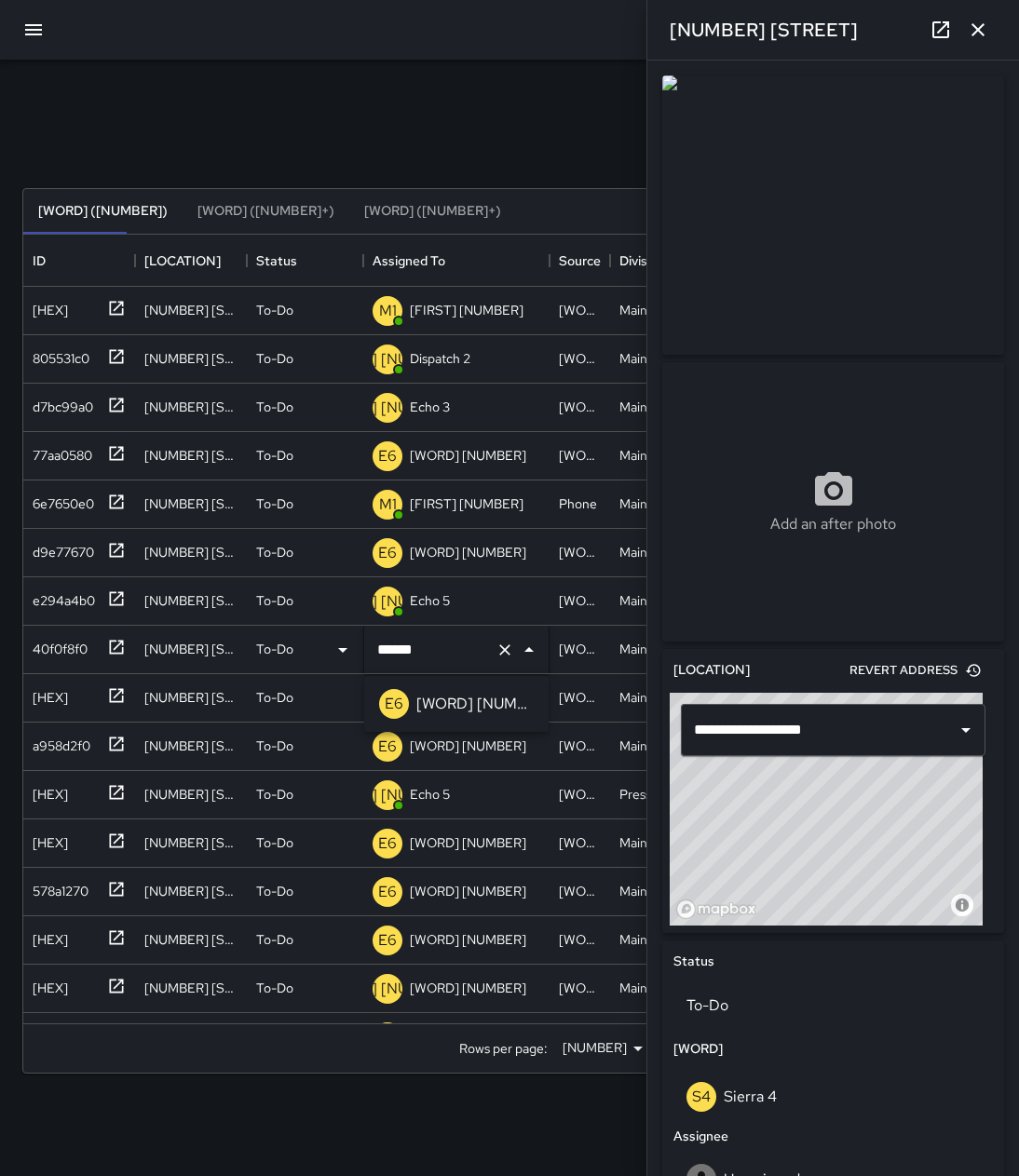 type on "******" 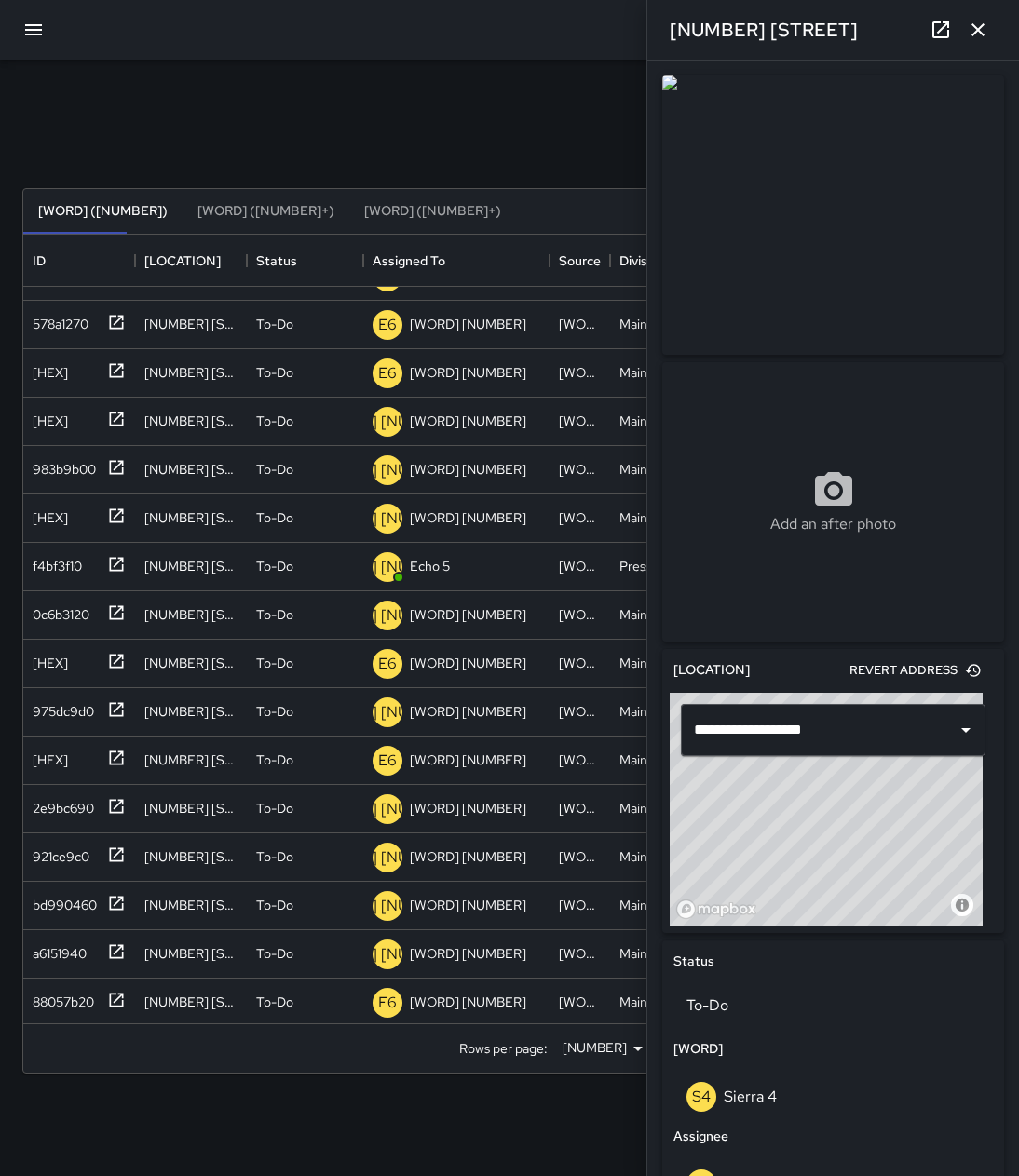 scroll, scrollTop: 0, scrollLeft: 0, axis: both 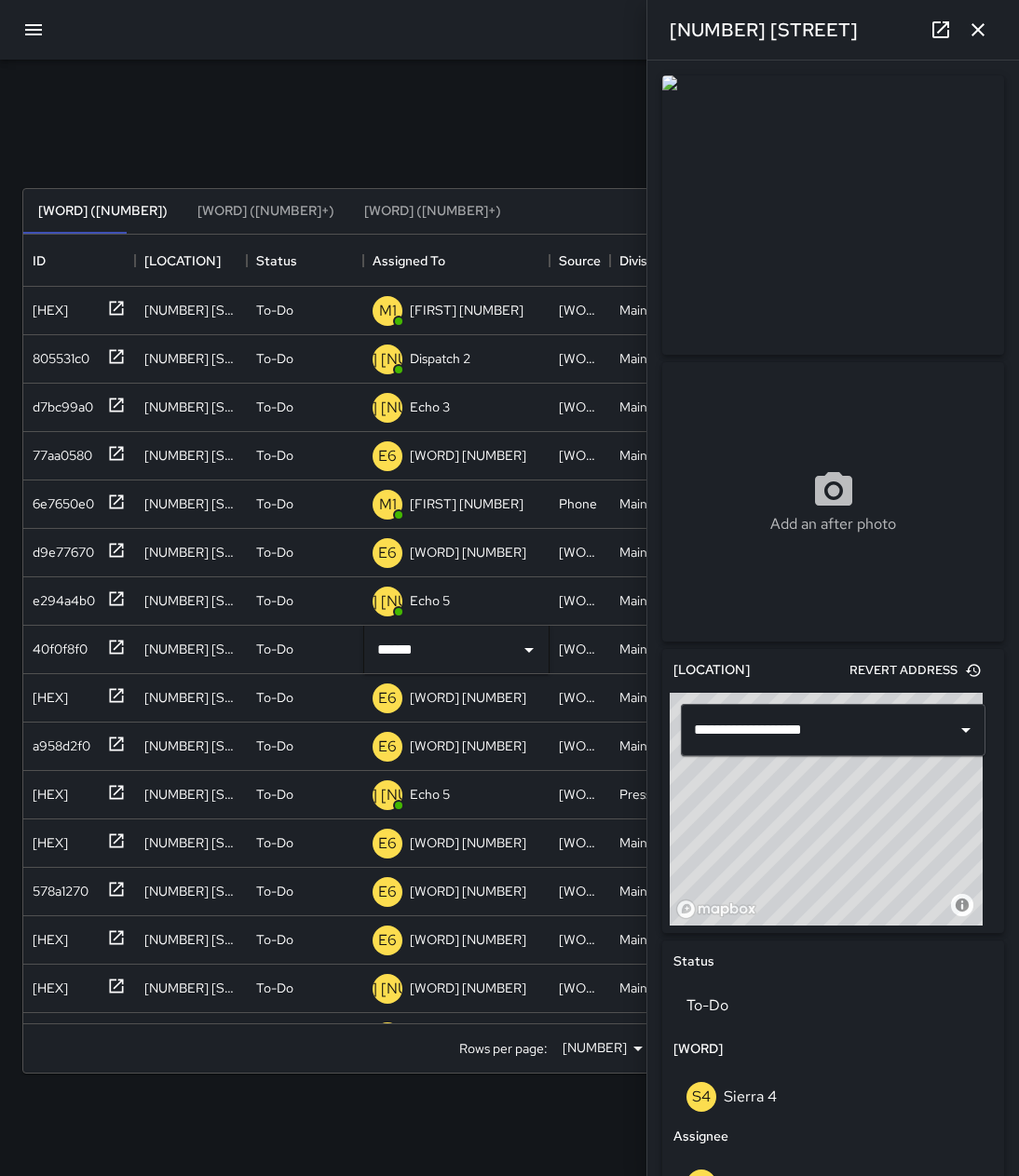 click on "Search Search New Task To-Do (35) Skipped (99+) Completed (99+) ID Location Status Assigned To Source Division Category Fixed Asset Date Created b1b6e0e0 326 23rd Street To-Do M1 Mike 11 Jia Maintenance Block Face Detailed 7/1/2025, 2:09:37 PM 805531c0 2021 Webster Street To-Do D2 Dispatch 2 Jia Maintenance Illegal Dumping Removed 7/1/2025, 1:53:55 PM d7bc99a0 380 15th Street To-Do E3 Echo 3 Jia Maintenance TPUP Service Requested  7/1/2025, 1:42:02 PM 77aa0580 2344 Webster Street To-Do E6 Echo 6 Jia Maintenance Graffiti Abated Large 7/1/2025, 10:33:14 AM 6e7650e0 1750 Broadway To-Do M1 Mike 15 Phone Maintenance BioHazard Removed 7/1/2025, 9:57:11 AM d9e77670 2251 Broadway To-Do E6 Echo 6 Jia Maintenance Graffiti Sticker Abated Small 7/1/2025, 9:53:02 AM e294a4b0 1460 Broadway To-Do E5 Echo 5 Jia Maintenance Graffiti Abated Large 7/1/2025, 9:46:07 AM 40f0f8f0 2264 Webster Street To-Do ****** ​ Jia Maintenance Graffiti Sticker Abated Small 7/1/2025, 9:20:07 AM 6e579460 2350 Broadway To-Do E6 Echo 6 Jia To-Do" at bounding box center (510, 579) 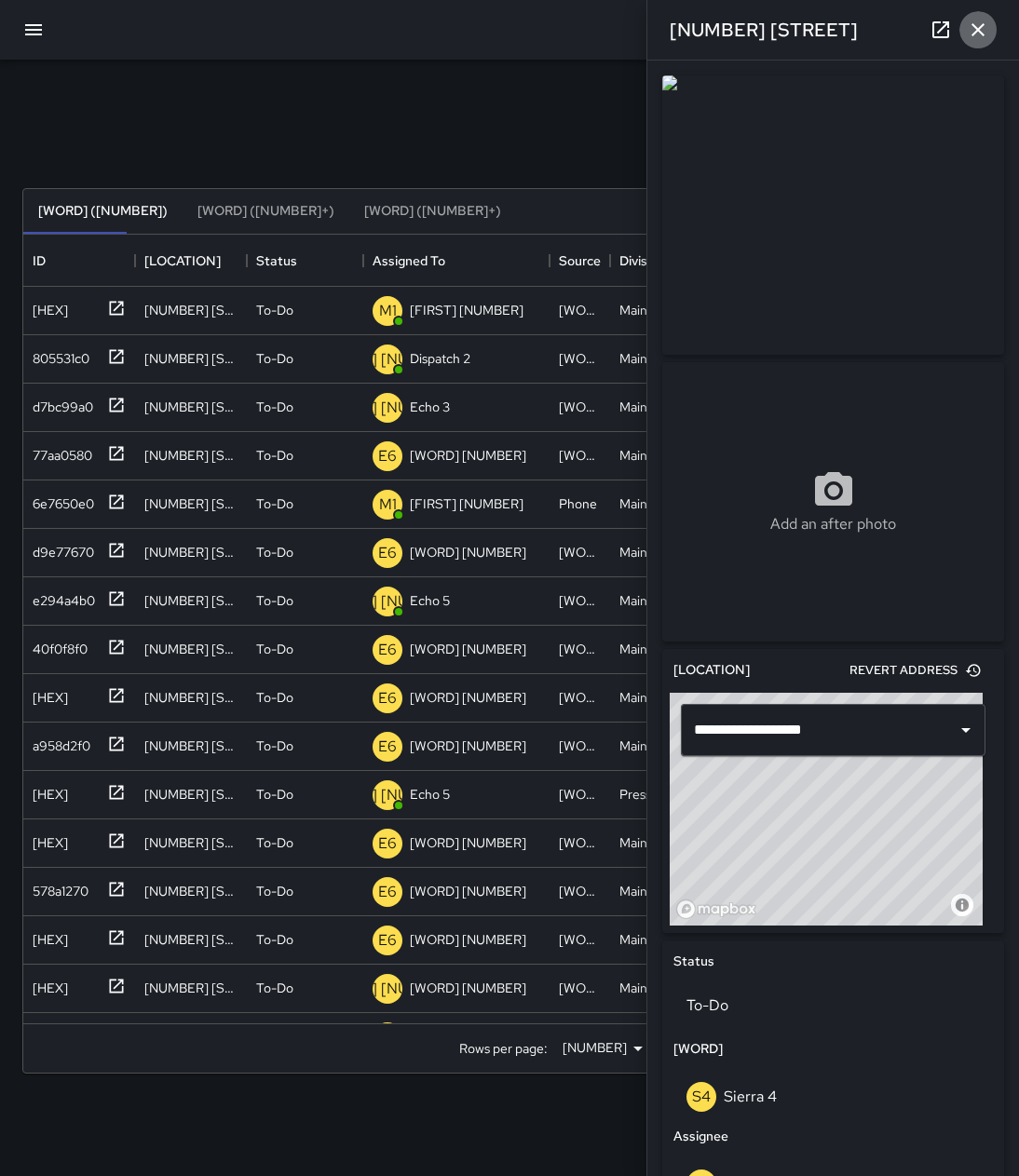 click at bounding box center (978, 30) 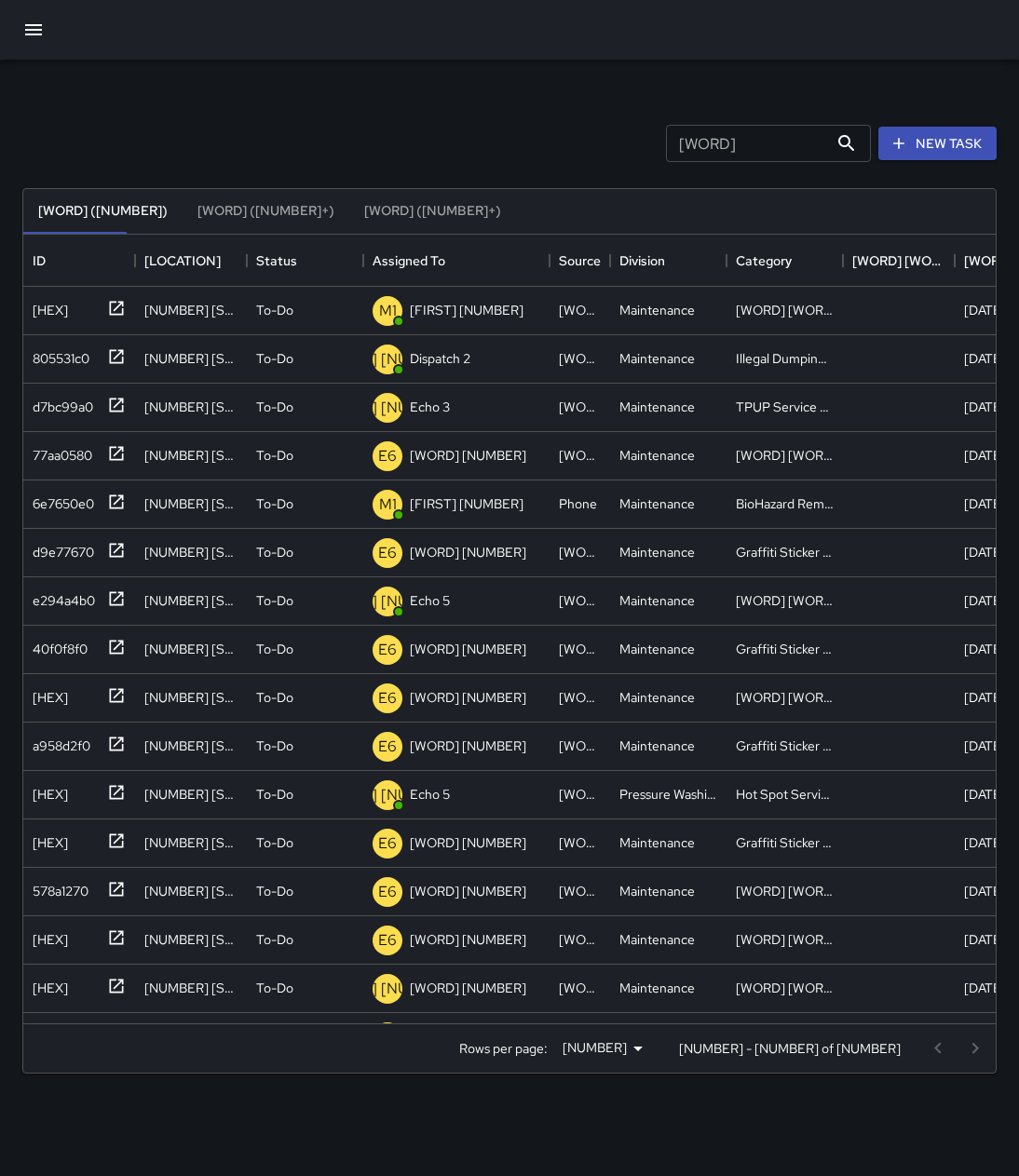 click on "Search" at bounding box center (747, 143) 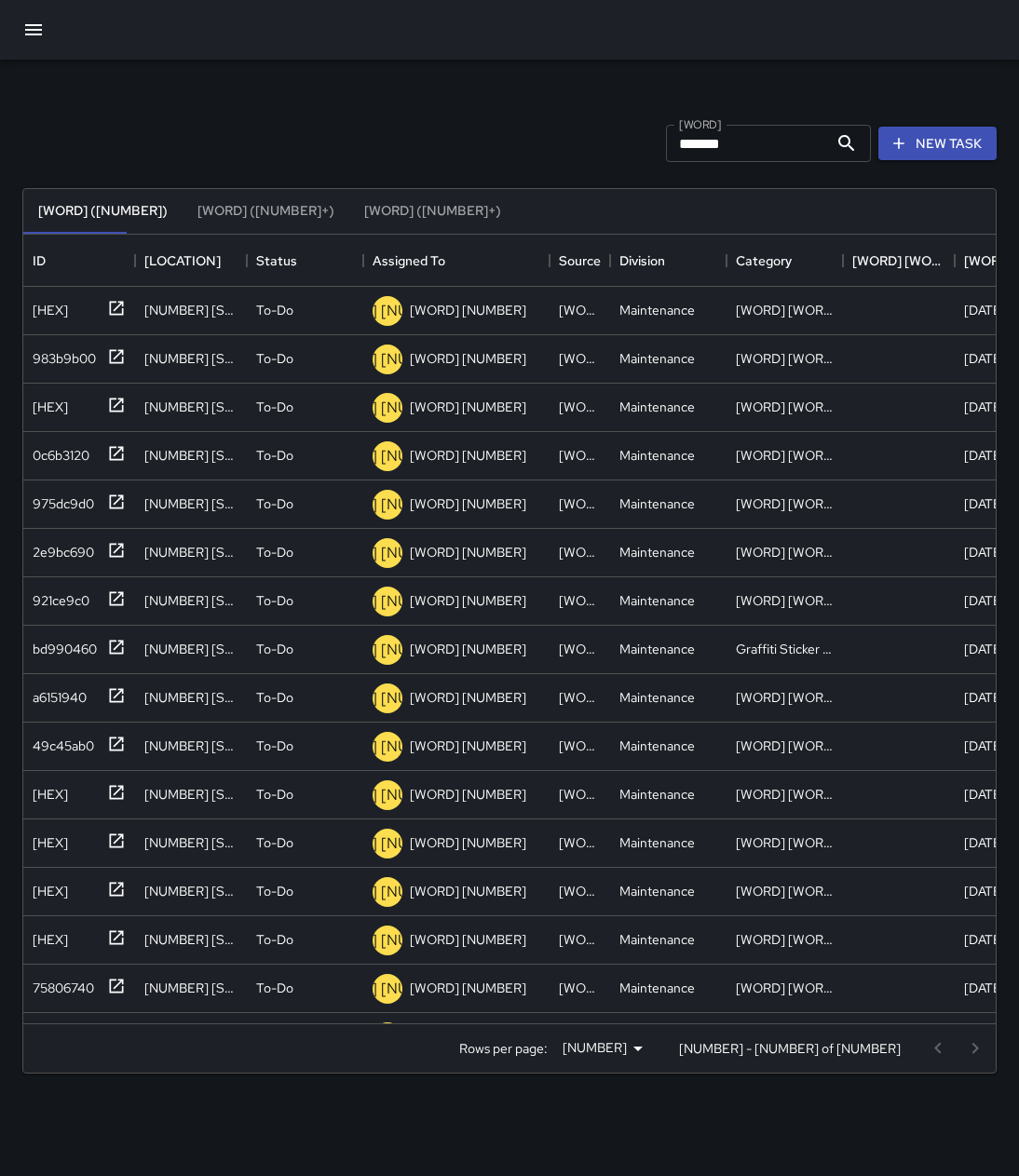 click on "*******" at bounding box center [747, 143] 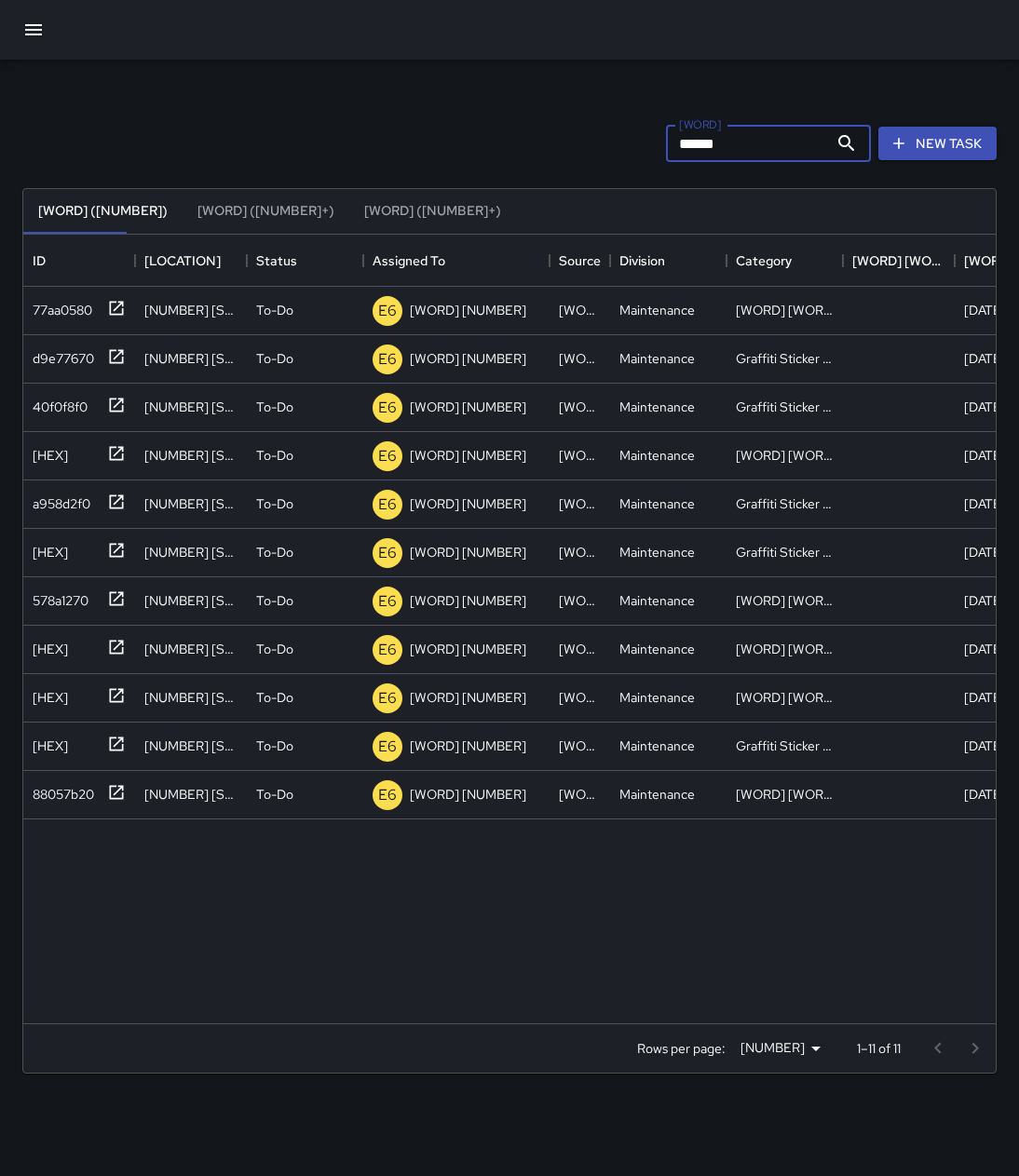 type on "******" 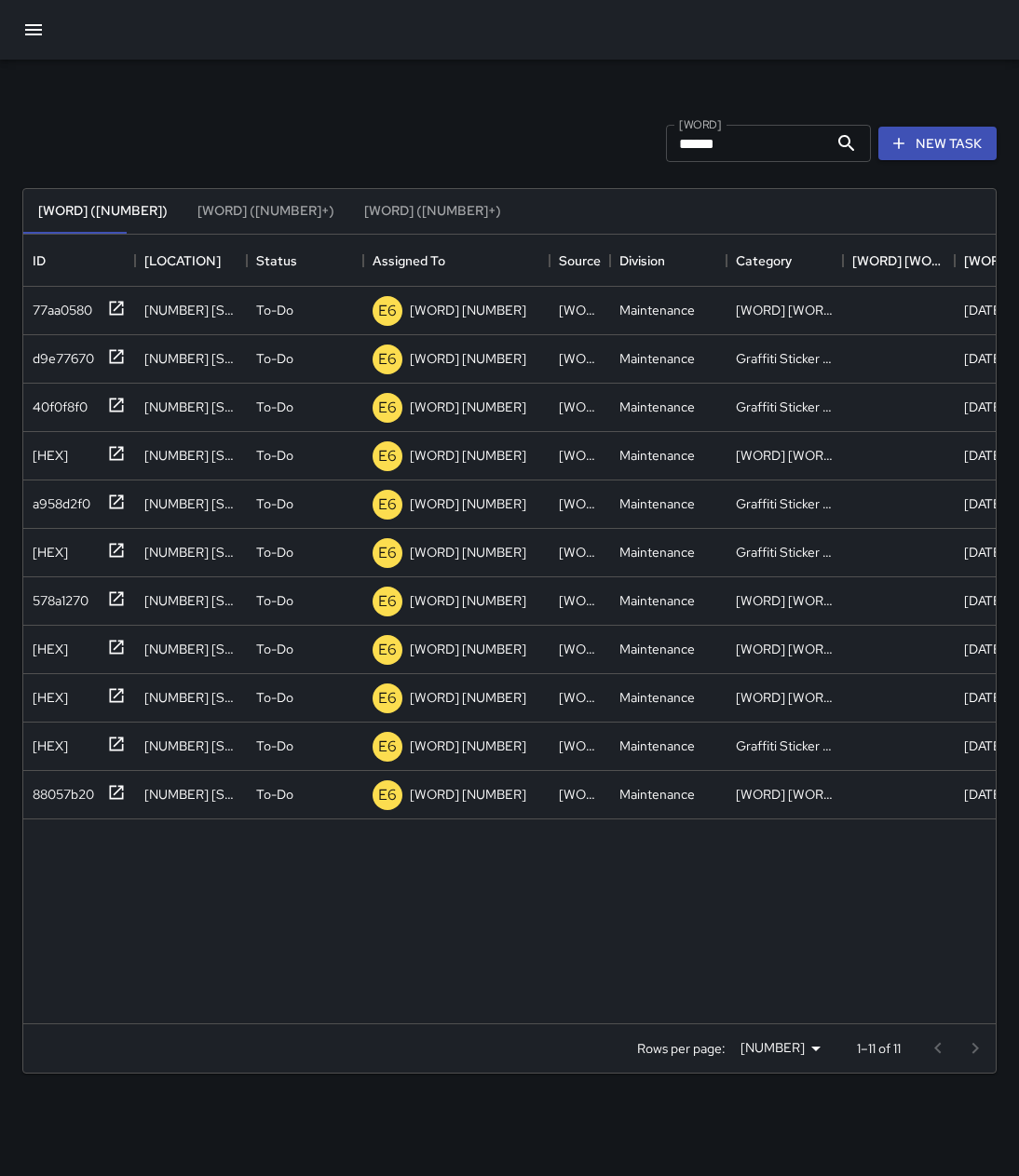 click on "******" at bounding box center (747, 143) 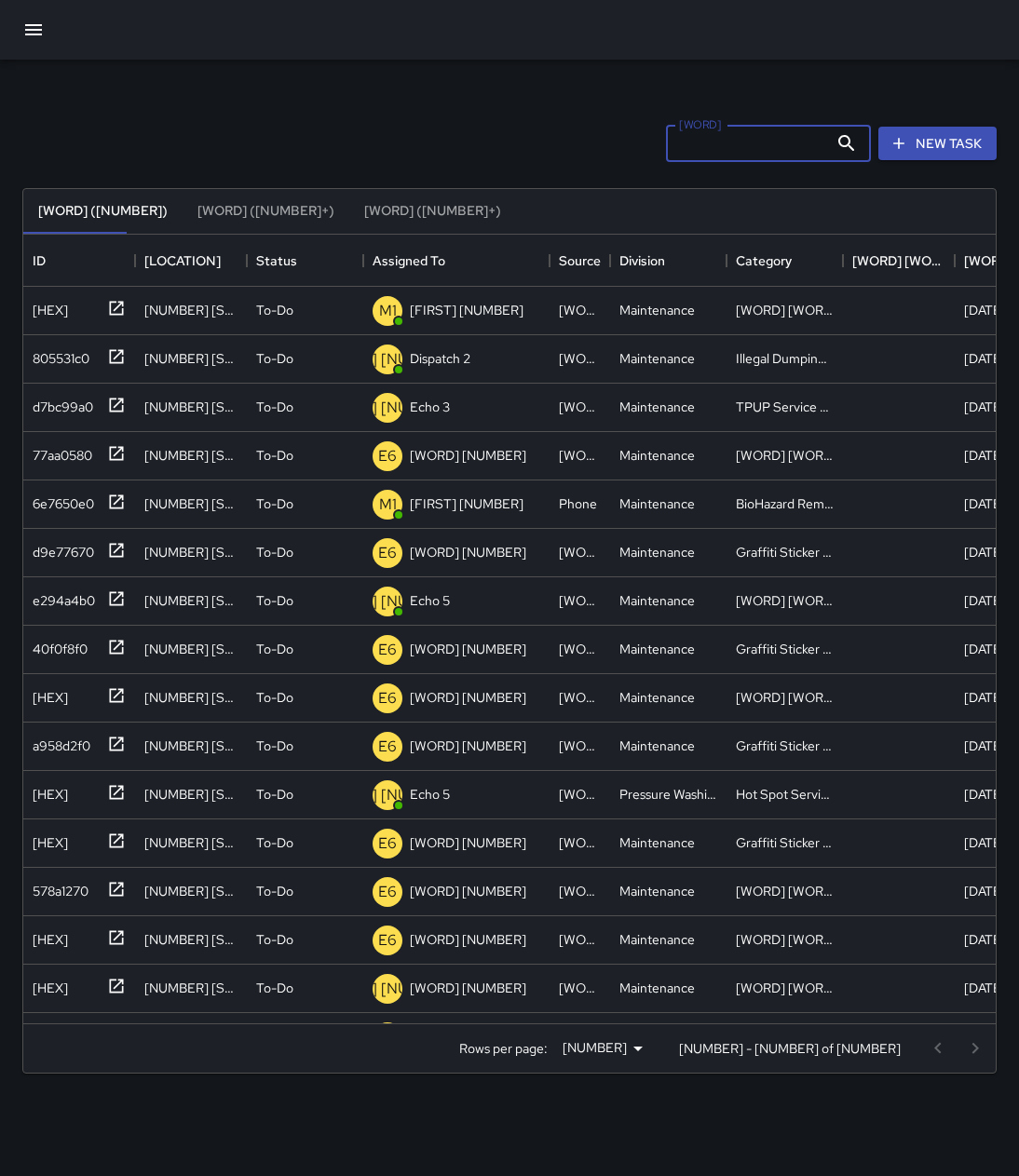 type 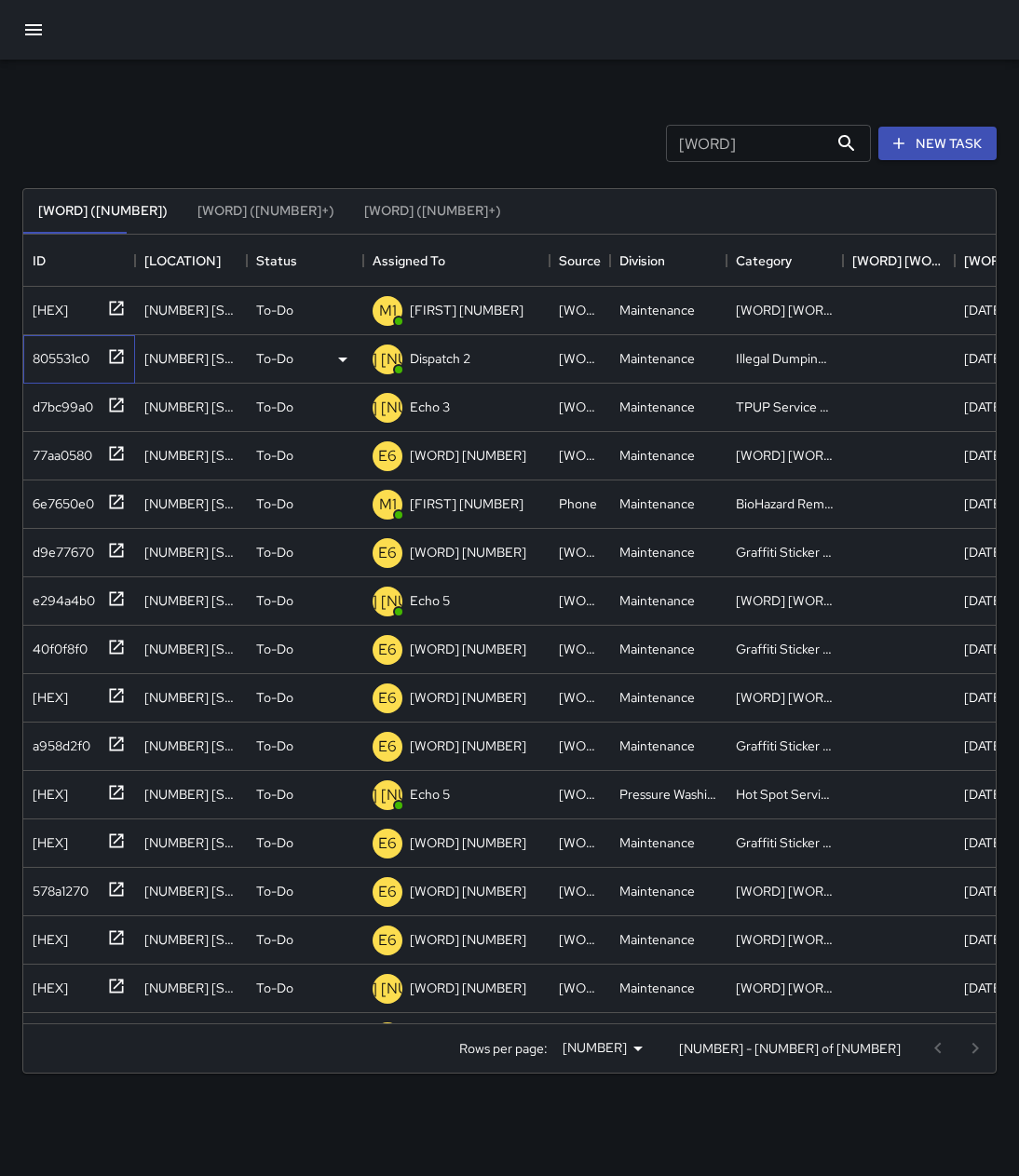 click at bounding box center [116, 308] 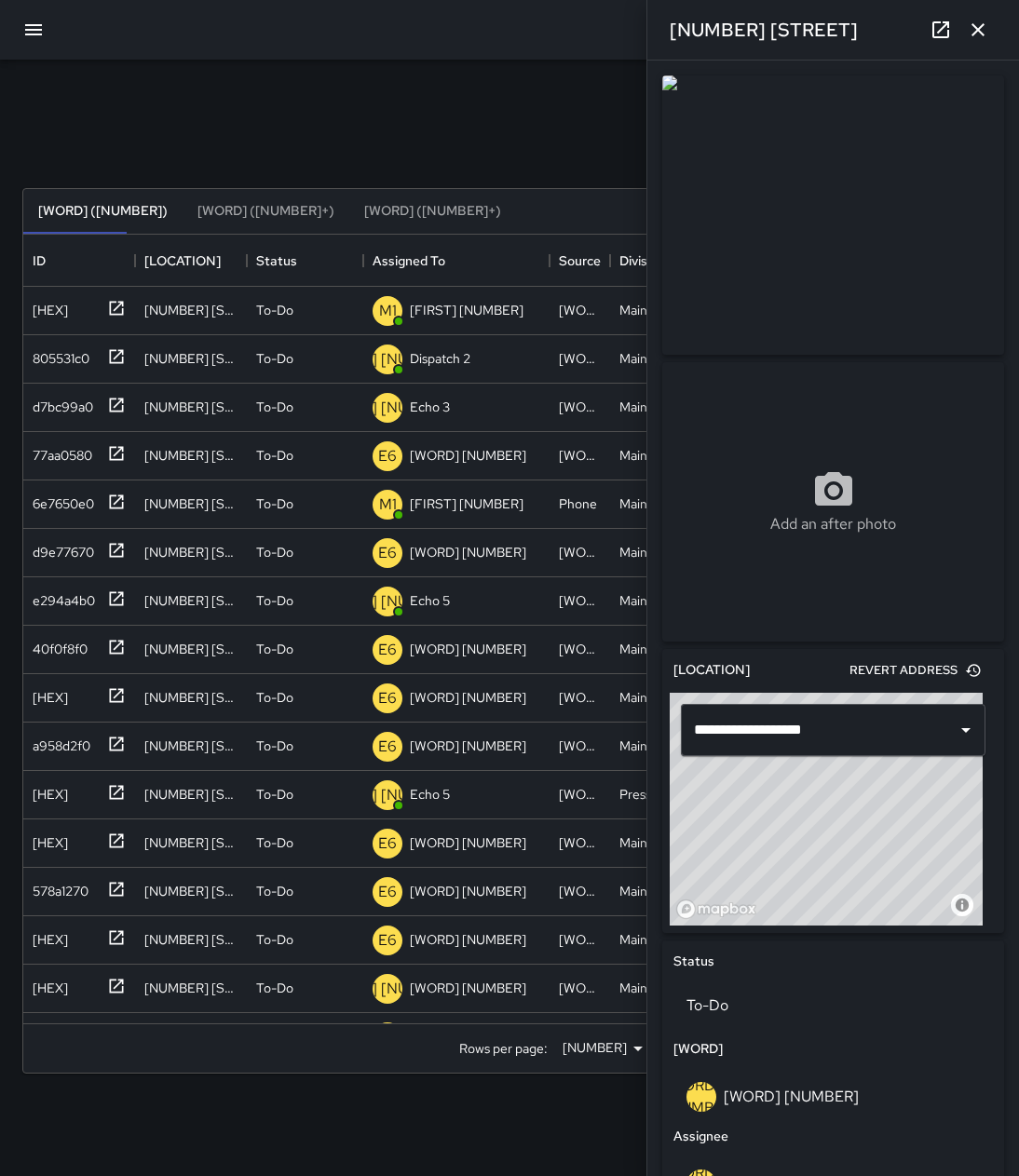 click on "**********" at bounding box center (819, 730) 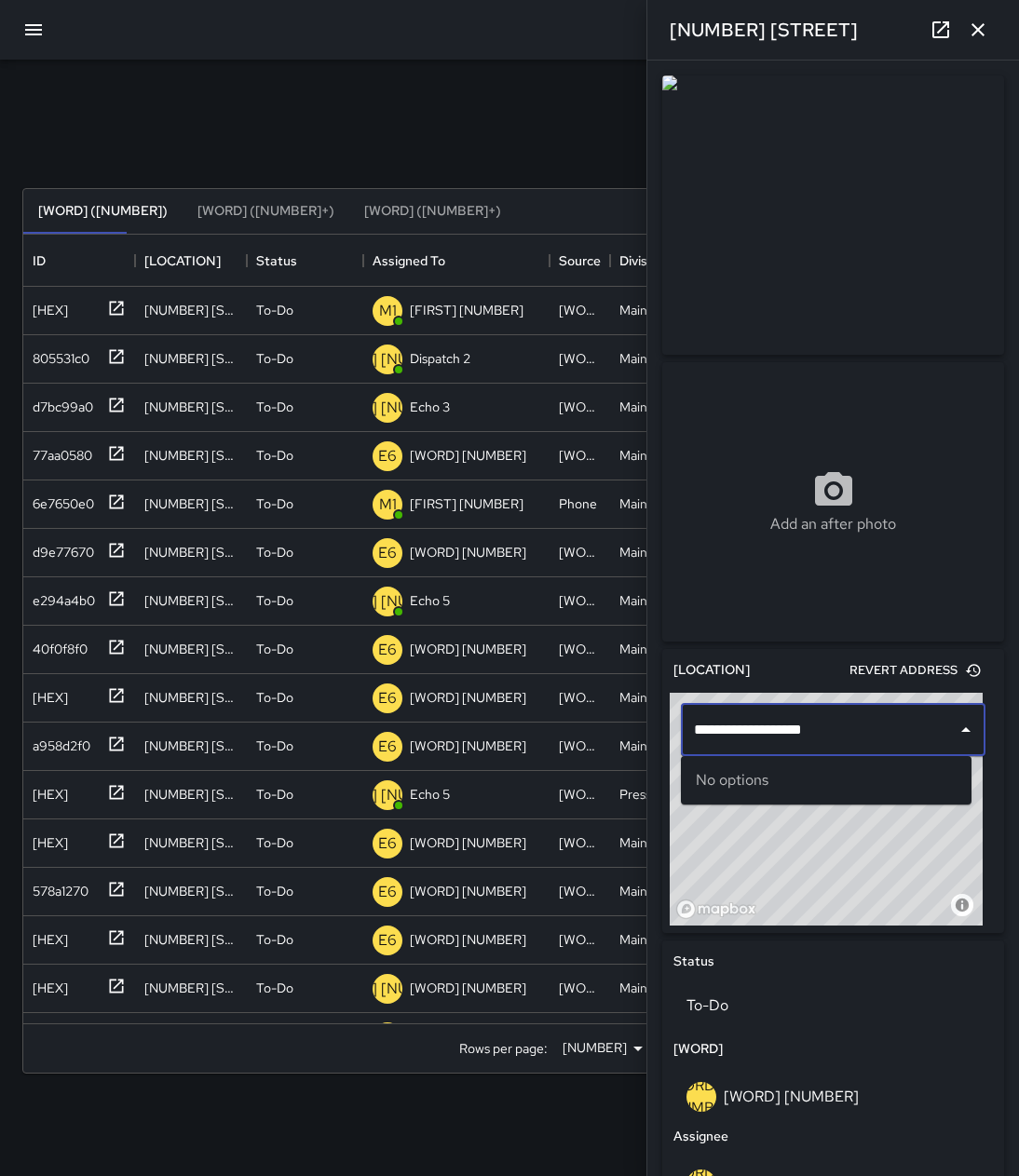 click on "**********" at bounding box center (819, 730) 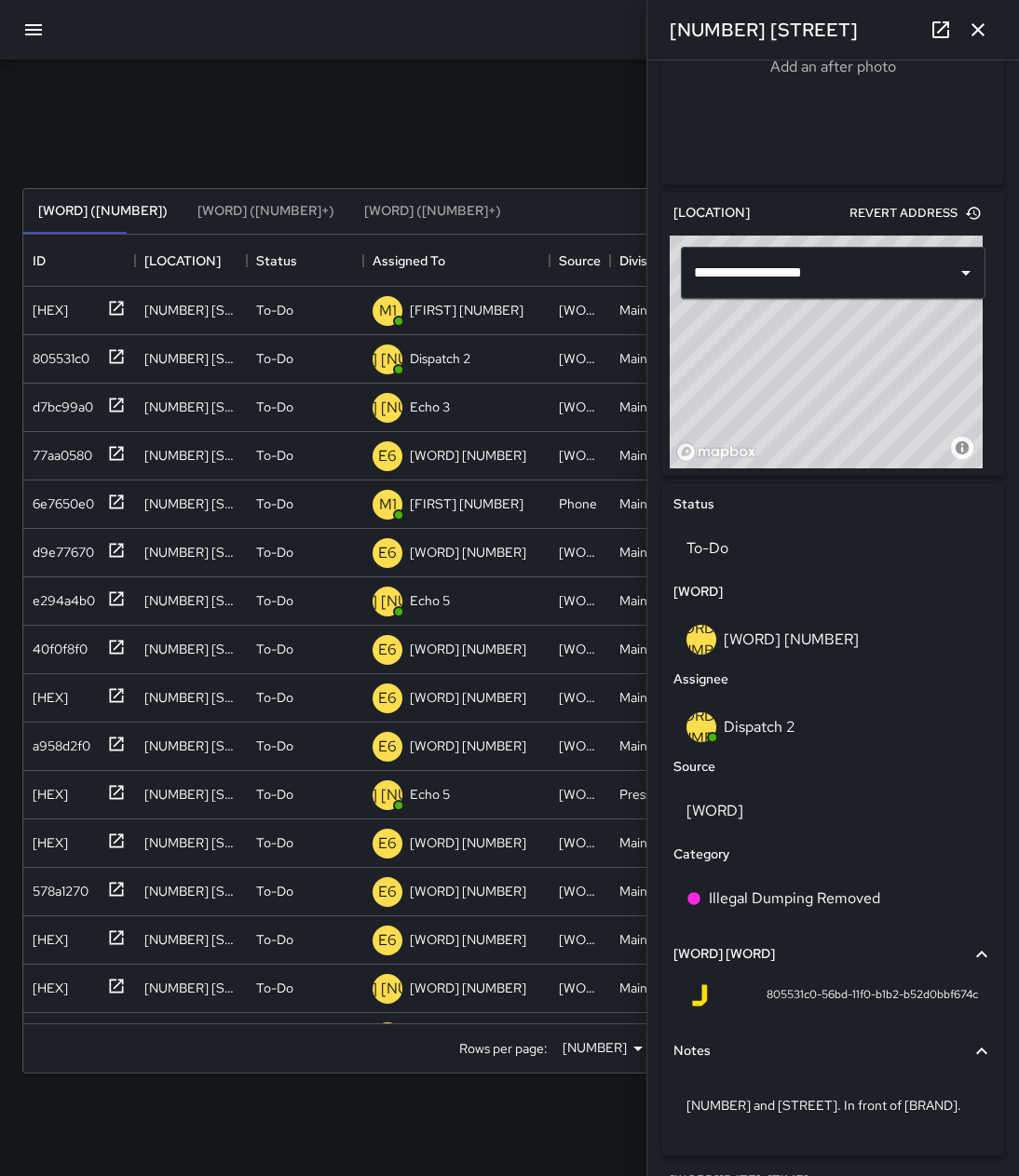 scroll, scrollTop: 493, scrollLeft: 0, axis: vertical 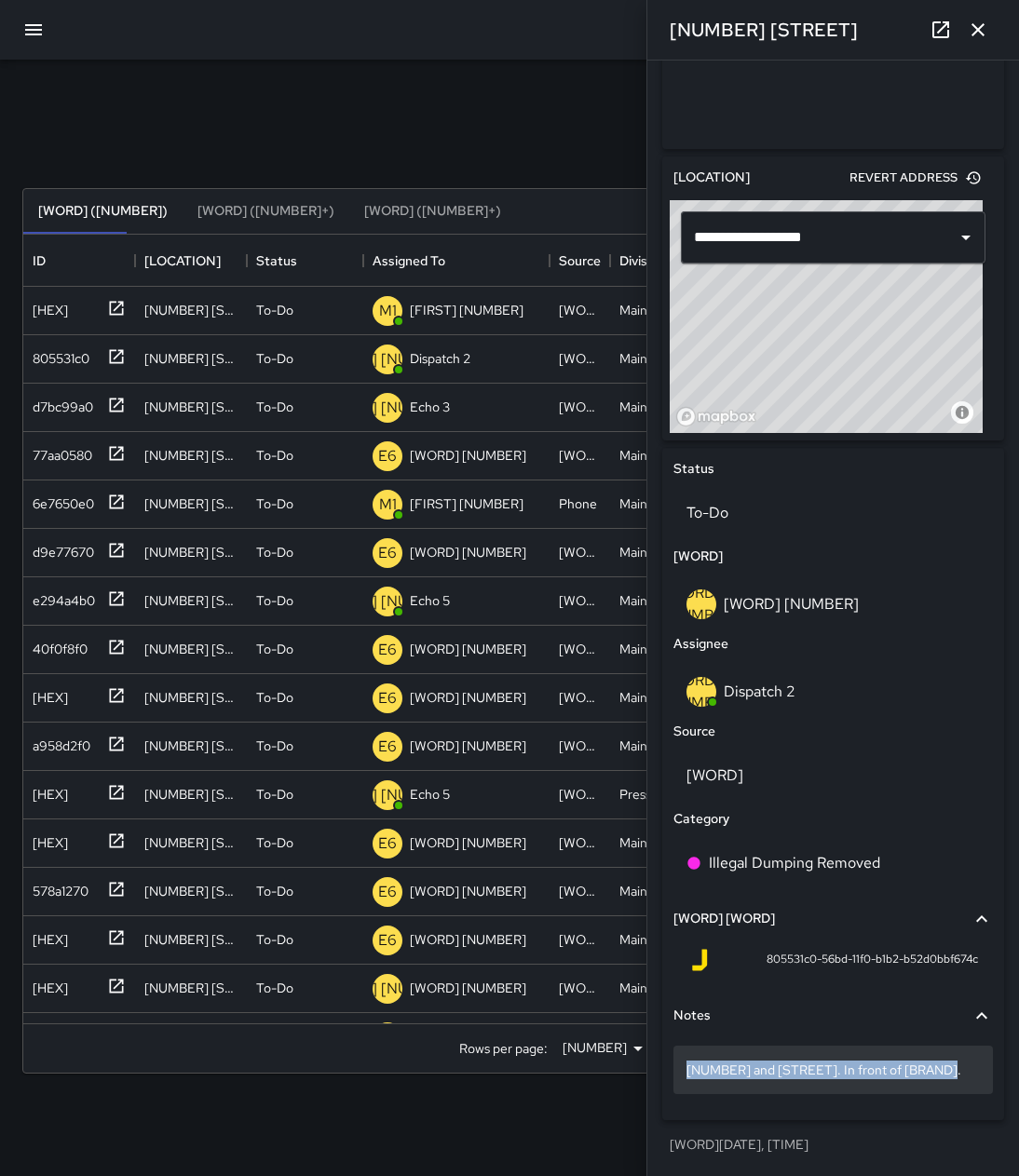 drag, startPoint x: 934, startPoint y: 1070, endPoint x: 680, endPoint y: 1076, distance: 254.07086 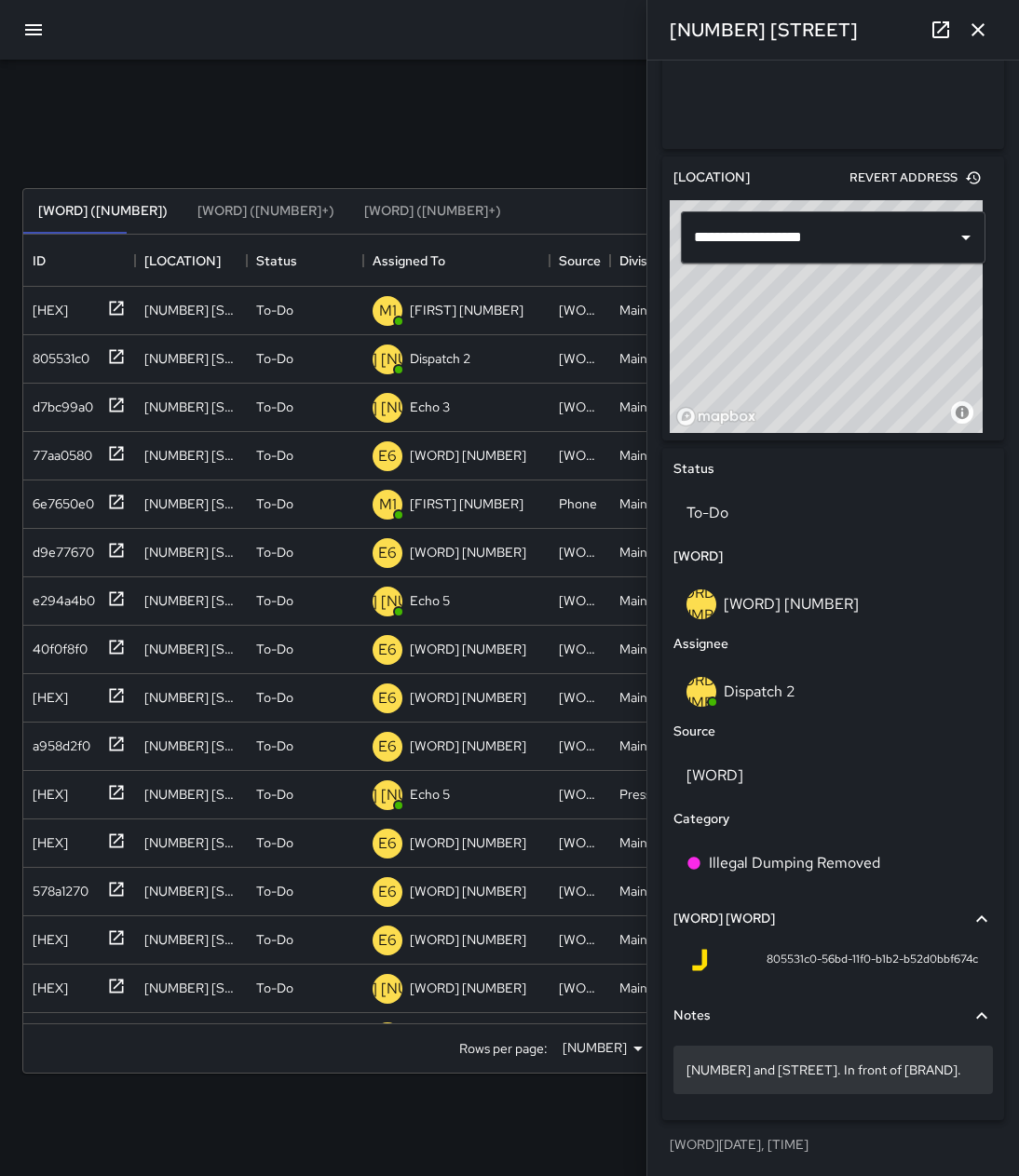 scroll, scrollTop: 475, scrollLeft: 0, axis: vertical 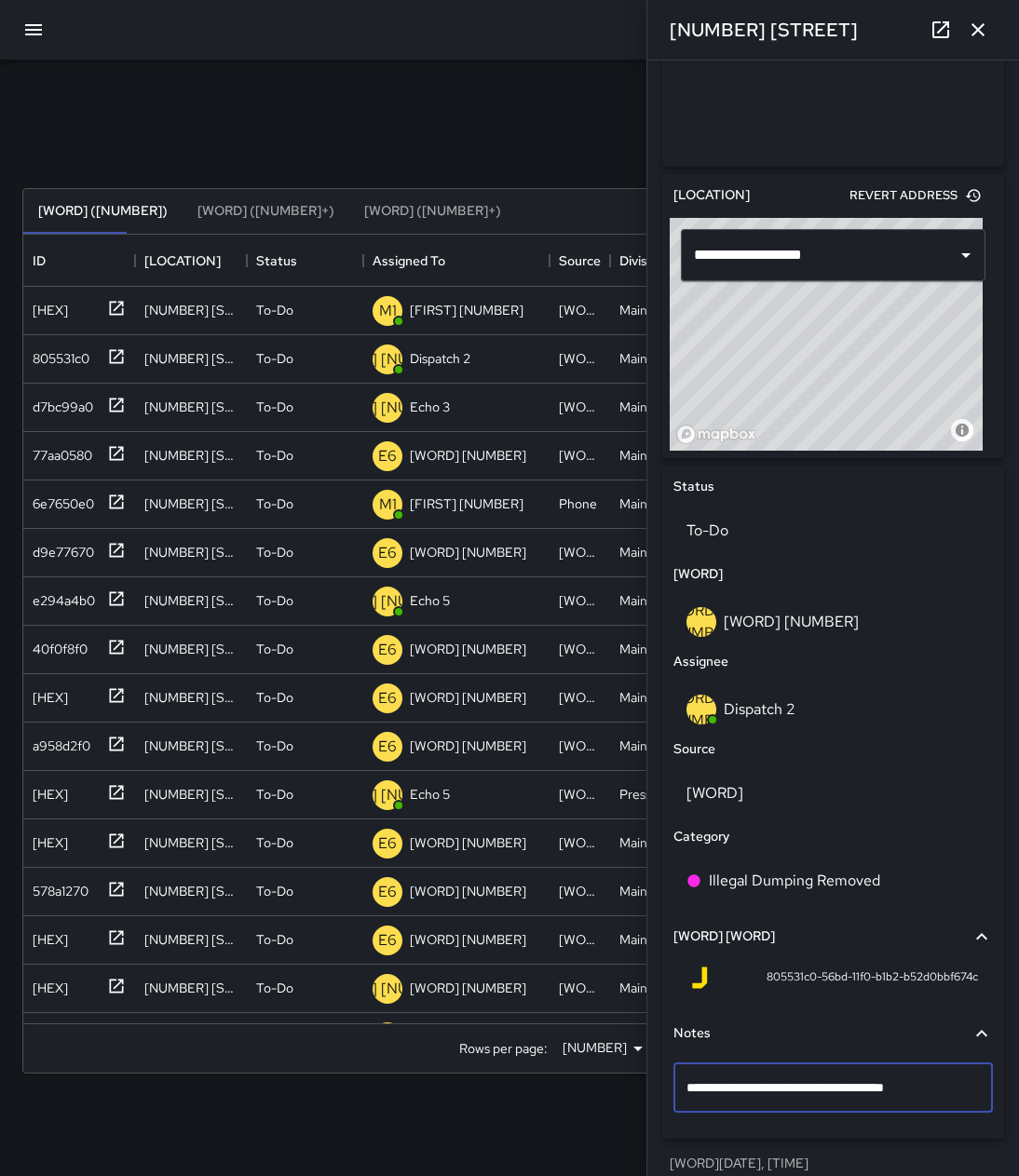 click on "**********" at bounding box center [826, 1088] 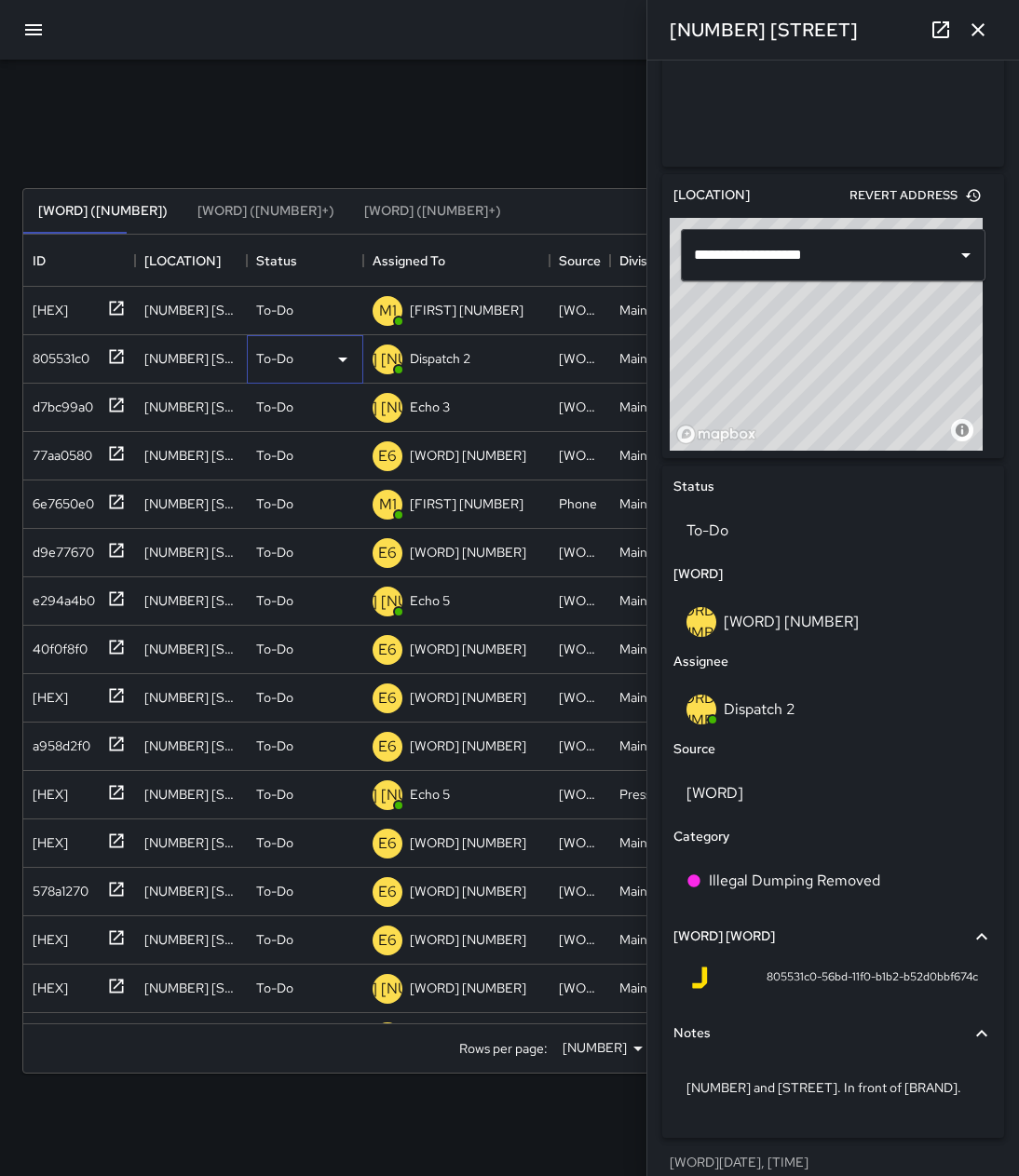 click on "To-Do" at bounding box center [305, 310] 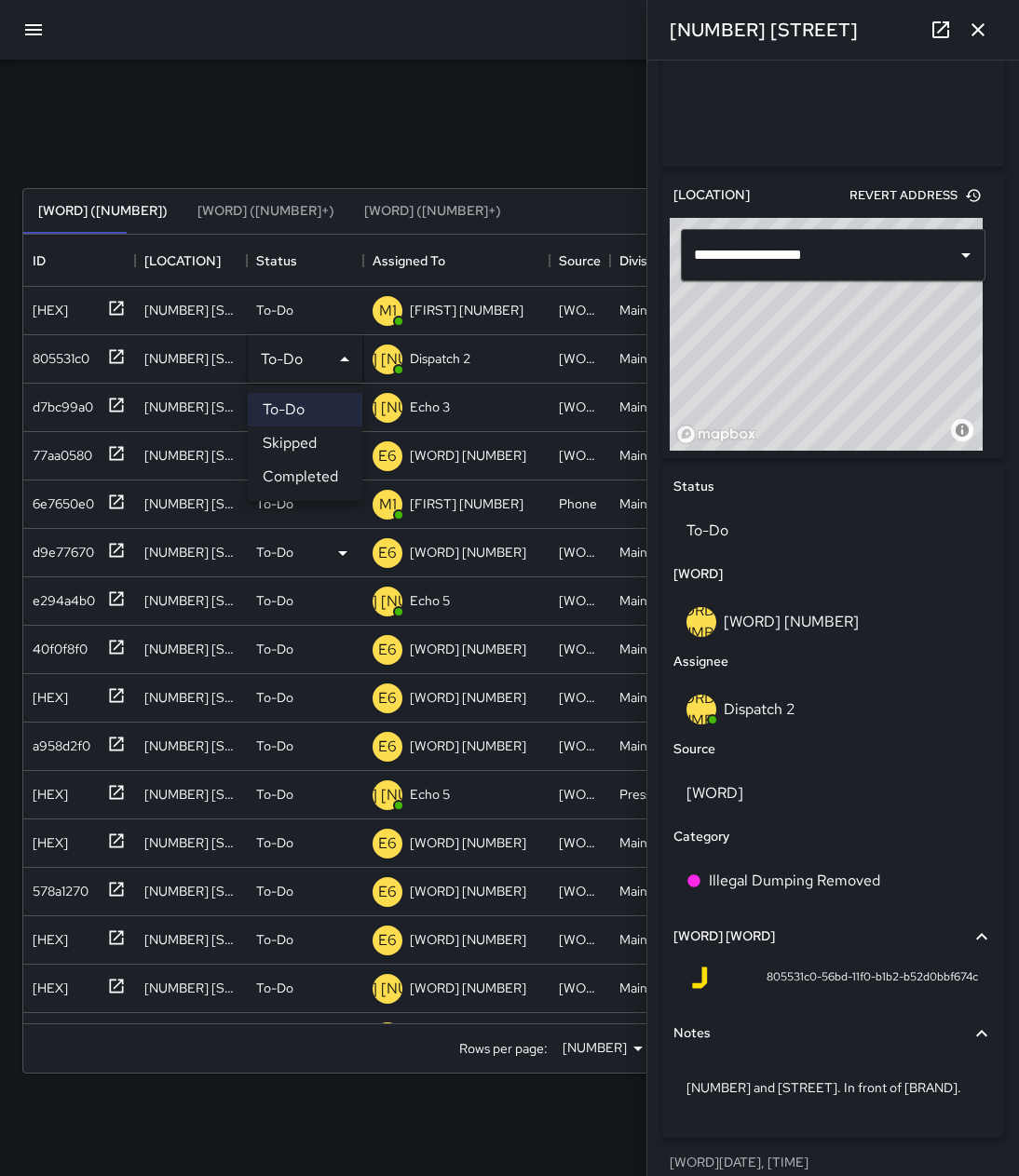 click on "Completed" at bounding box center (305, 477) 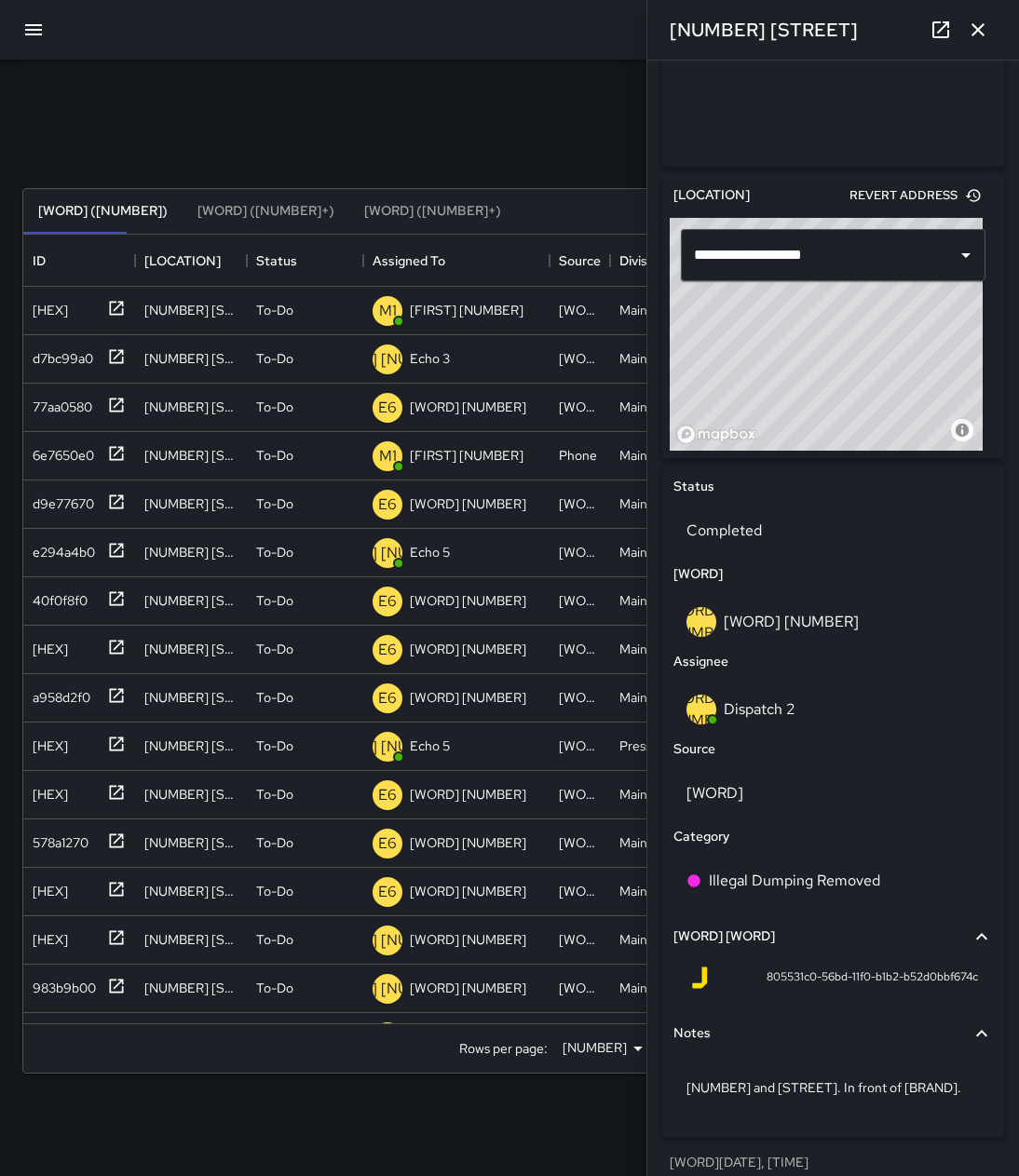 click at bounding box center (978, 30) 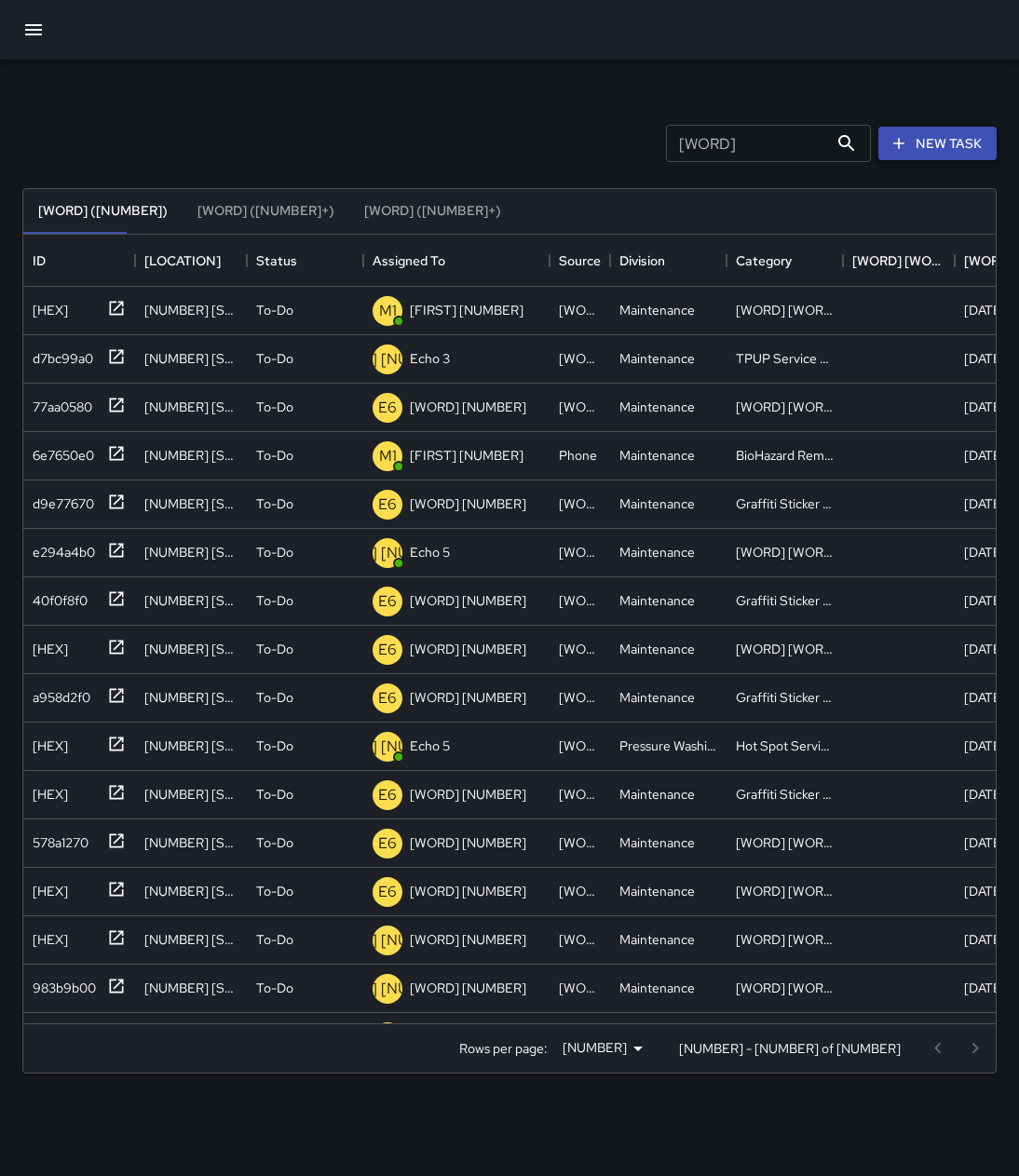 click on "New Task" at bounding box center (937, 143) 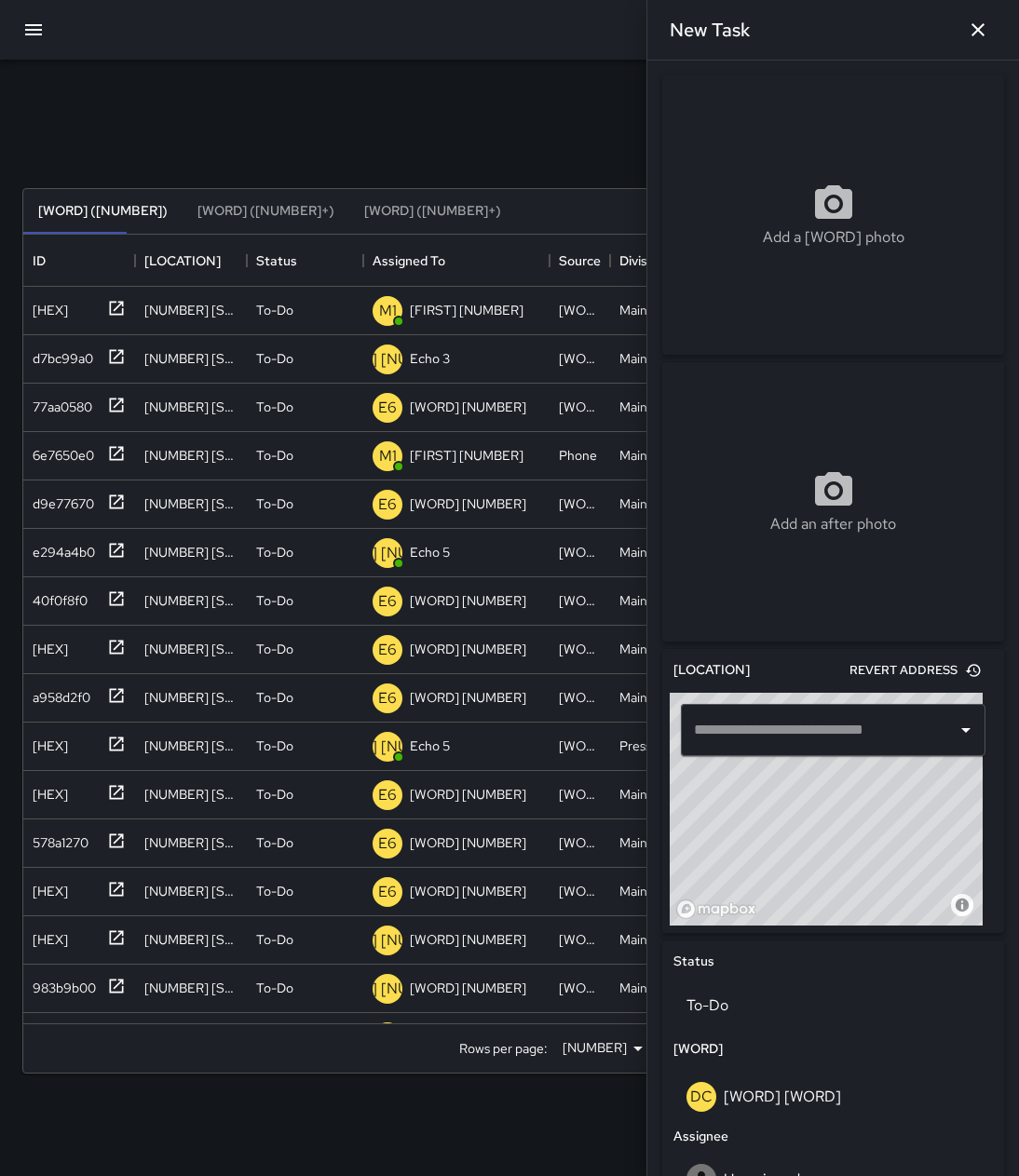 click at bounding box center (819, 730) 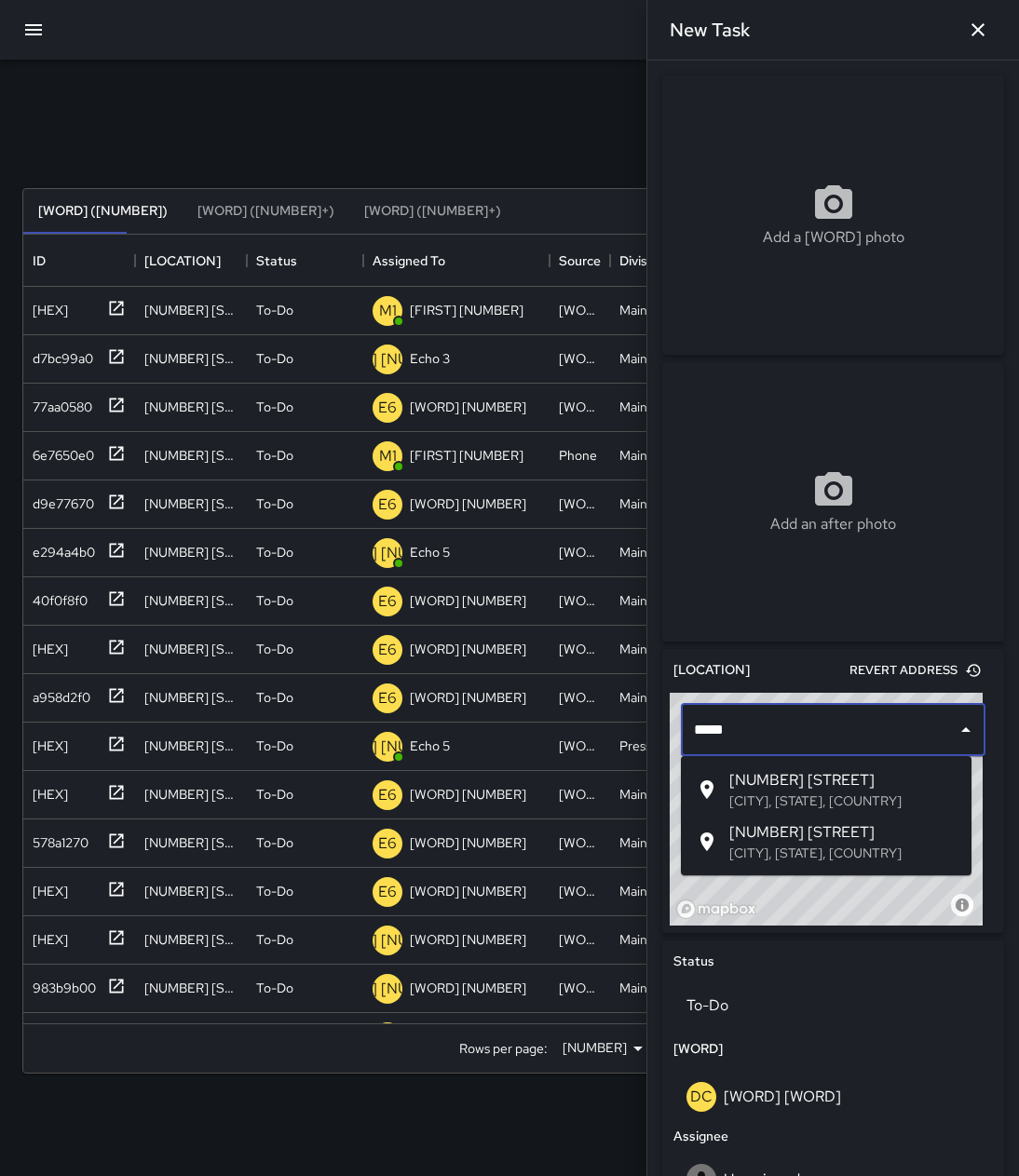 click on "[NUMBER] [STREET]" at bounding box center (843, 780) 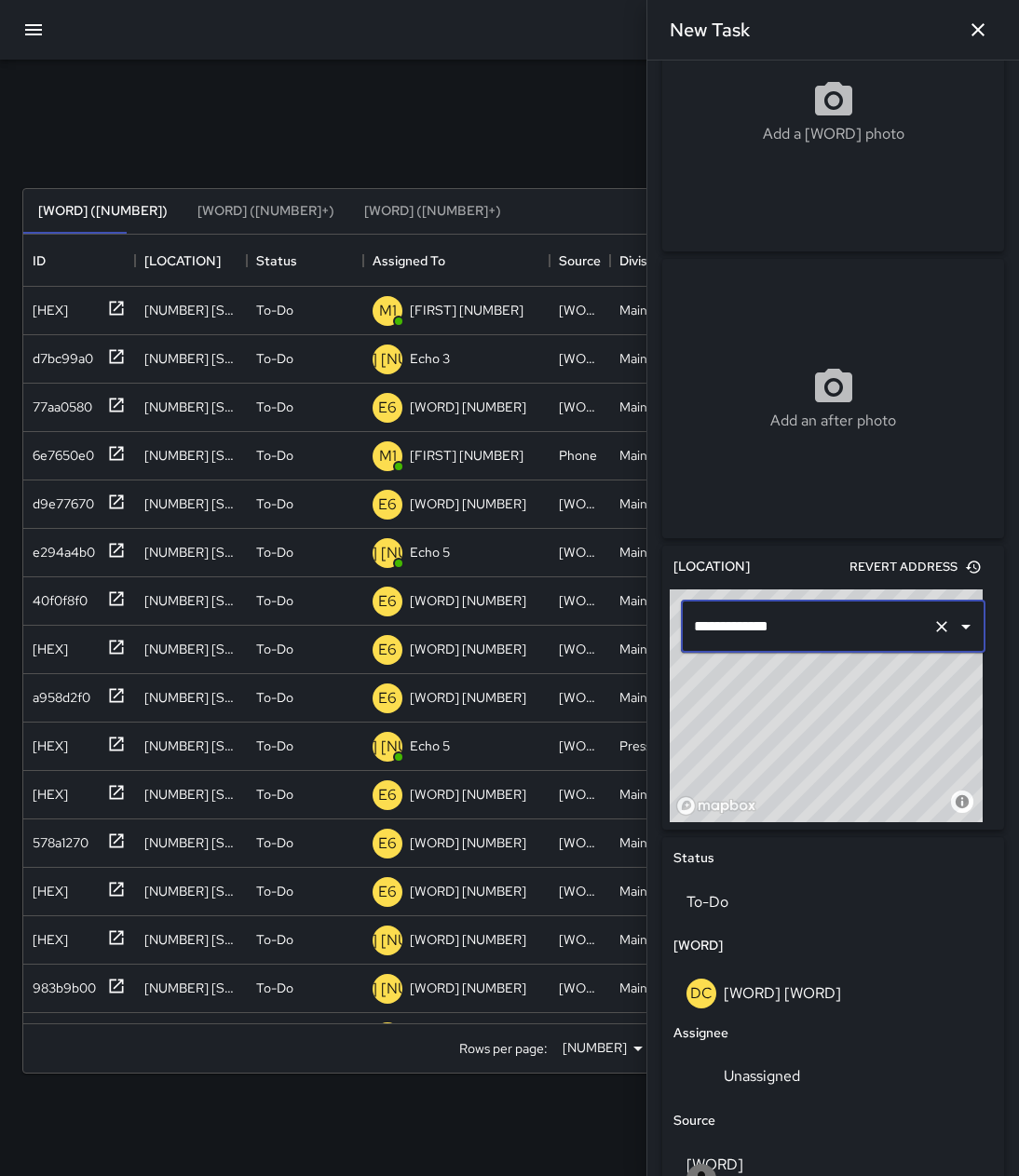 scroll, scrollTop: 186, scrollLeft: 0, axis: vertical 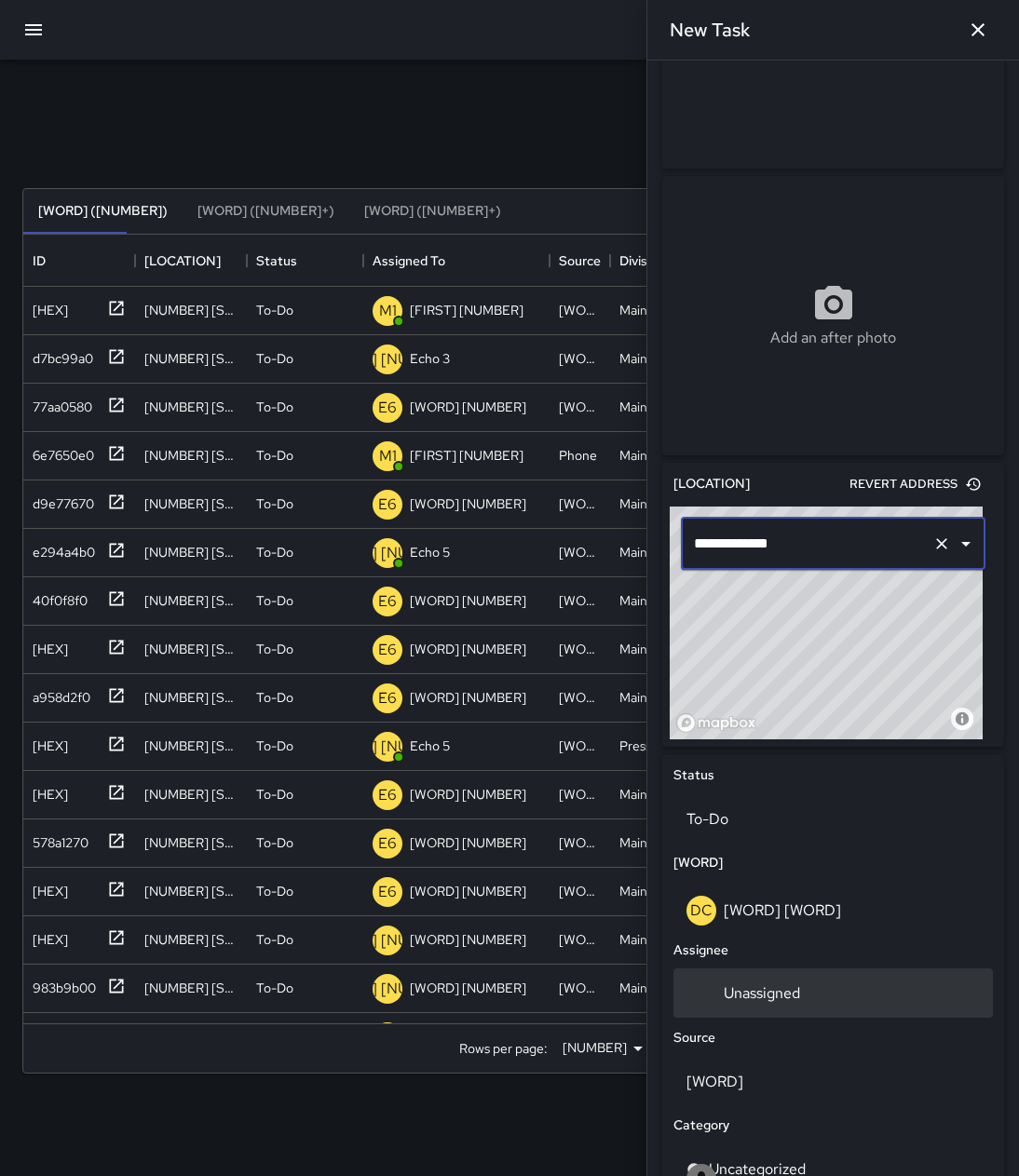 type on "**********" 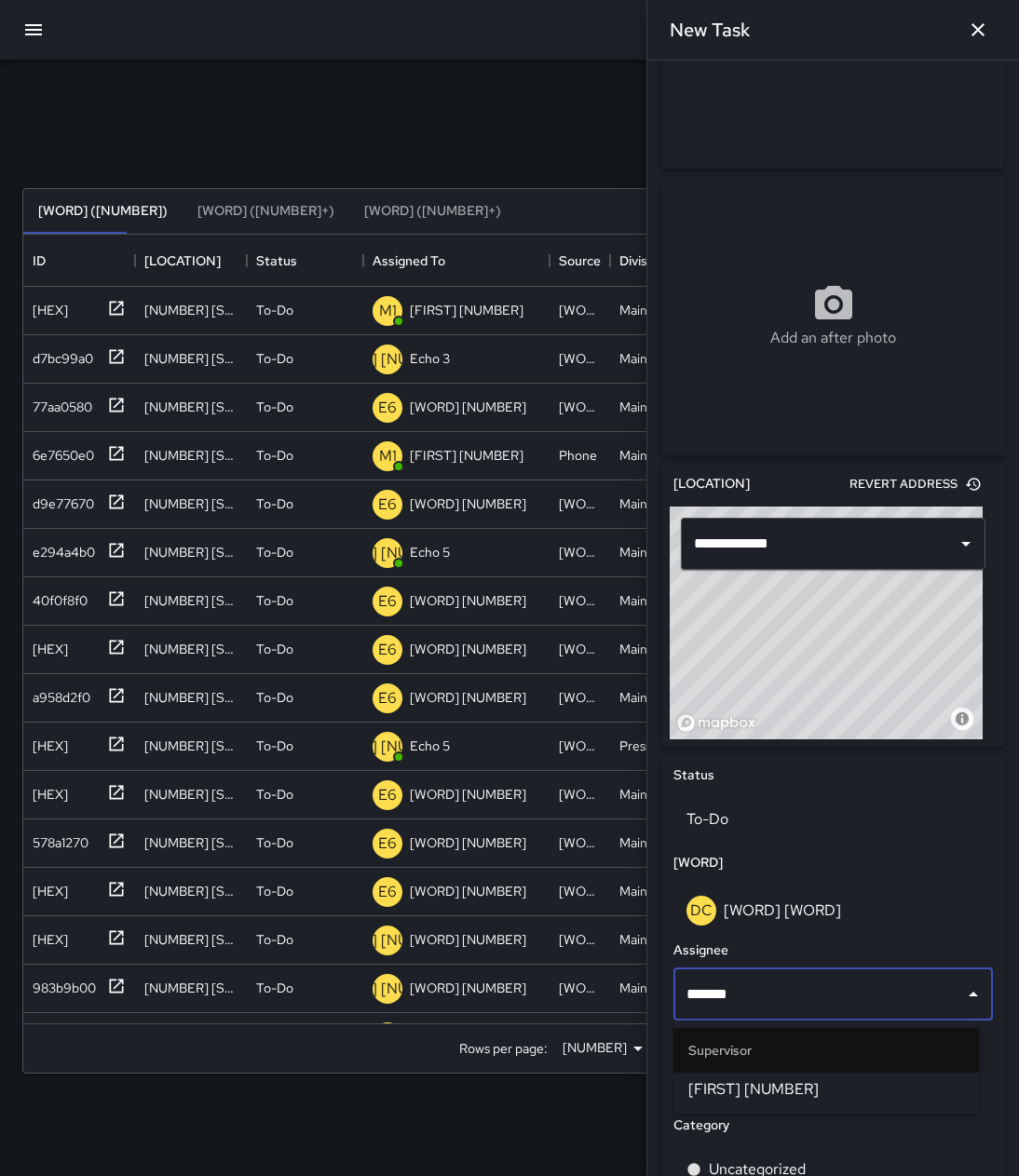 click on "[PERSON] [NUMBER]" at bounding box center [826, 1089] 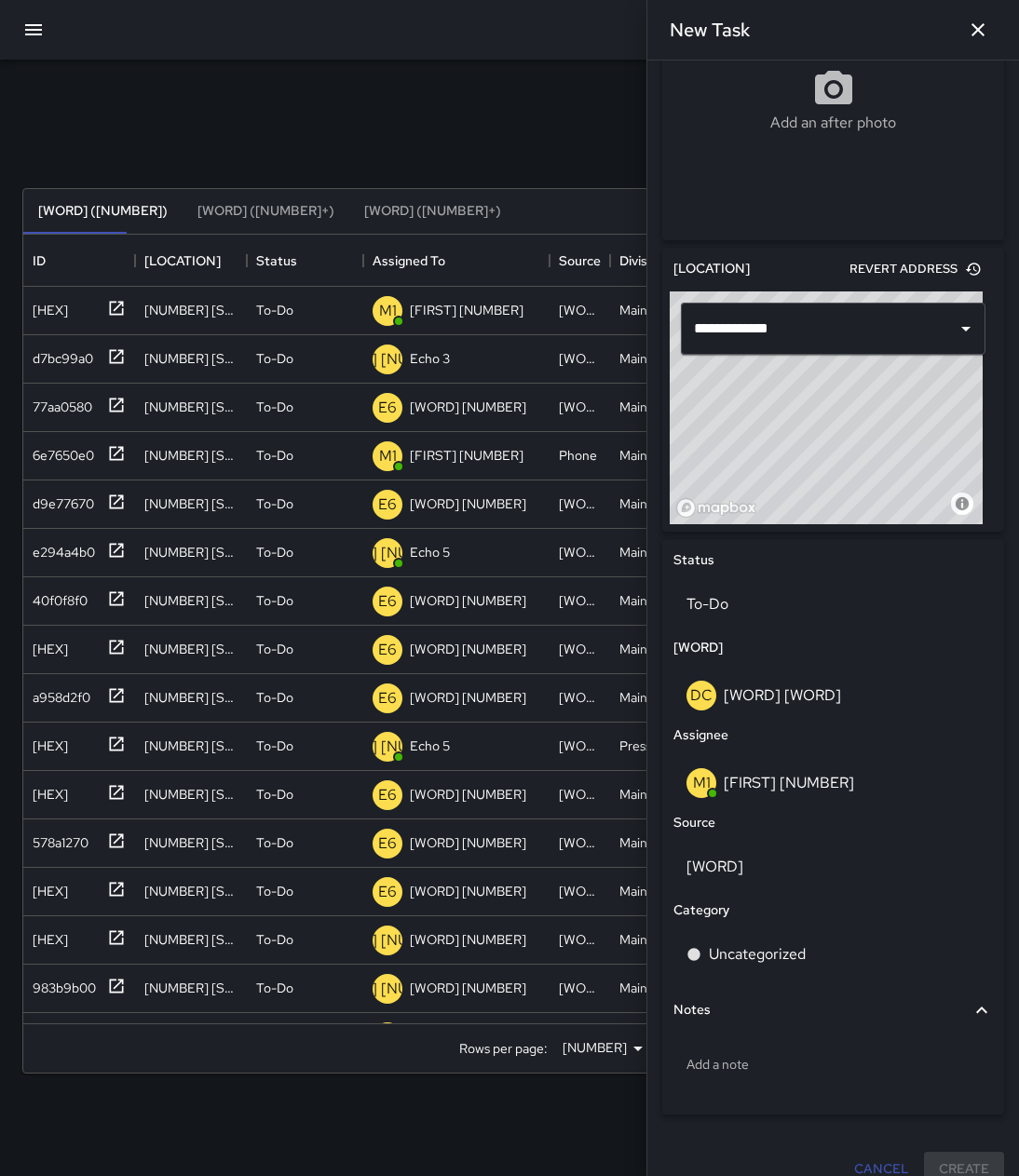 scroll, scrollTop: 426, scrollLeft: 0, axis: vertical 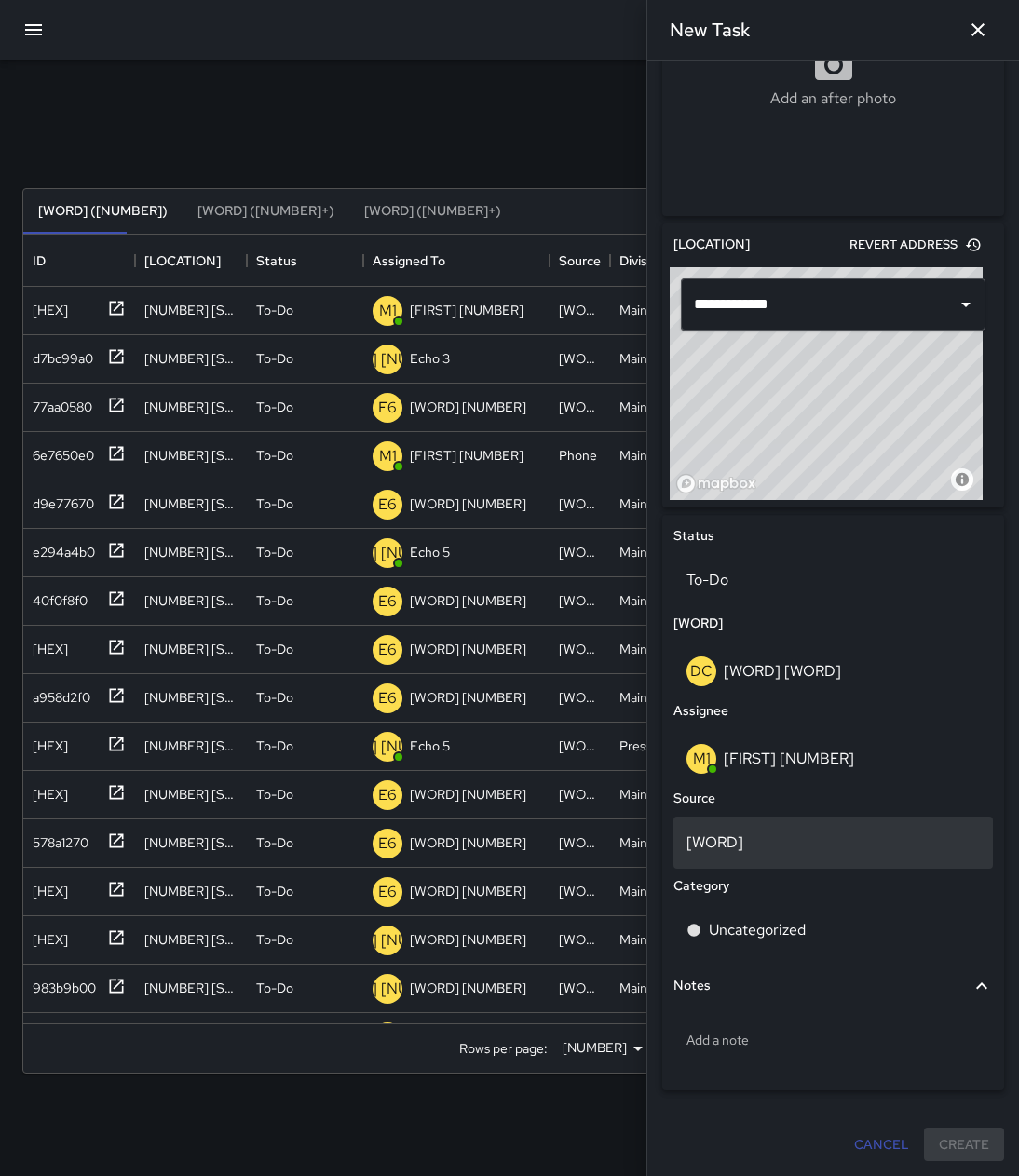 click on "[NAME]" at bounding box center (833, 580) 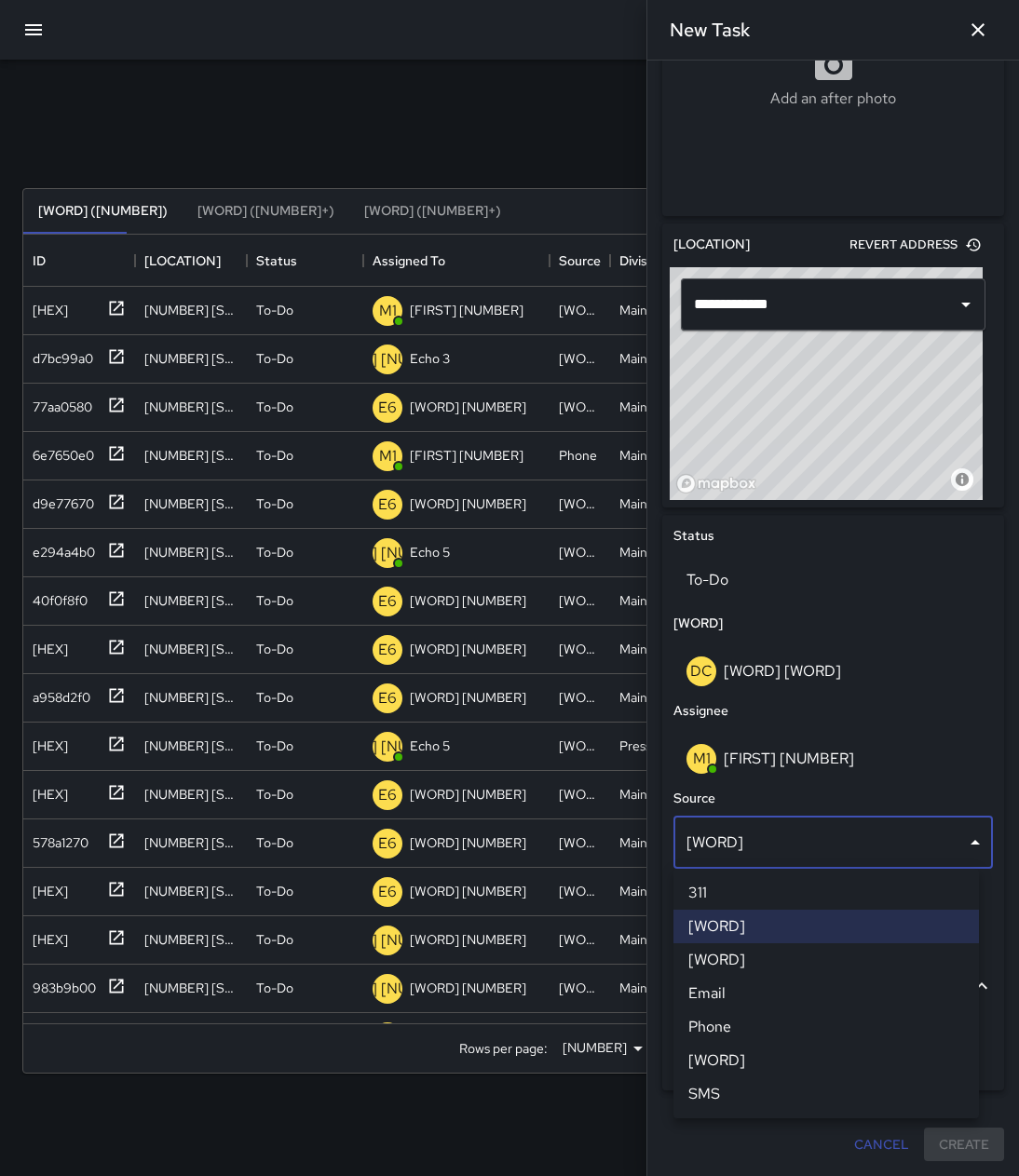 click on "Phone" at bounding box center [826, 1027] 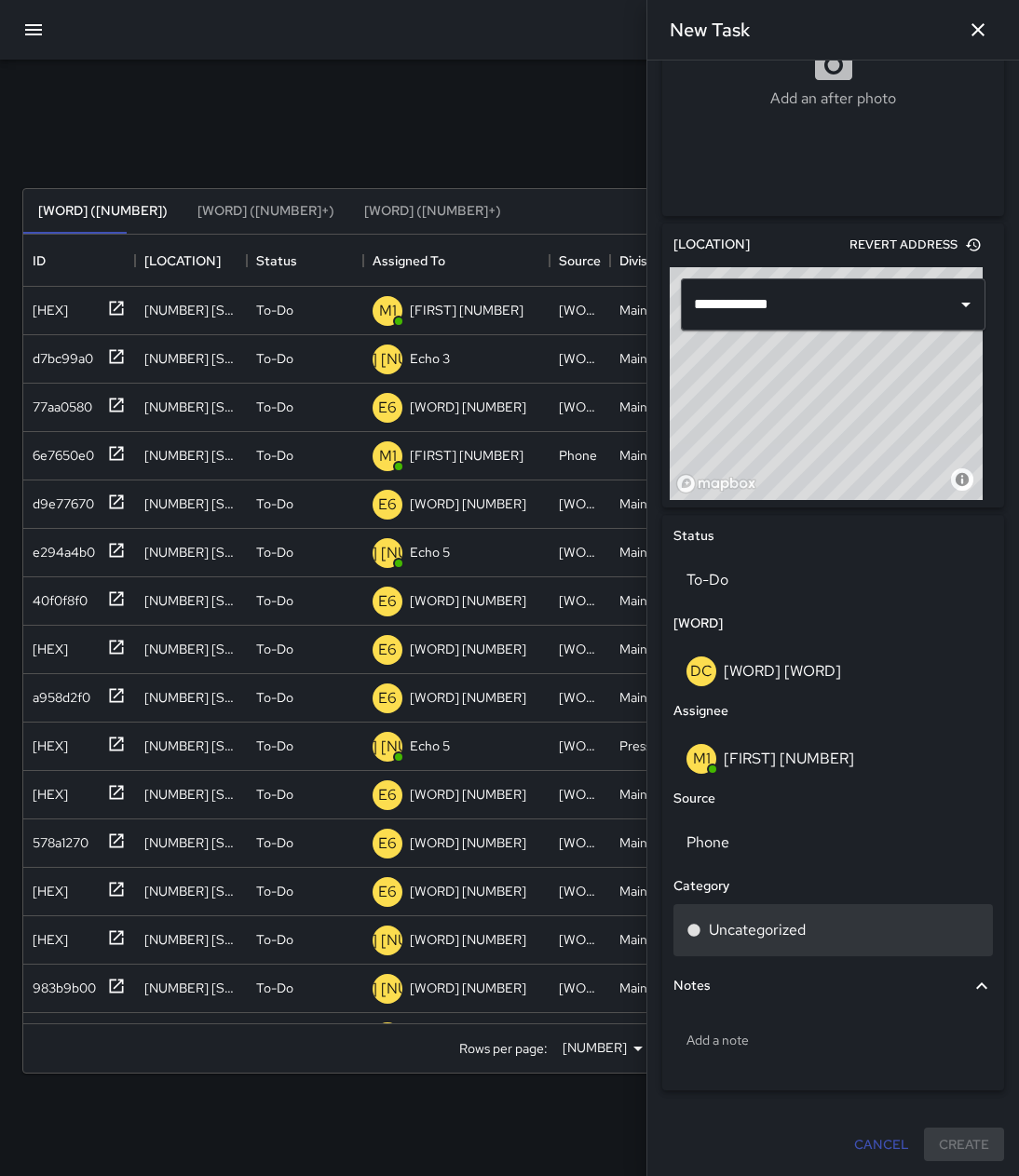 click on "Uncategorized" at bounding box center [757, 930] 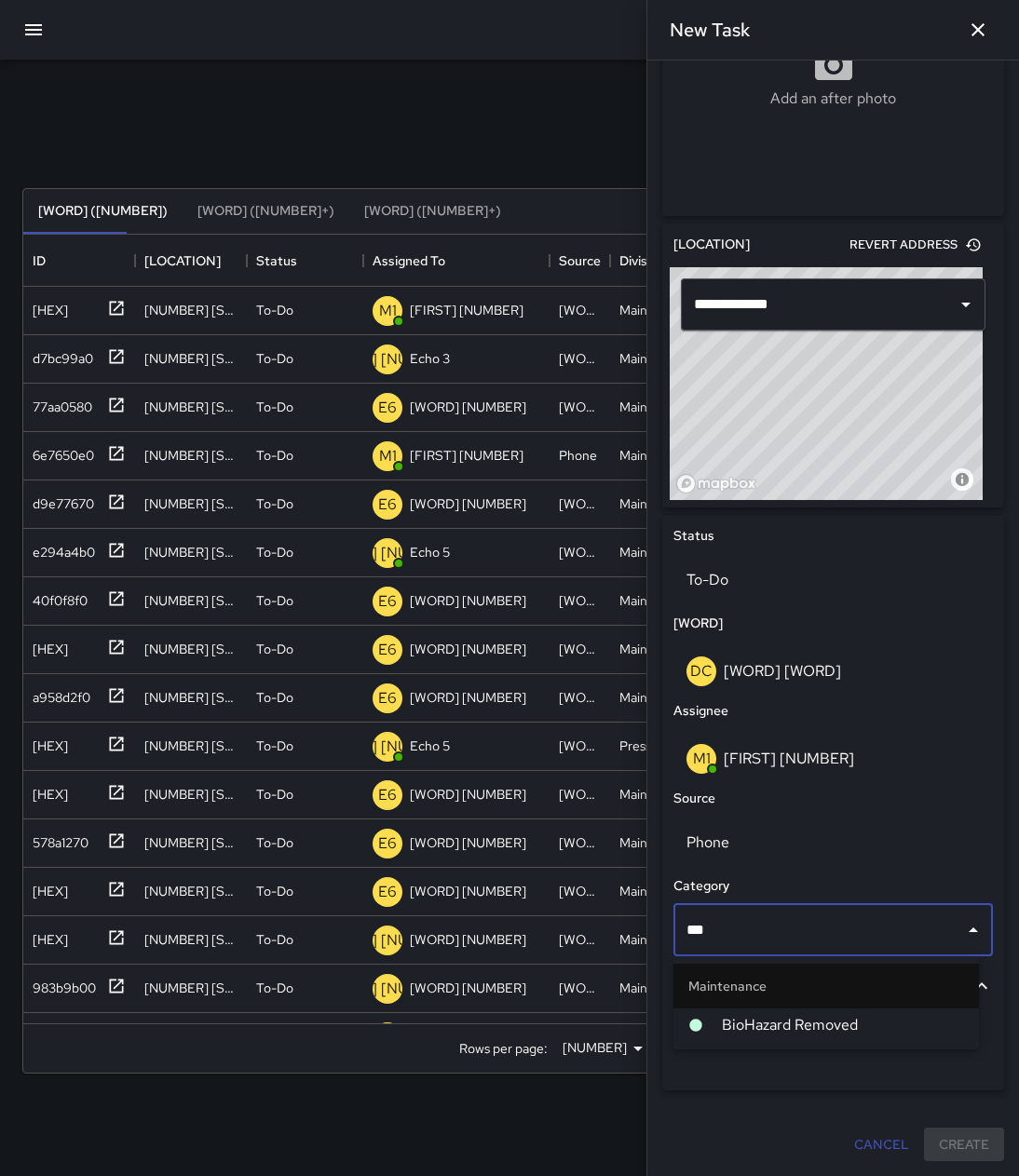 click on "BioHazard Removed" at bounding box center [843, 1025] 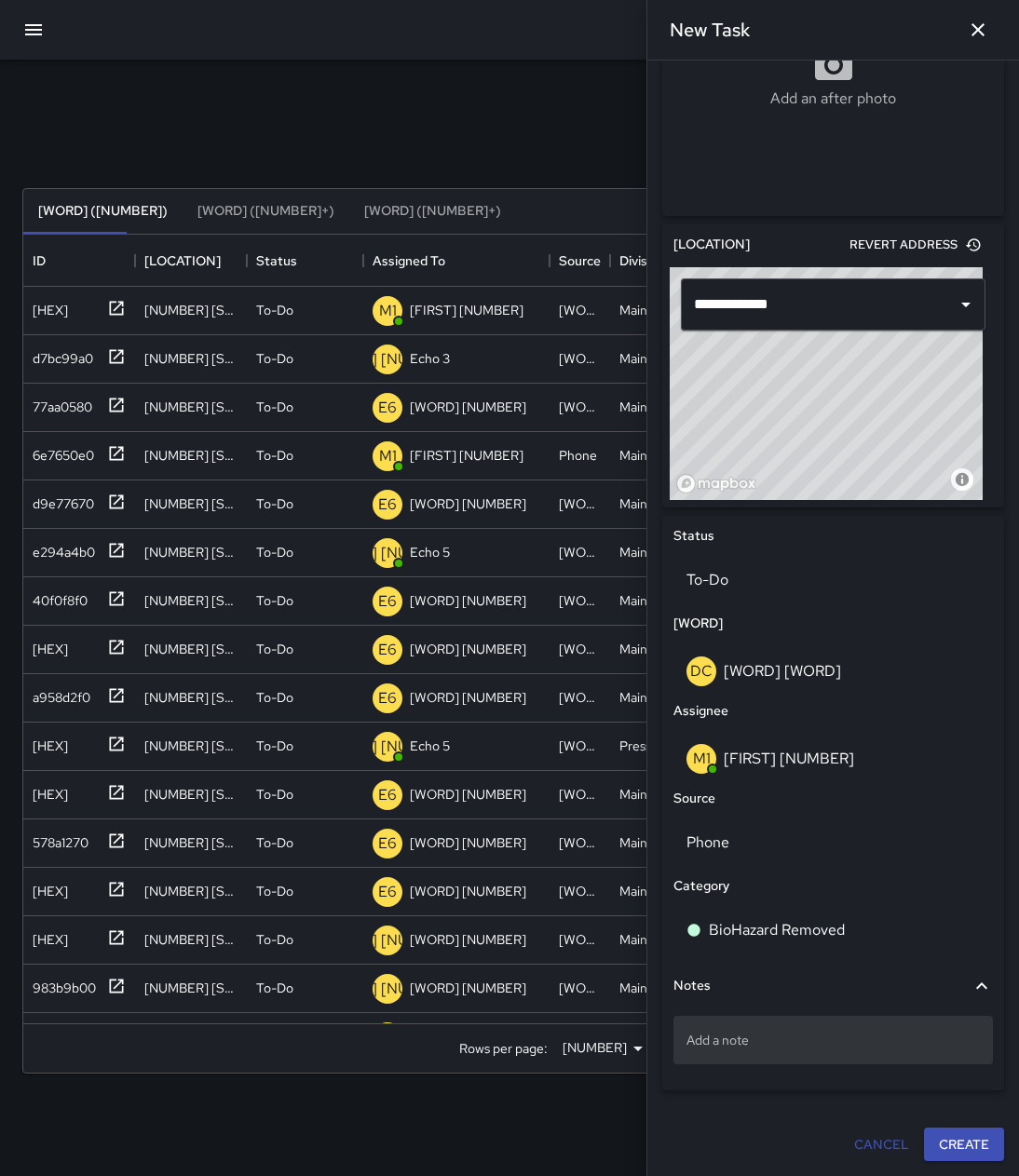 click on "Add a note" at bounding box center [833, 1040] 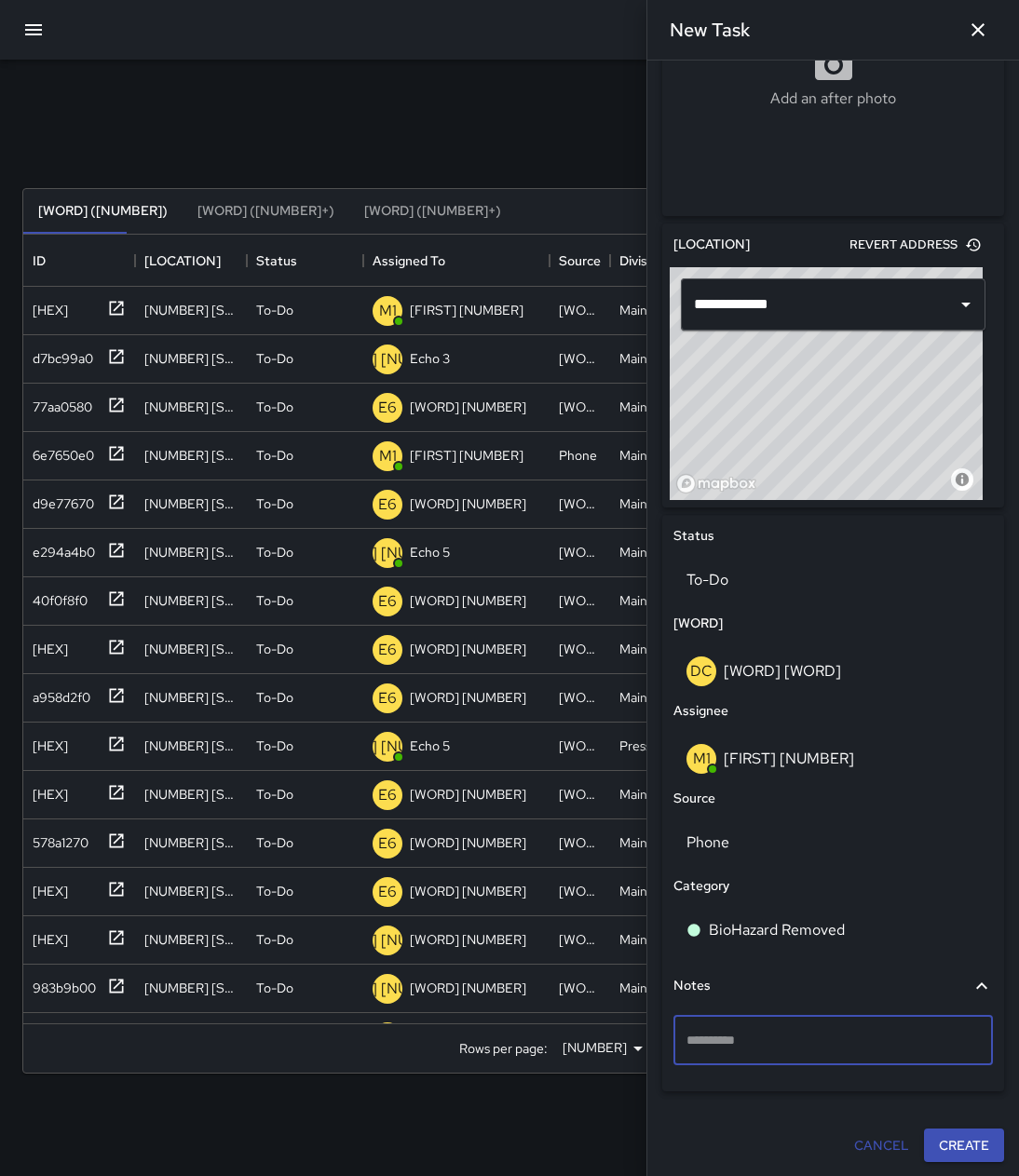 scroll, scrollTop: 408, scrollLeft: 0, axis: vertical 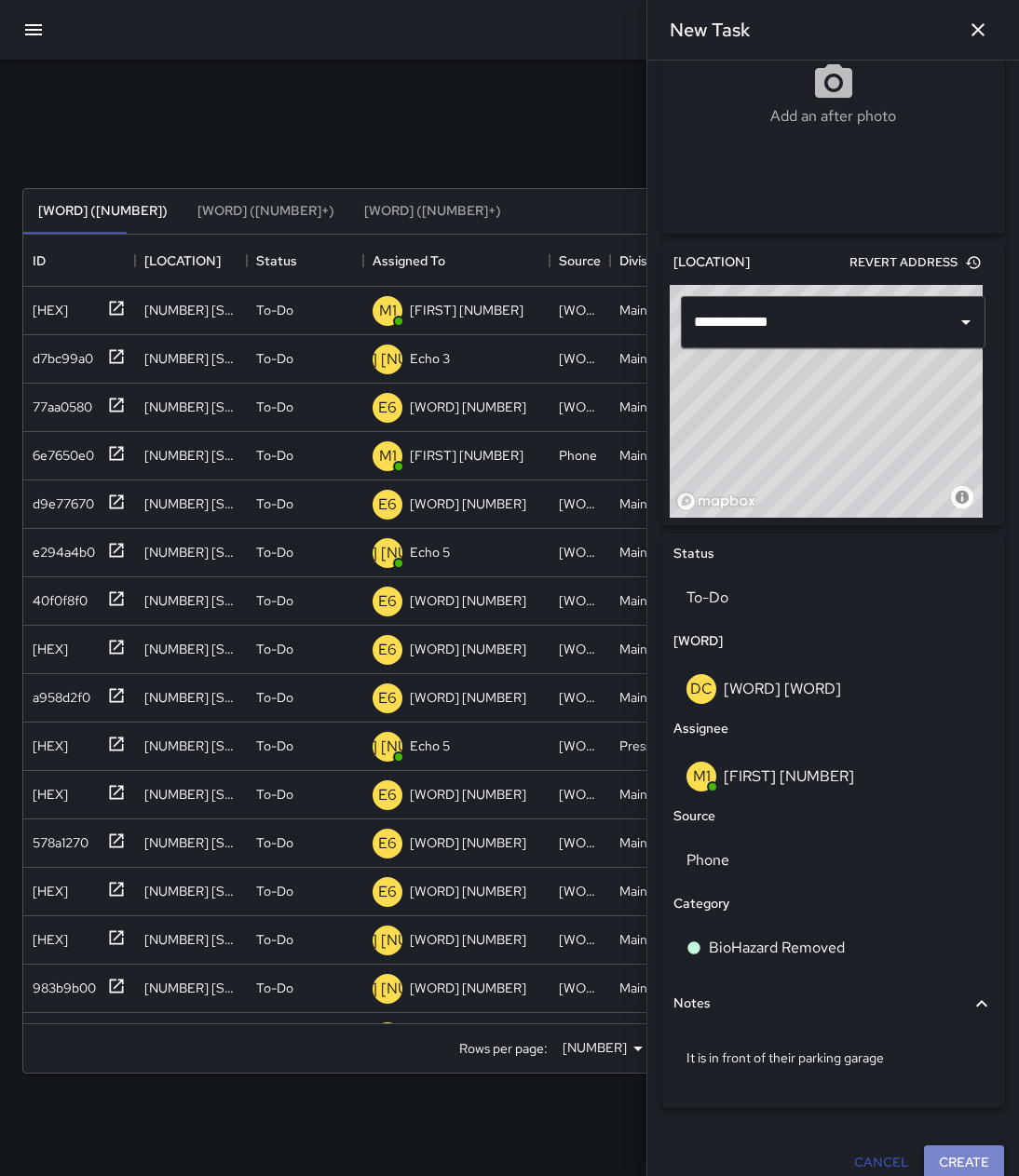 click on "Create" at bounding box center [964, 1162] 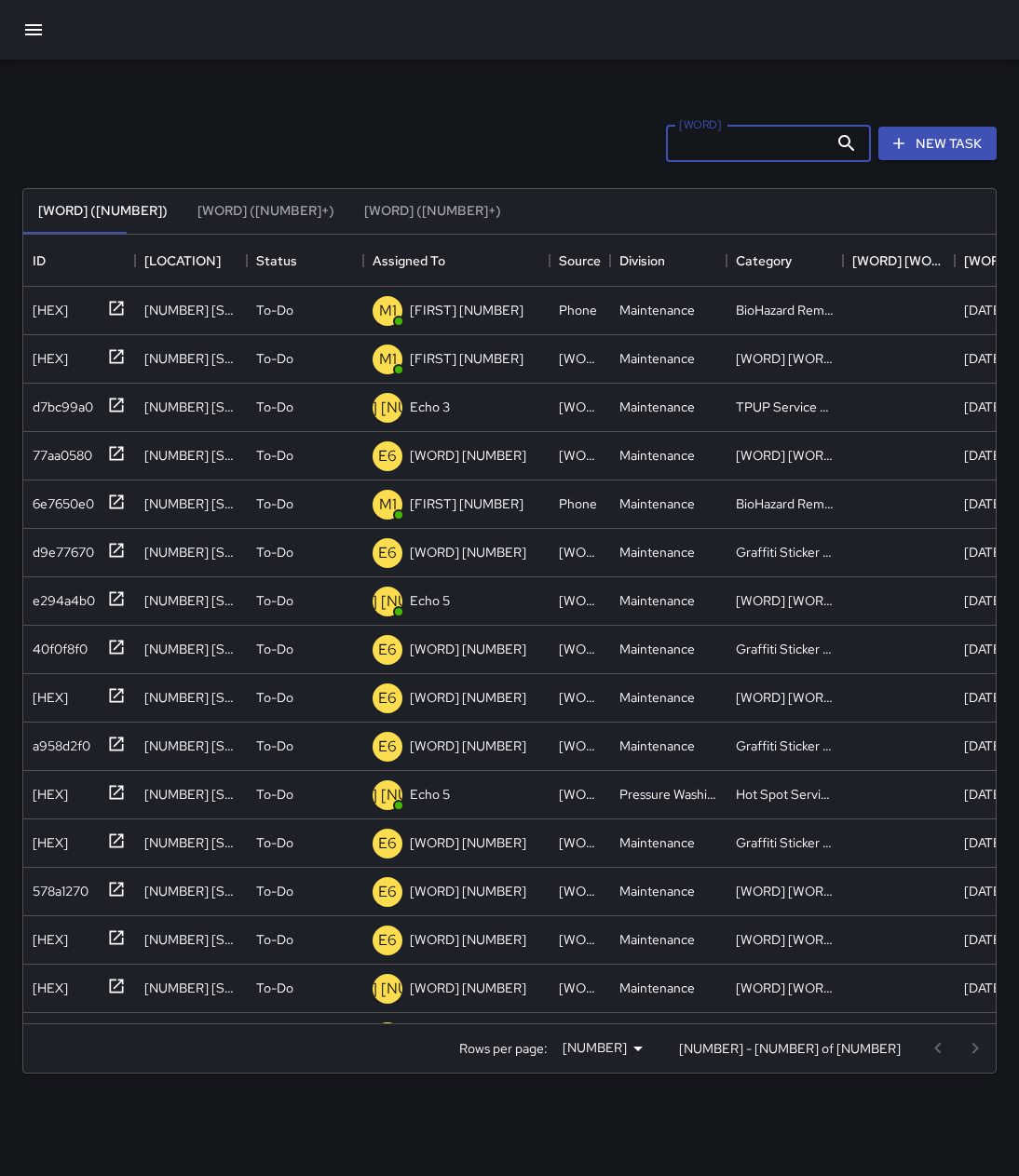 click on "Search" at bounding box center [747, 143] 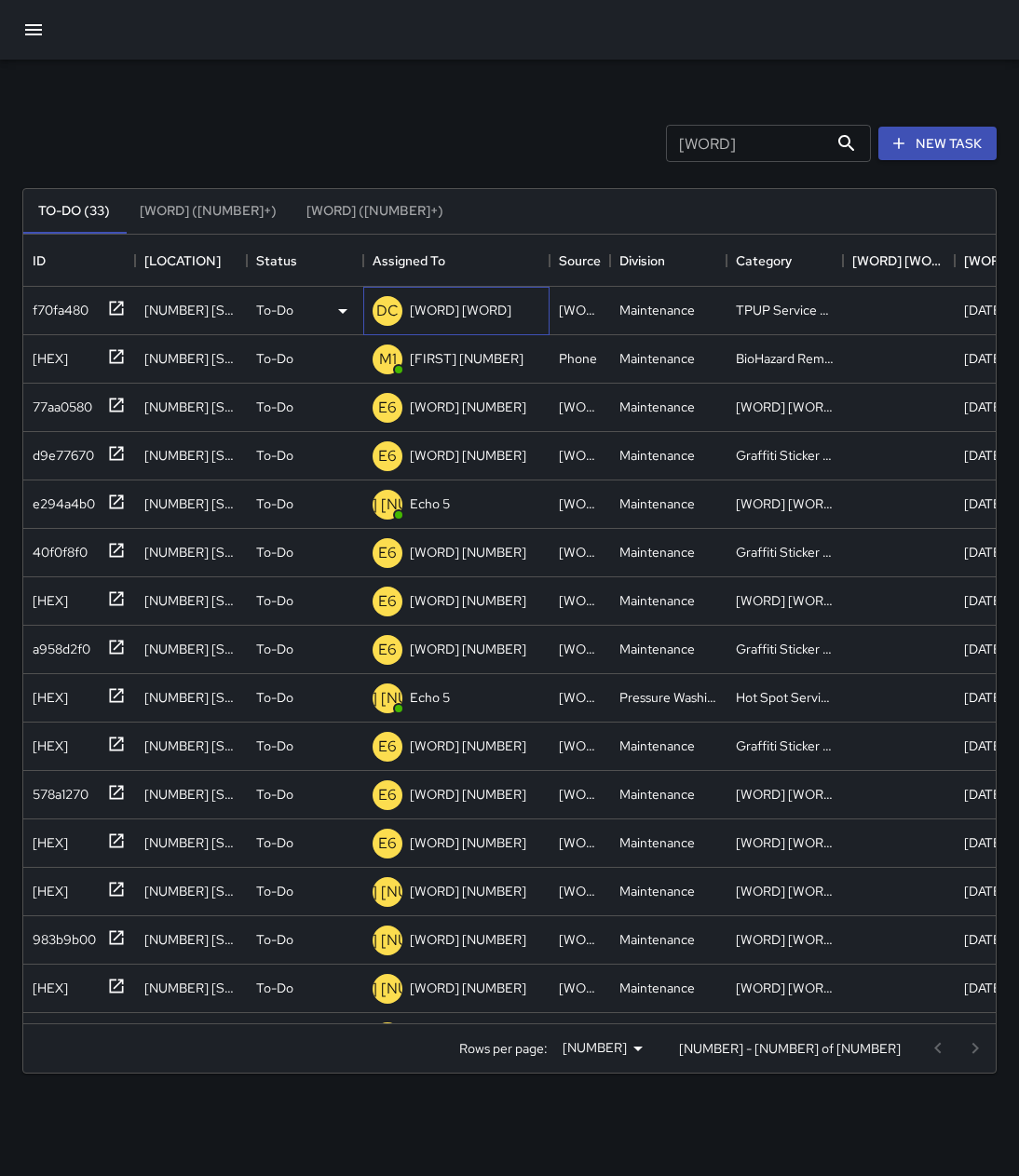 click on "Dispatch Center" at bounding box center [460, 310] 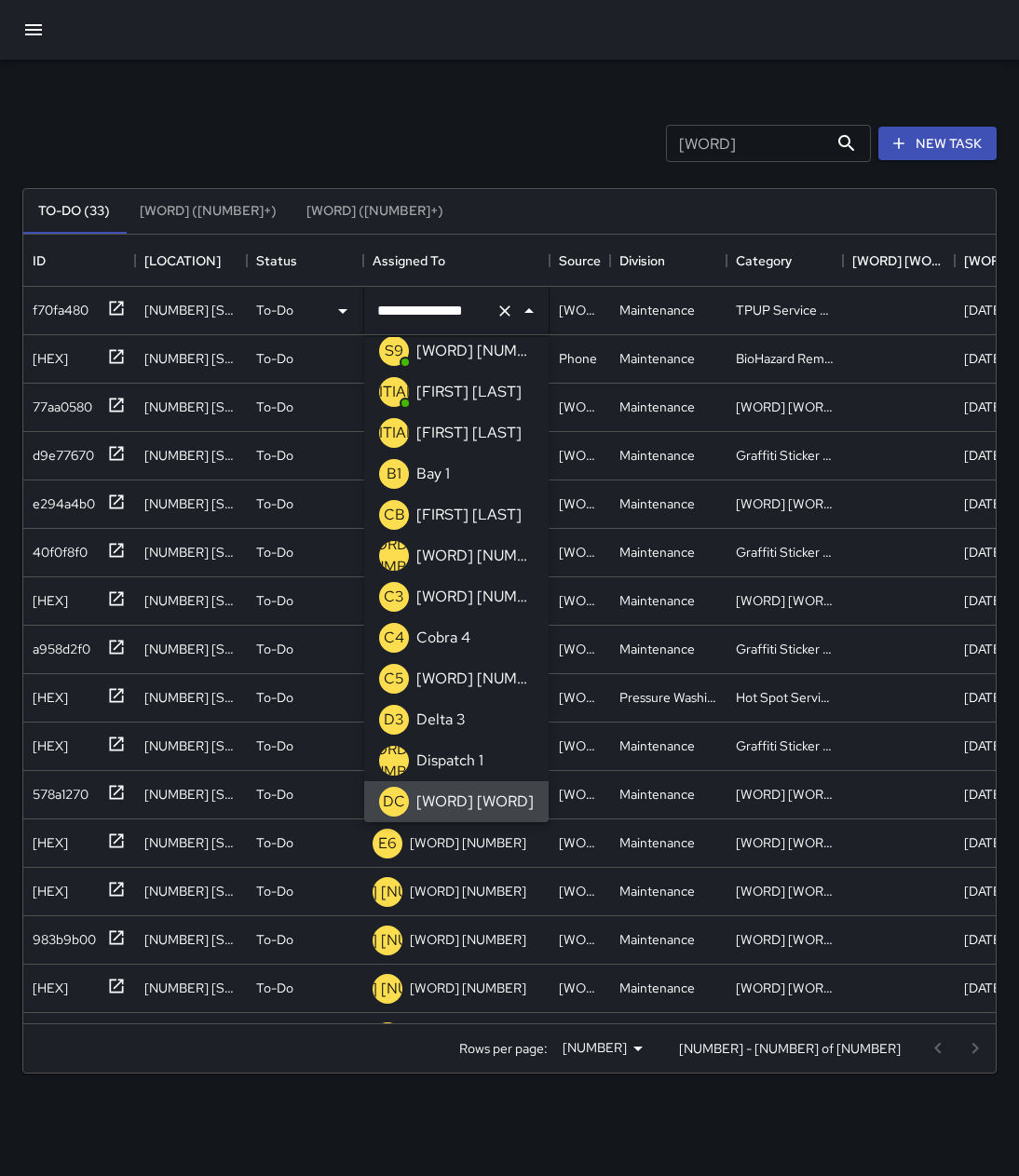 click at bounding box center (505, 311) 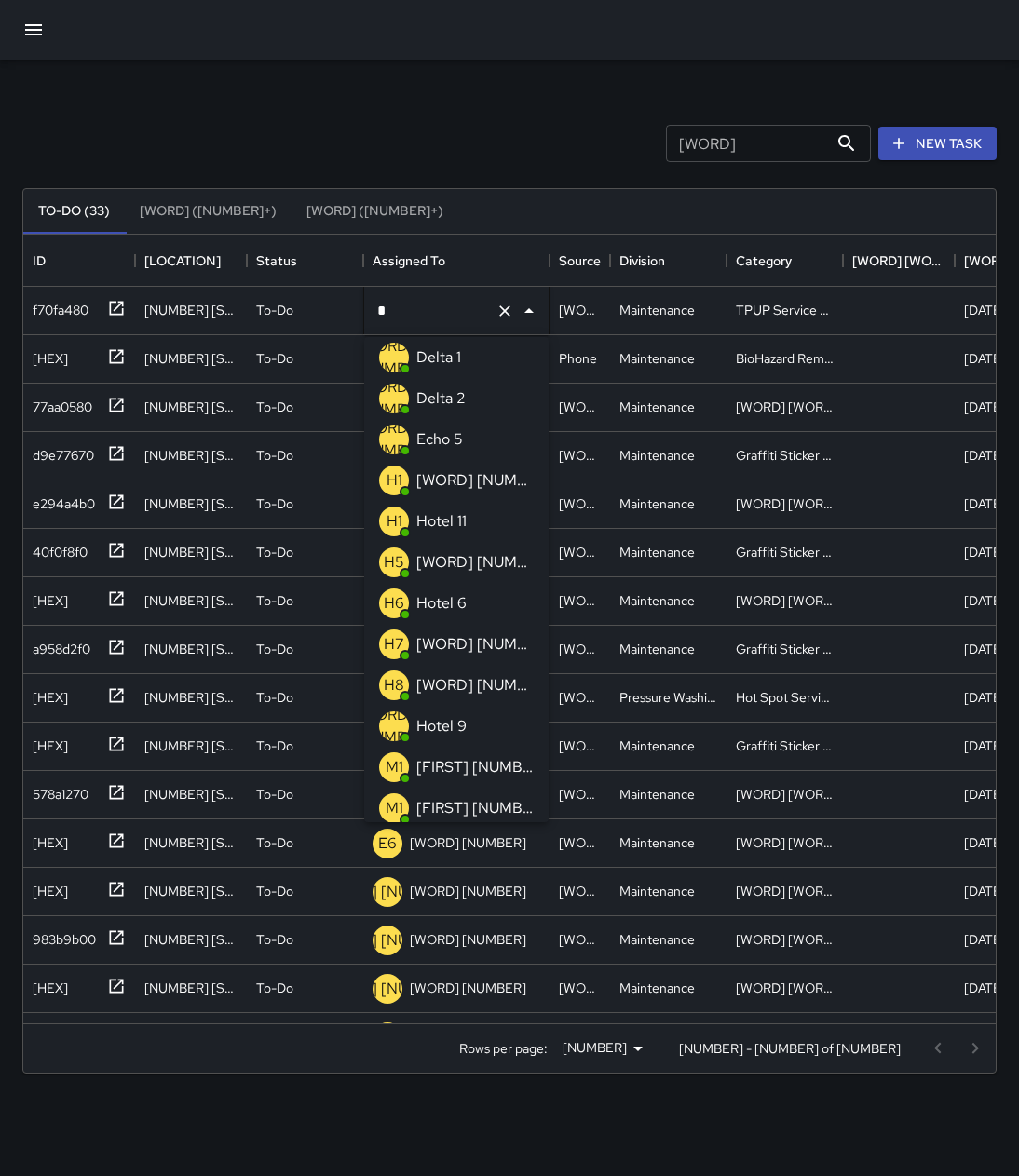 scroll, scrollTop: 0, scrollLeft: 0, axis: both 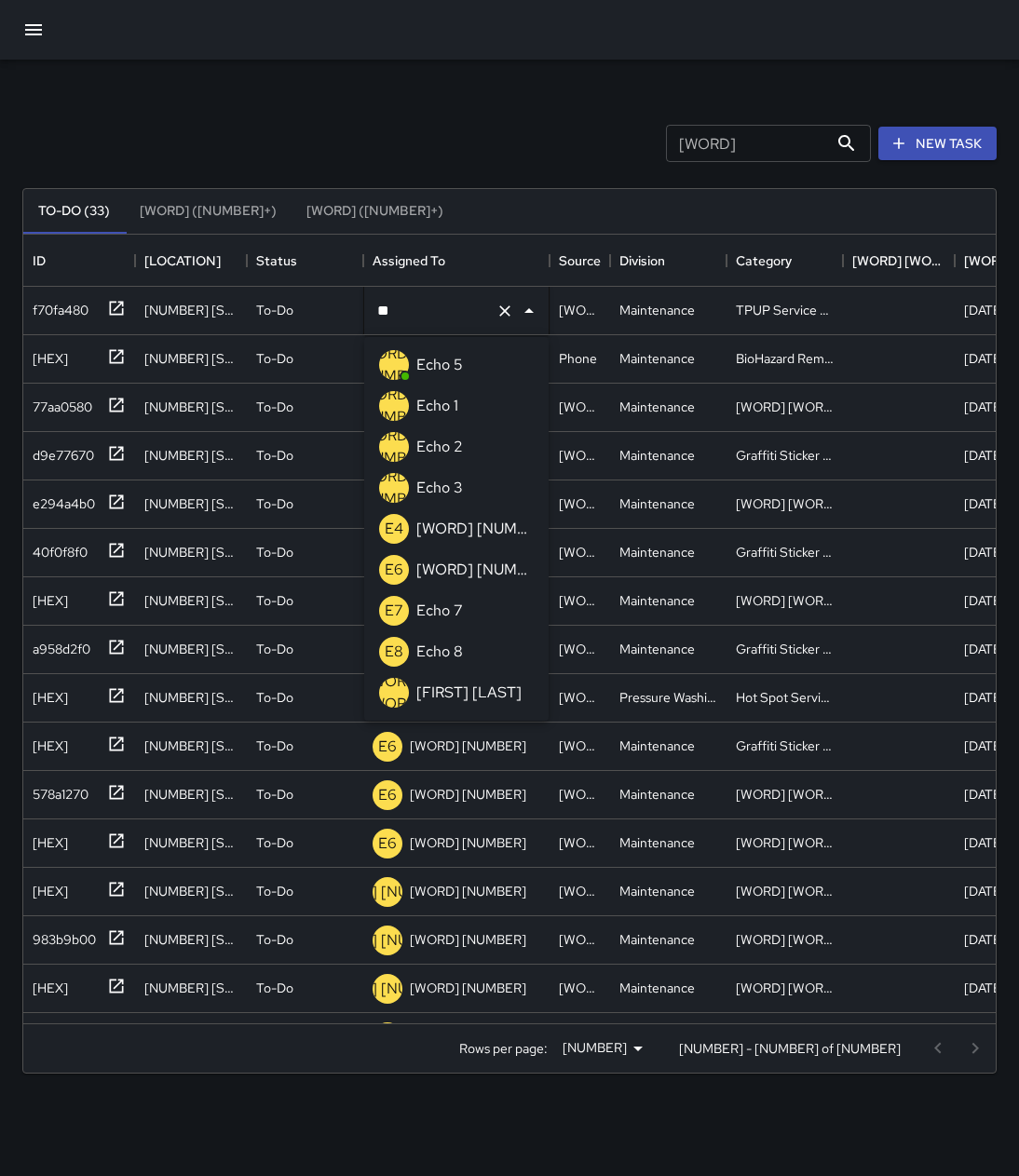 click on "E3 Echo 3" at bounding box center [456, 488] 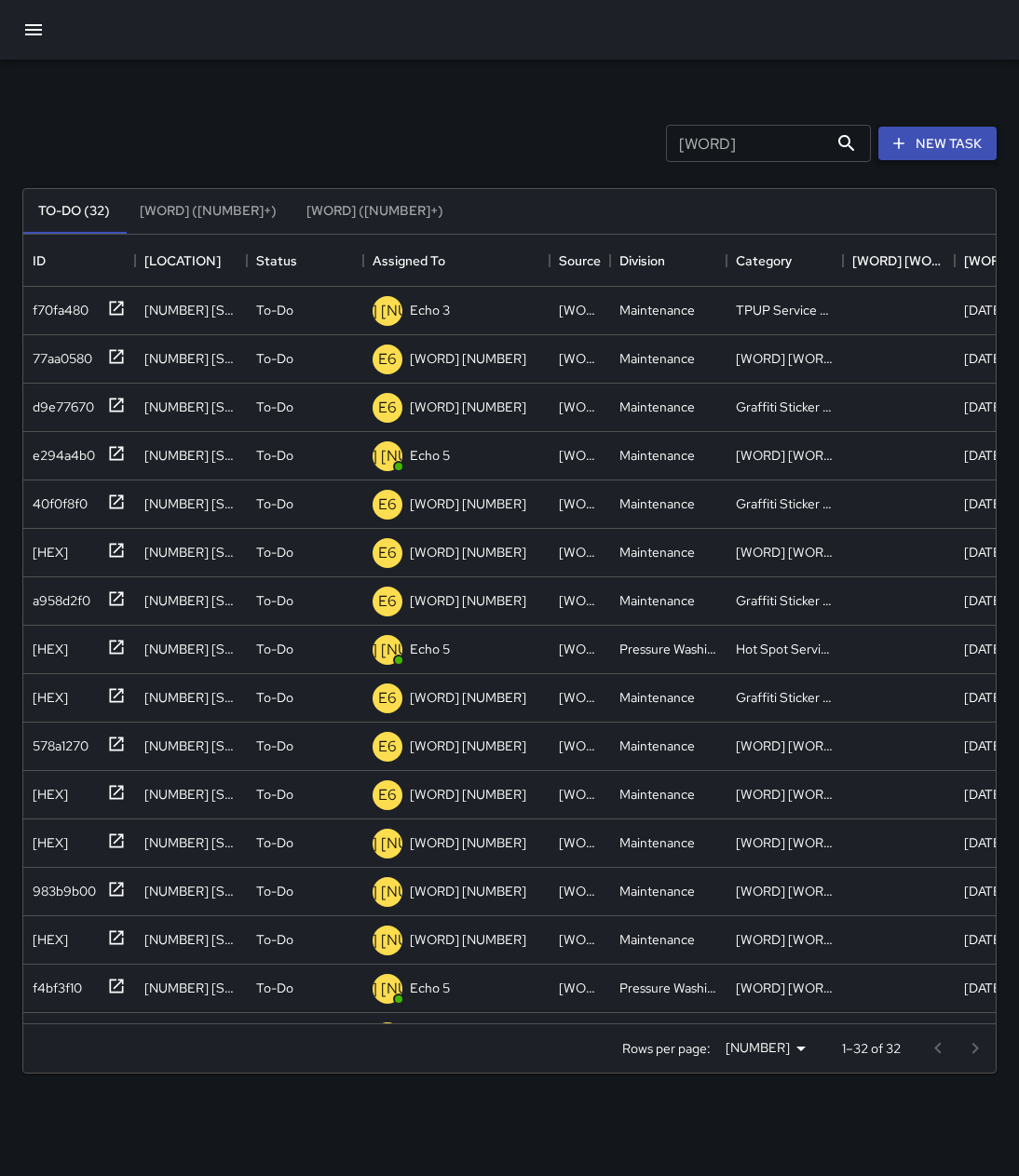 click on "New Task" at bounding box center (937, 143) 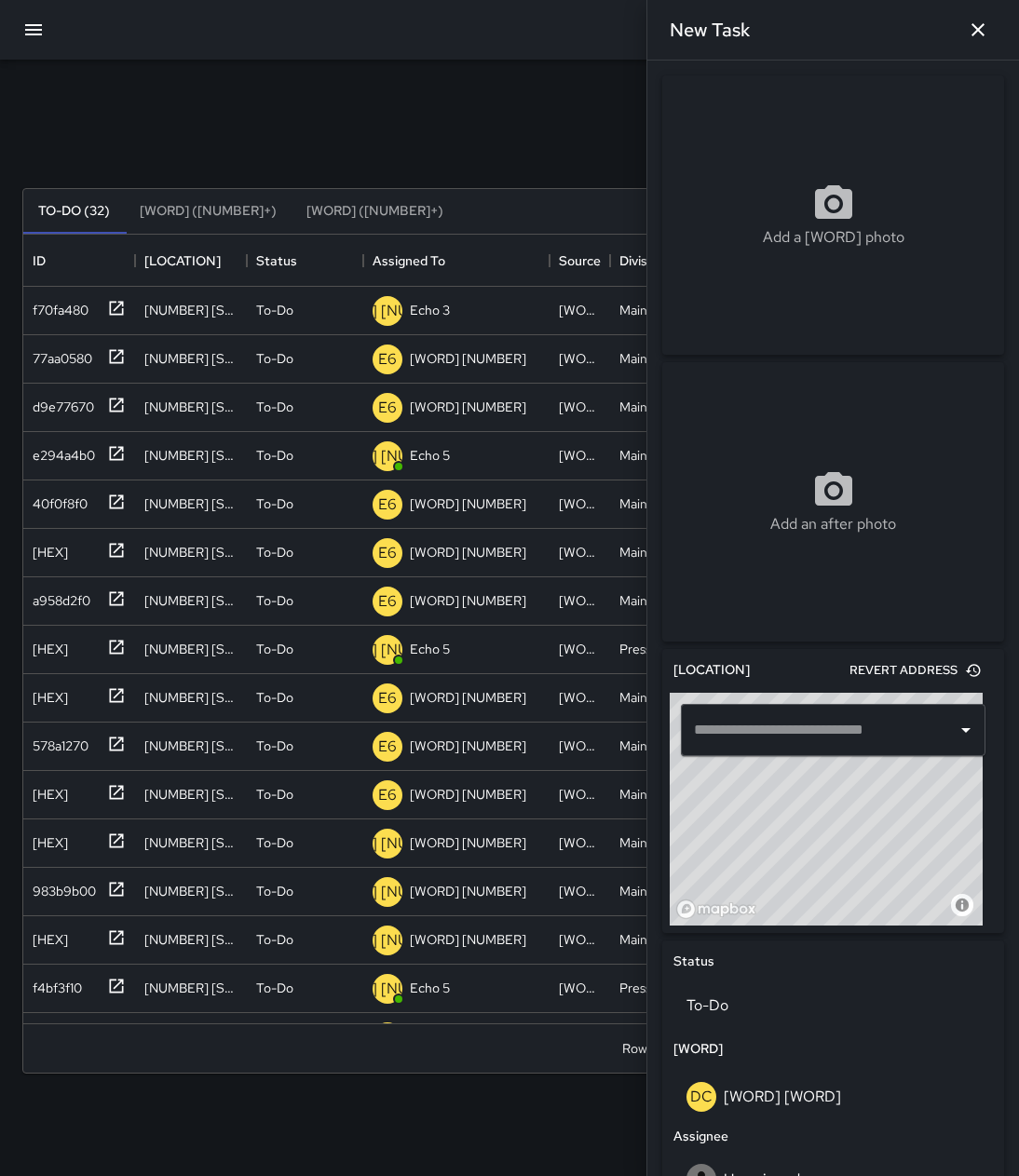 drag, startPoint x: 849, startPoint y: 884, endPoint x: 923, endPoint y: 746, distance: 156.58863 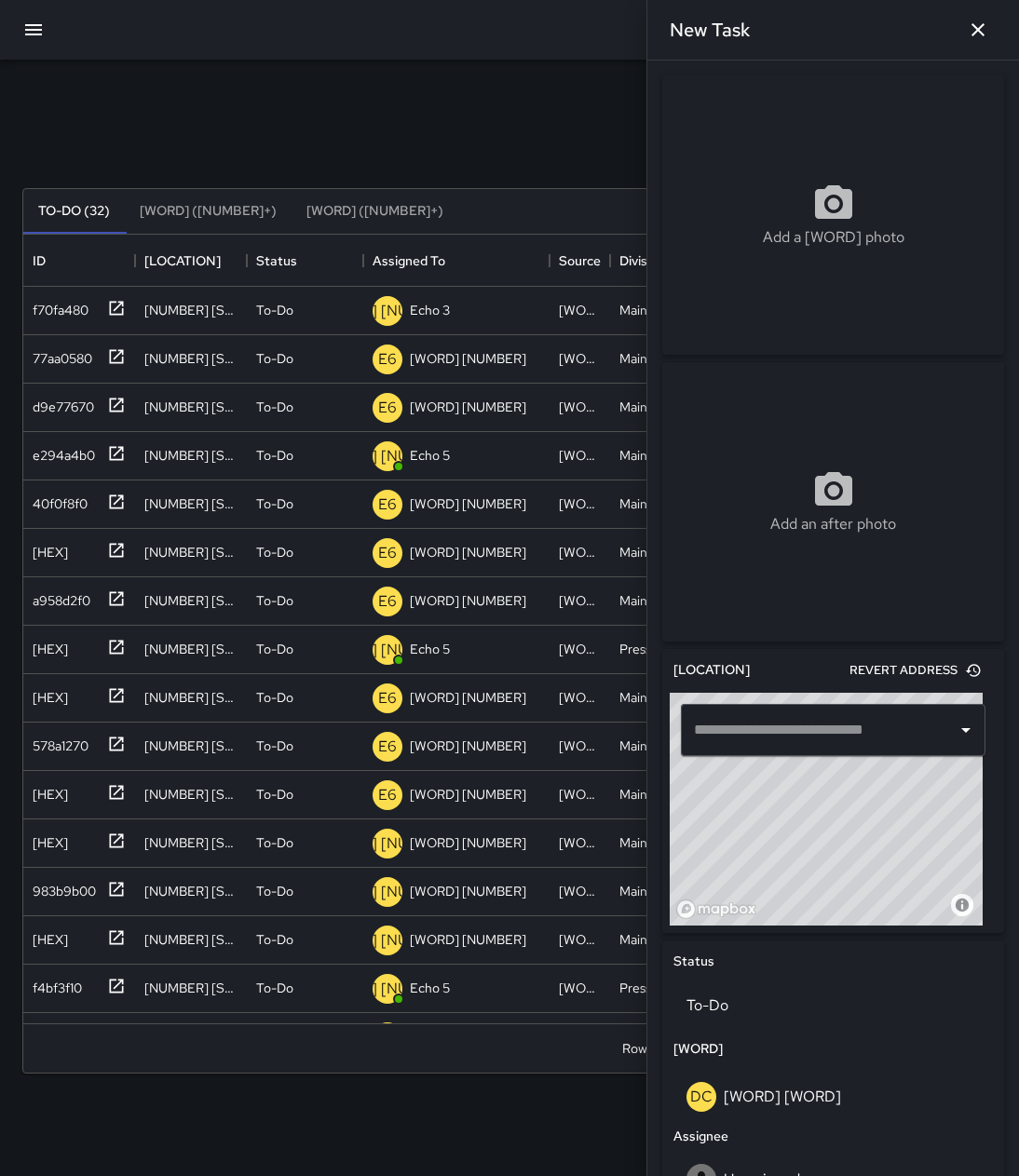 click on "© Mapbox   © OpenStreetMap   Improve this map" at bounding box center [826, 809] 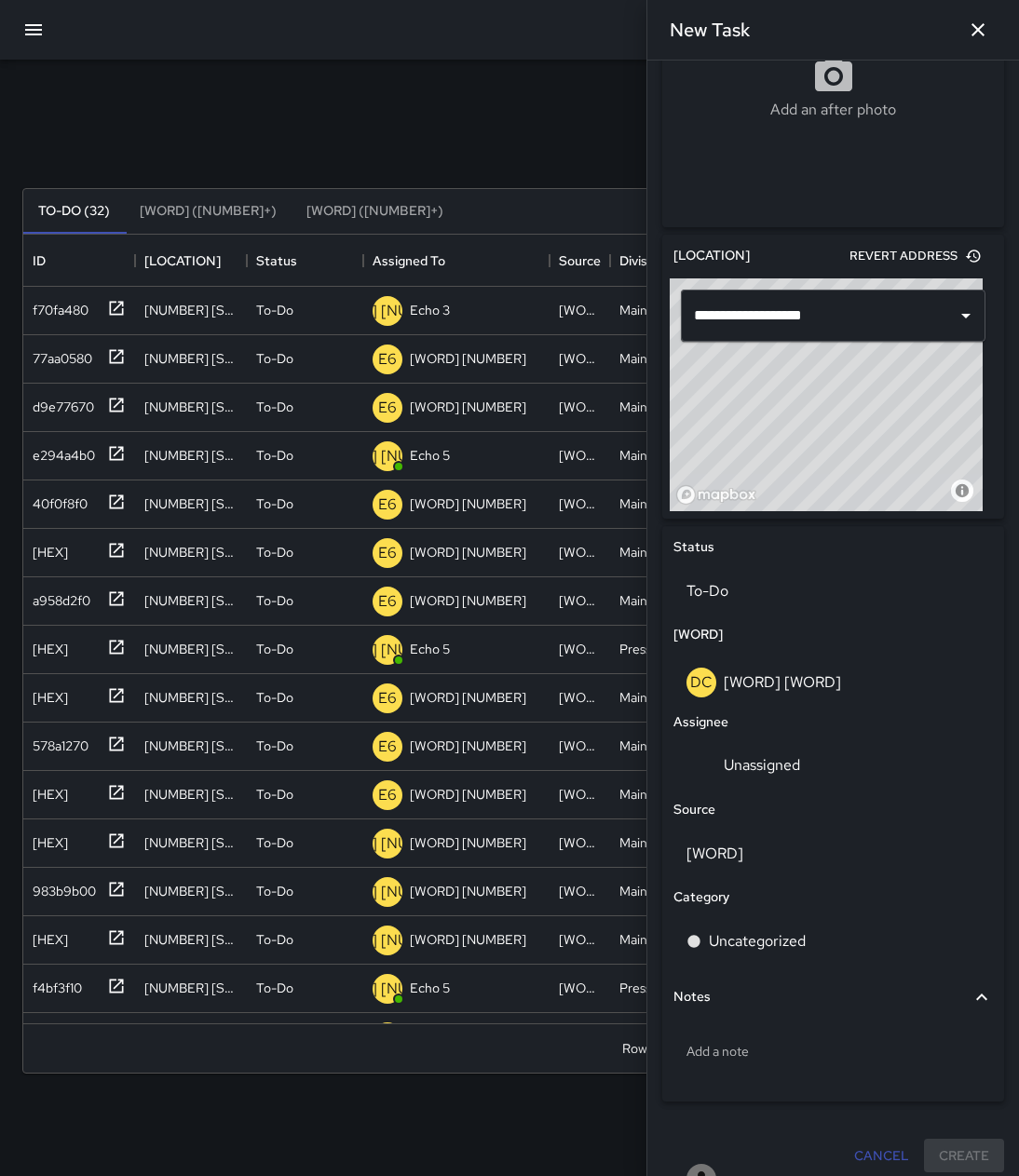 scroll, scrollTop: 426, scrollLeft: 0, axis: vertical 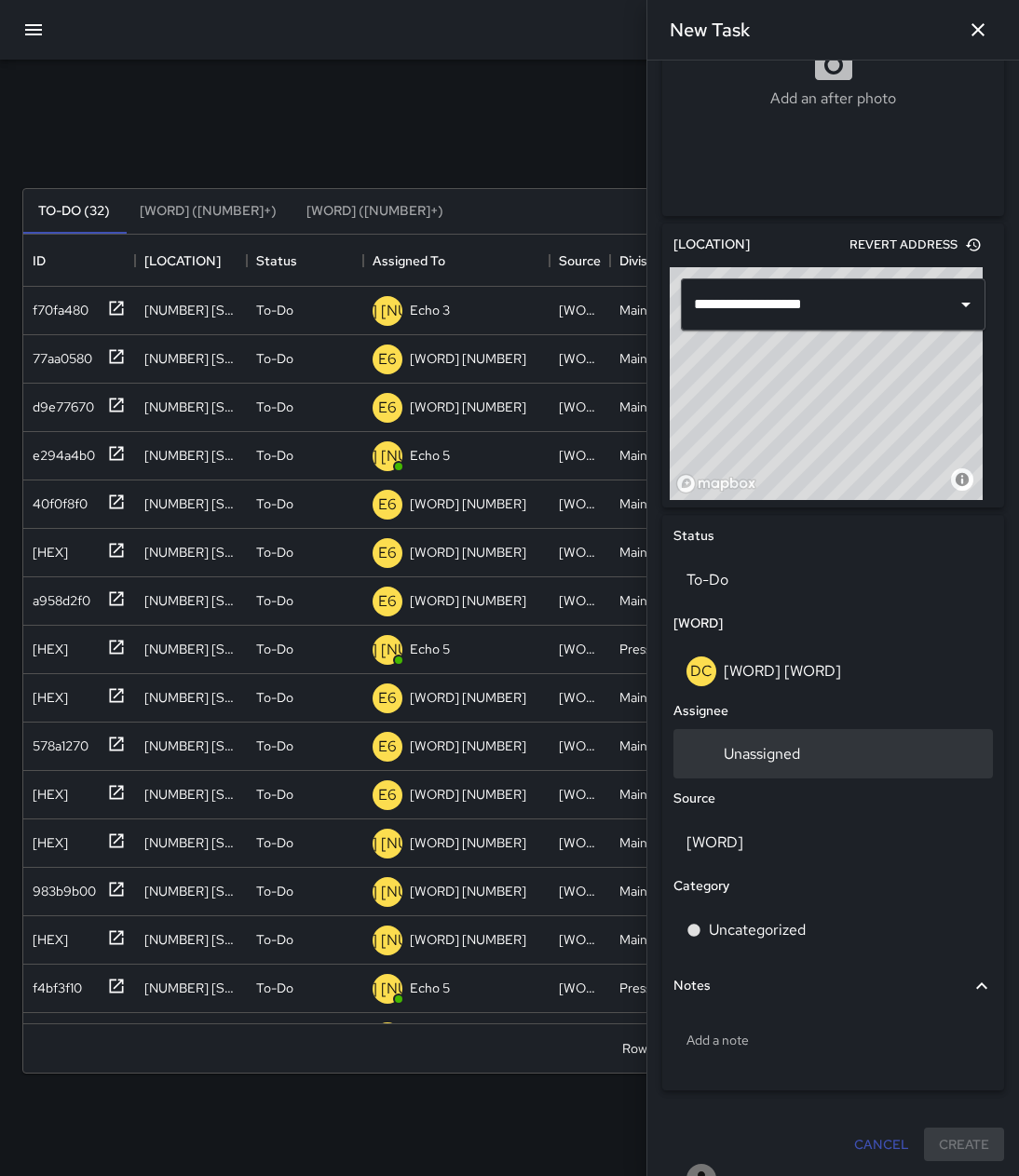 click on "Unassigned" at bounding box center (833, 580) 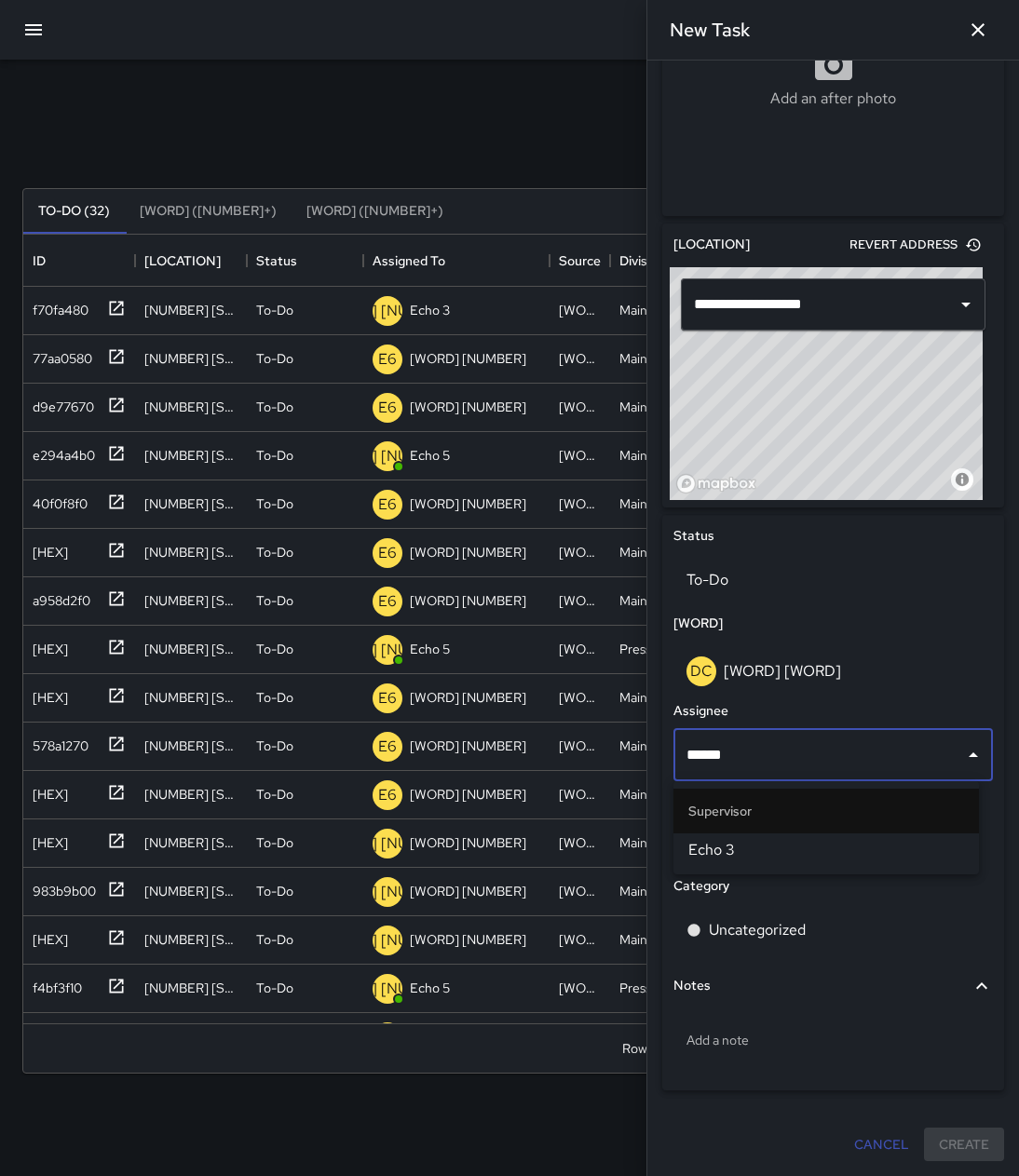 click on "[NAME] [NUMBER]" at bounding box center [826, 850] 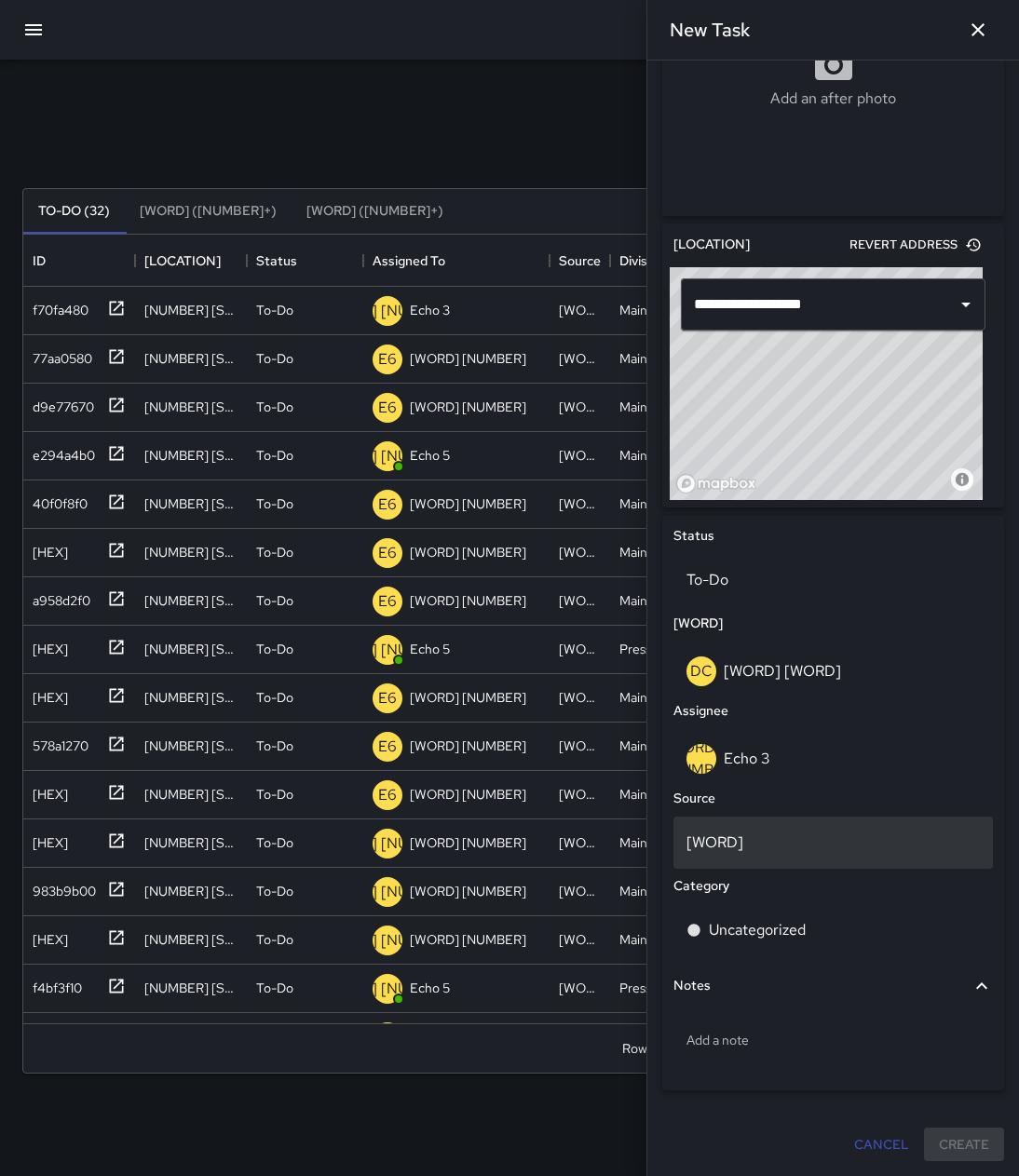 click on "[NAME]" at bounding box center (833, 580) 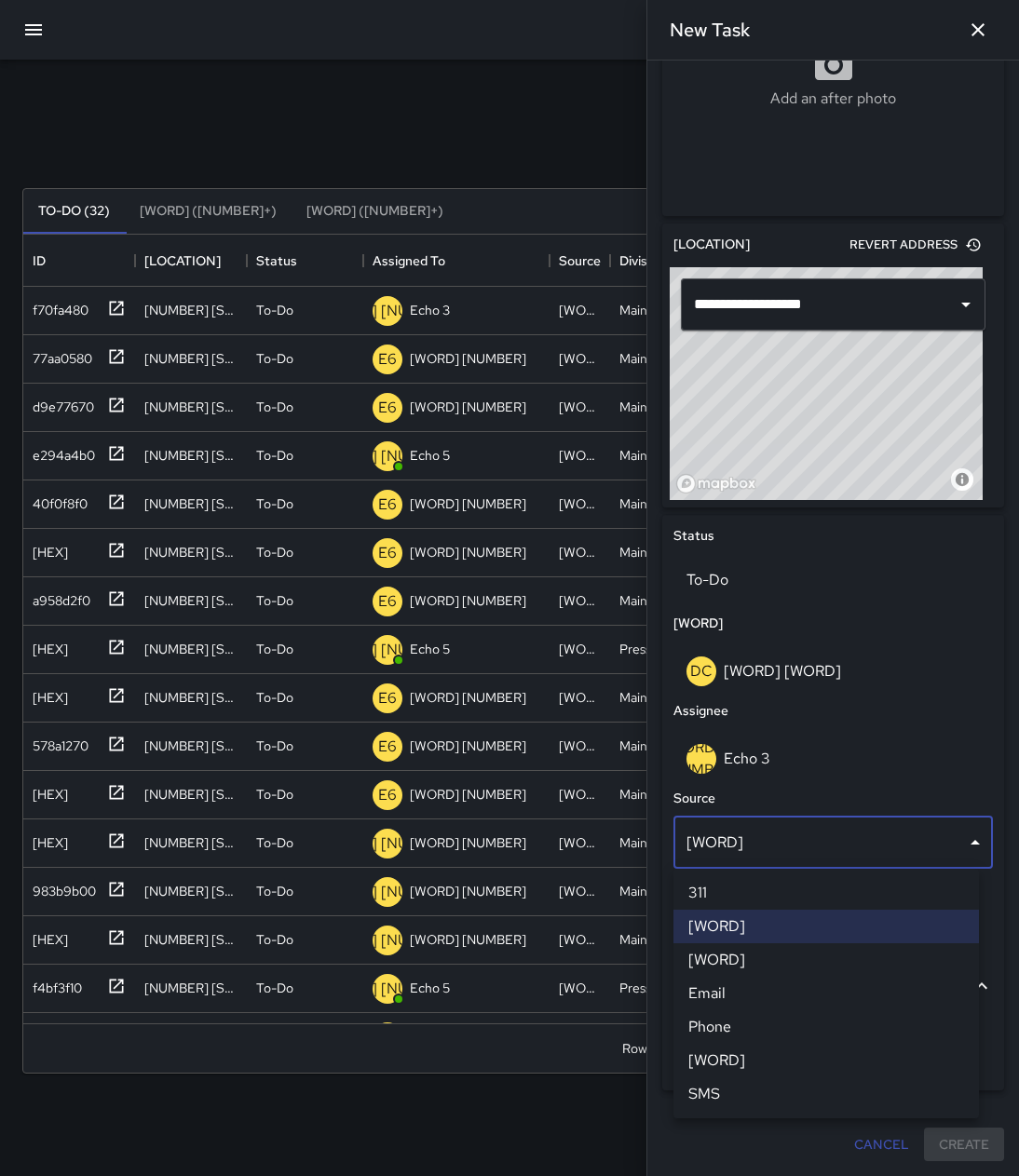 click on "Workflows" at bounding box center (826, 960) 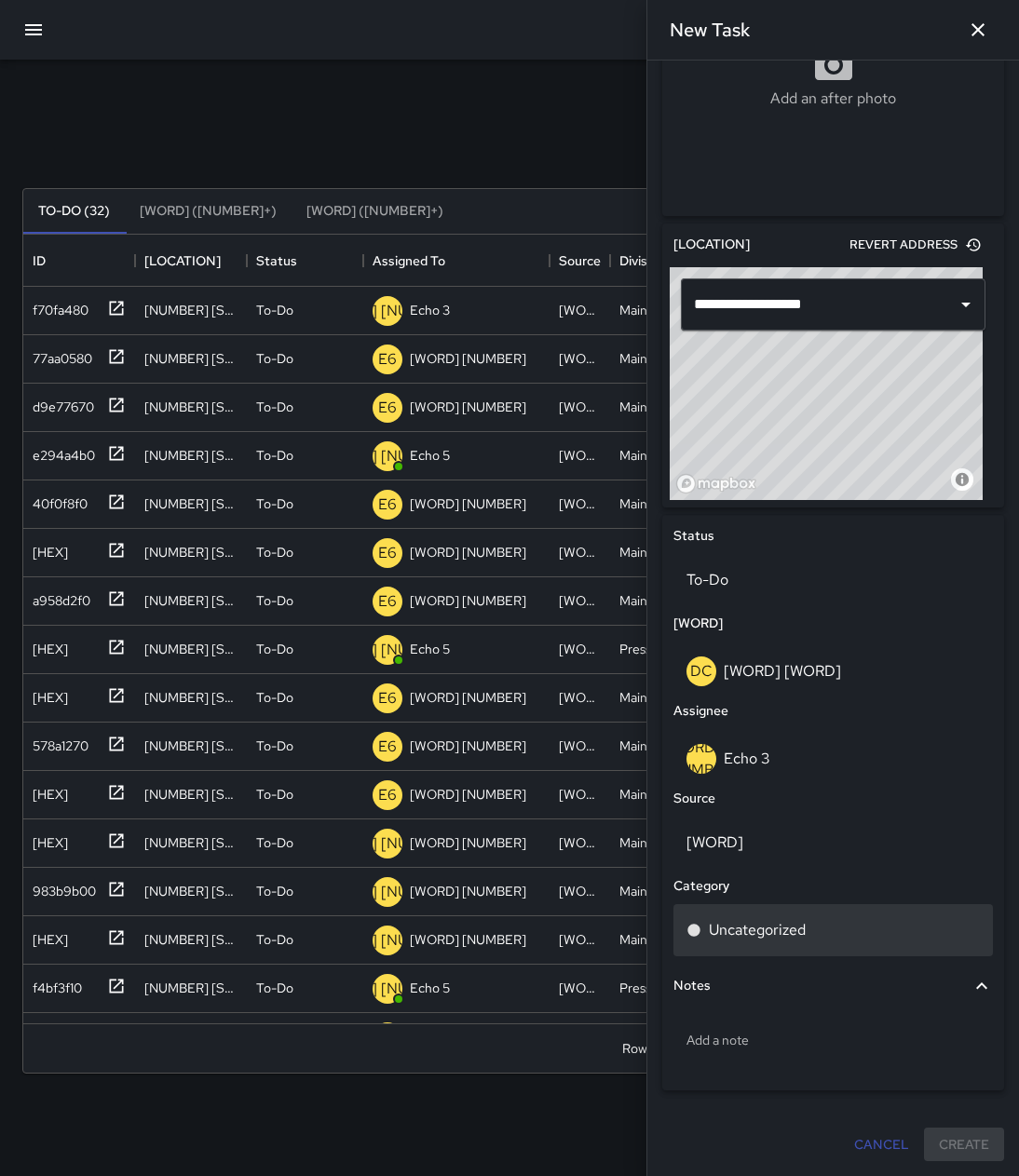 click on "Uncategorized" at bounding box center [757, 930] 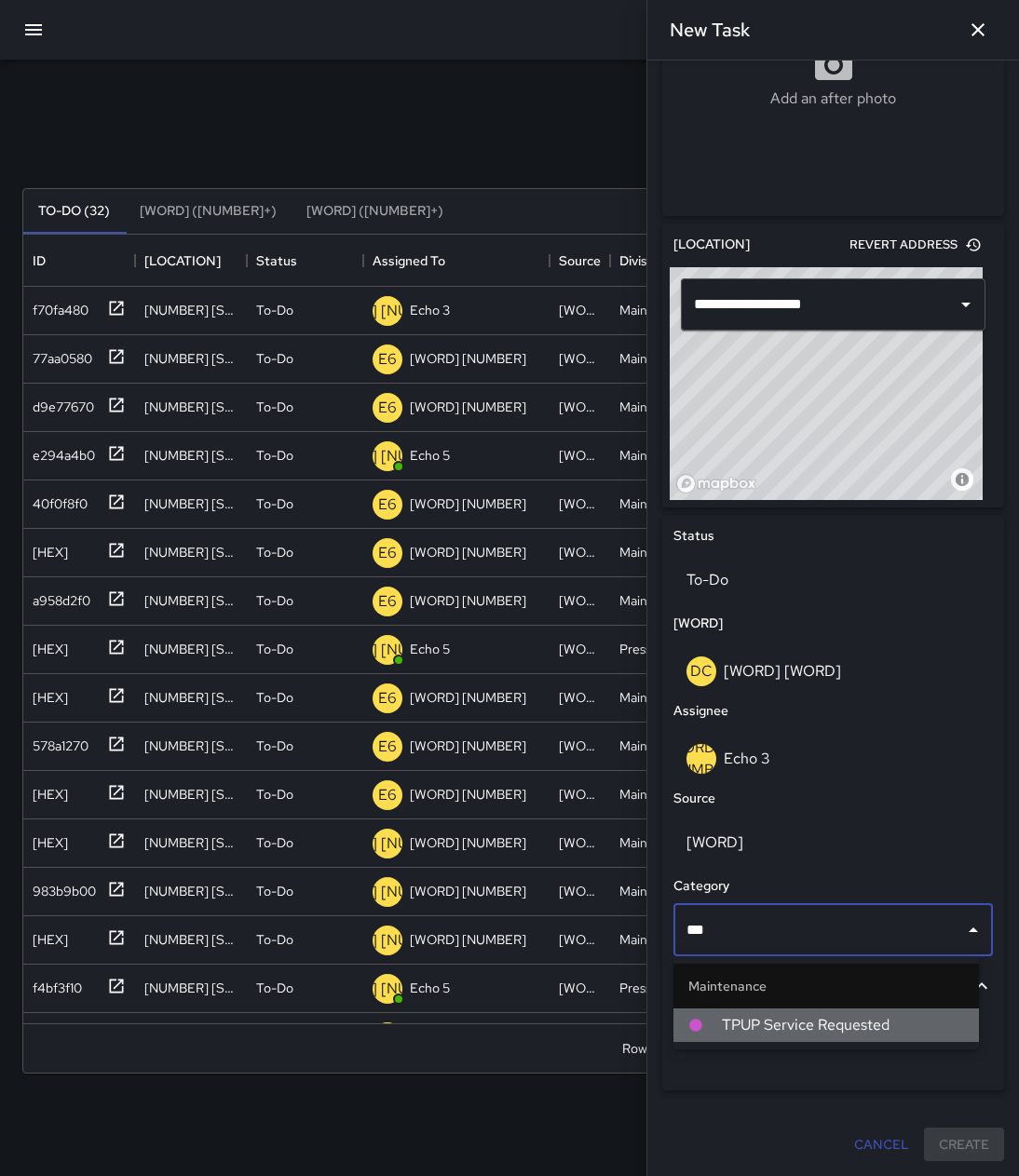 click on "TPUP Service Requested" at bounding box center [843, 1025] 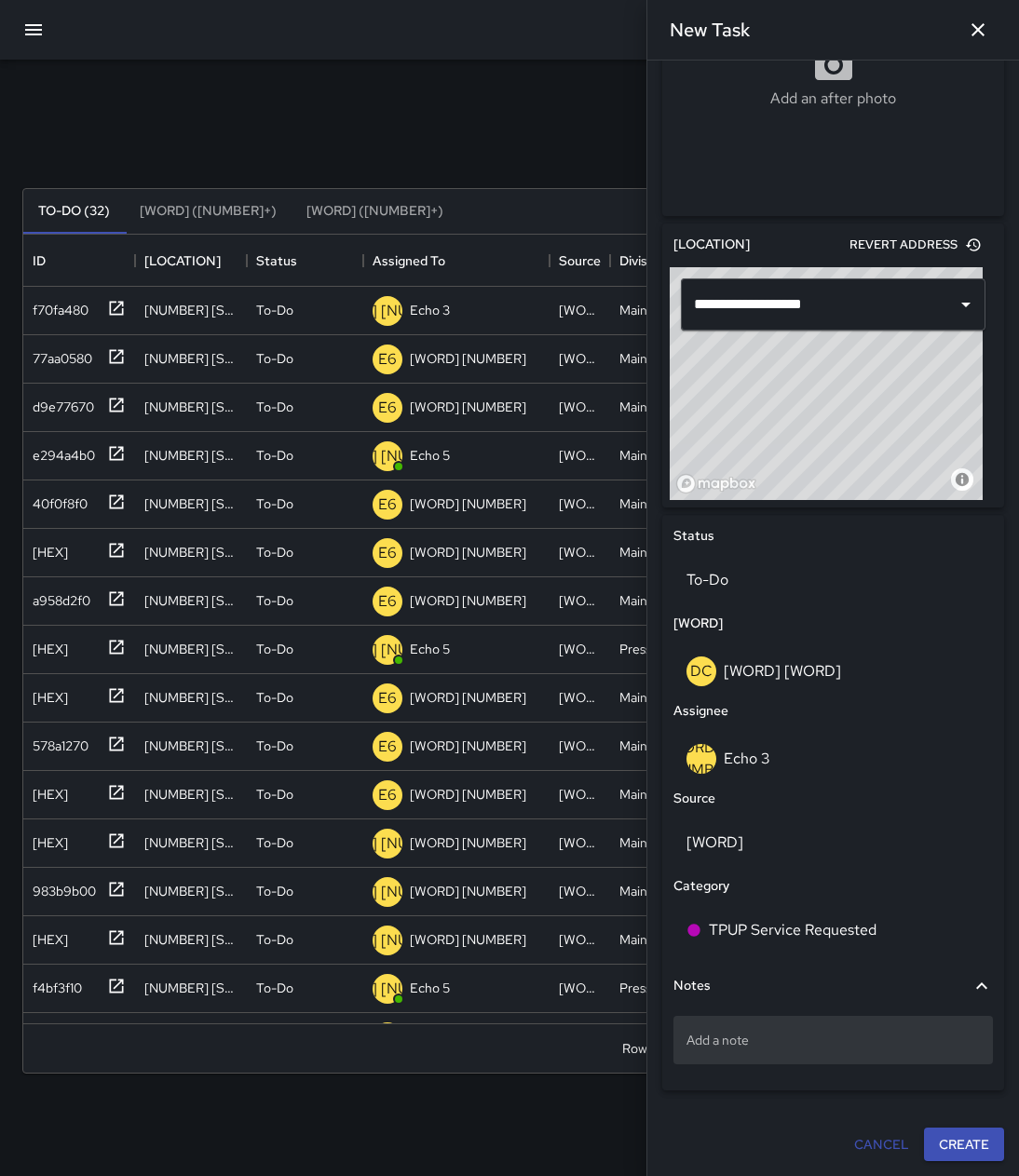 click on "Add a note" at bounding box center (833, 1040) 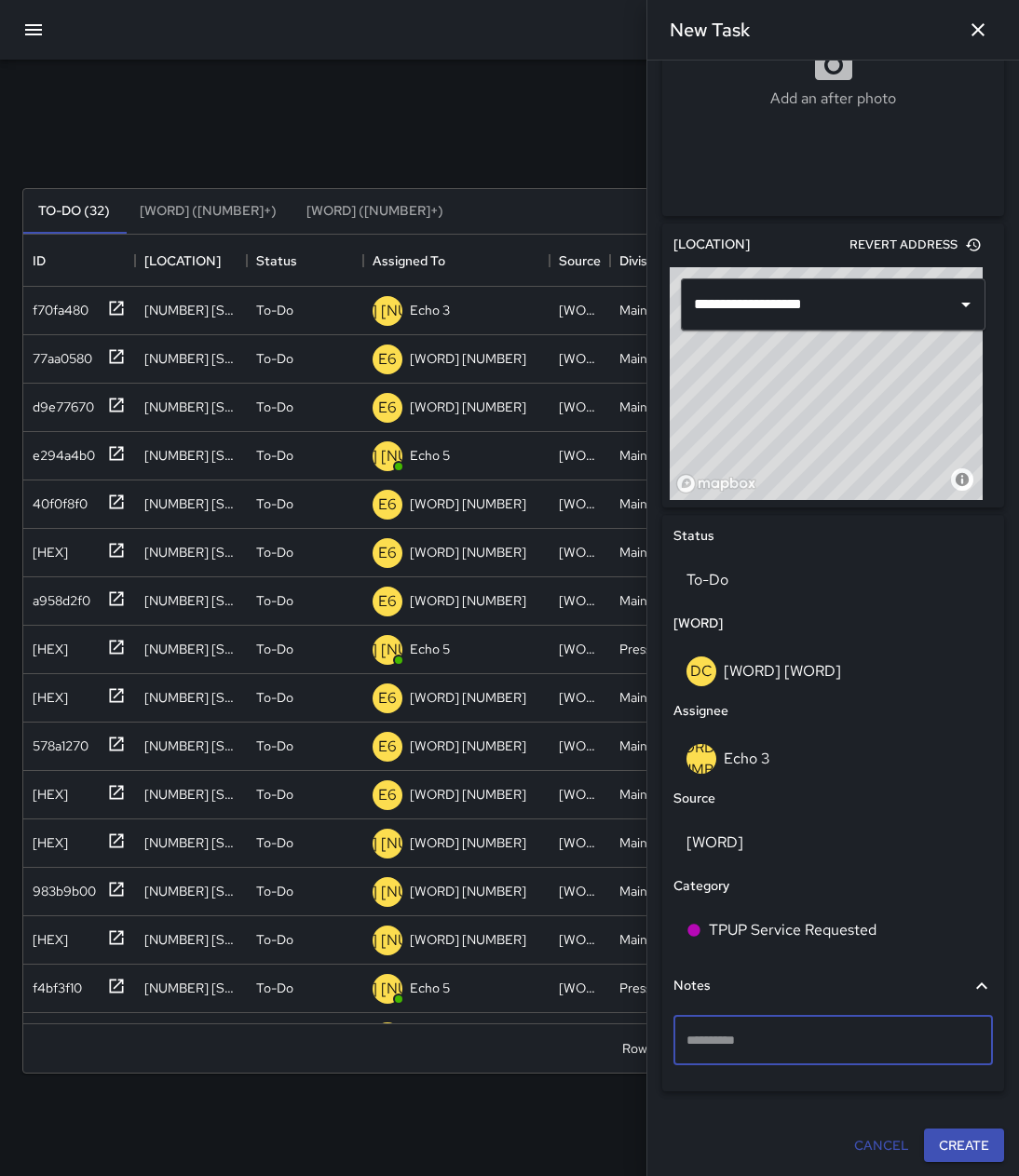 scroll, scrollTop: 408, scrollLeft: 0, axis: vertical 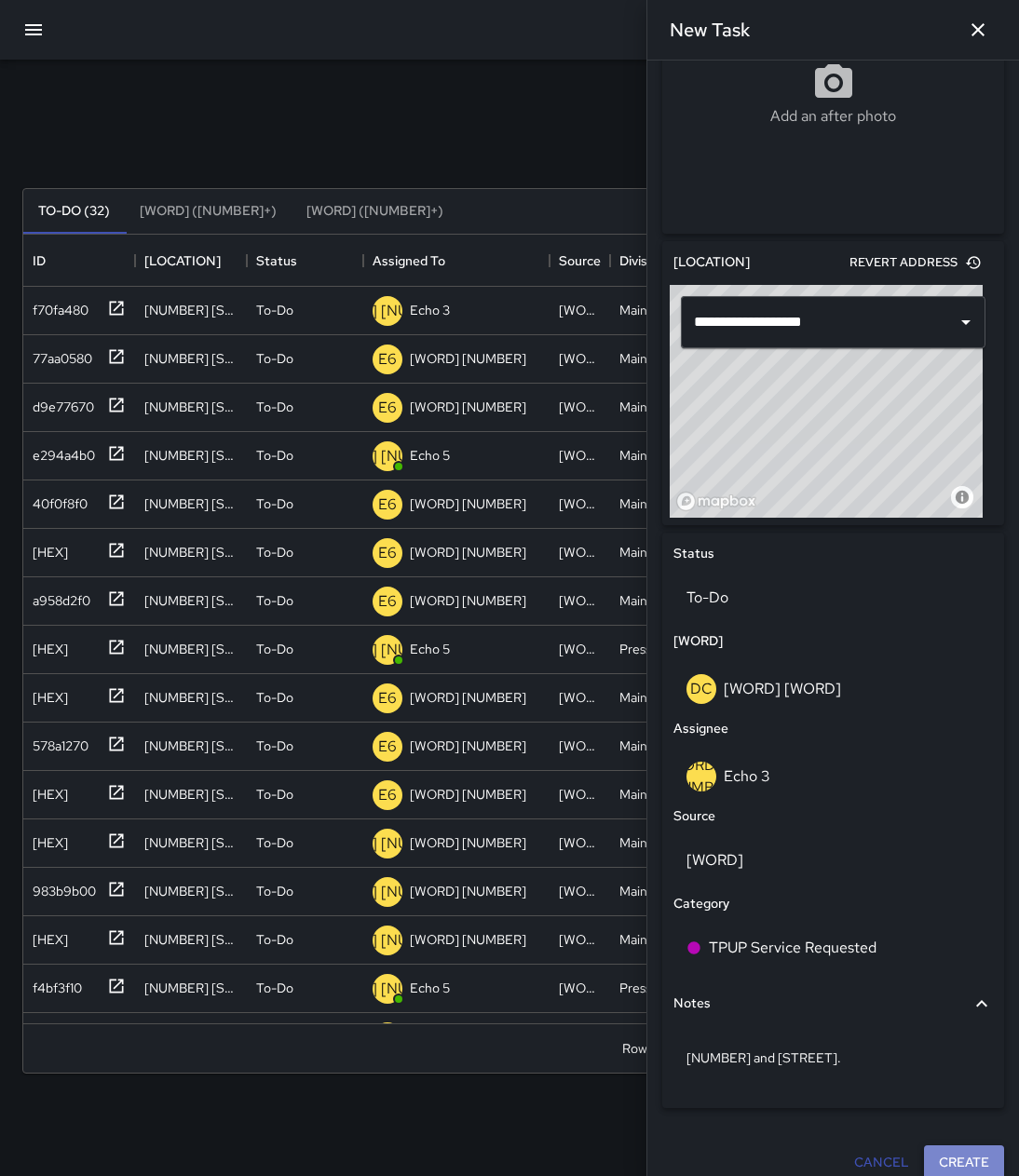 click on "Create" at bounding box center [964, 1162] 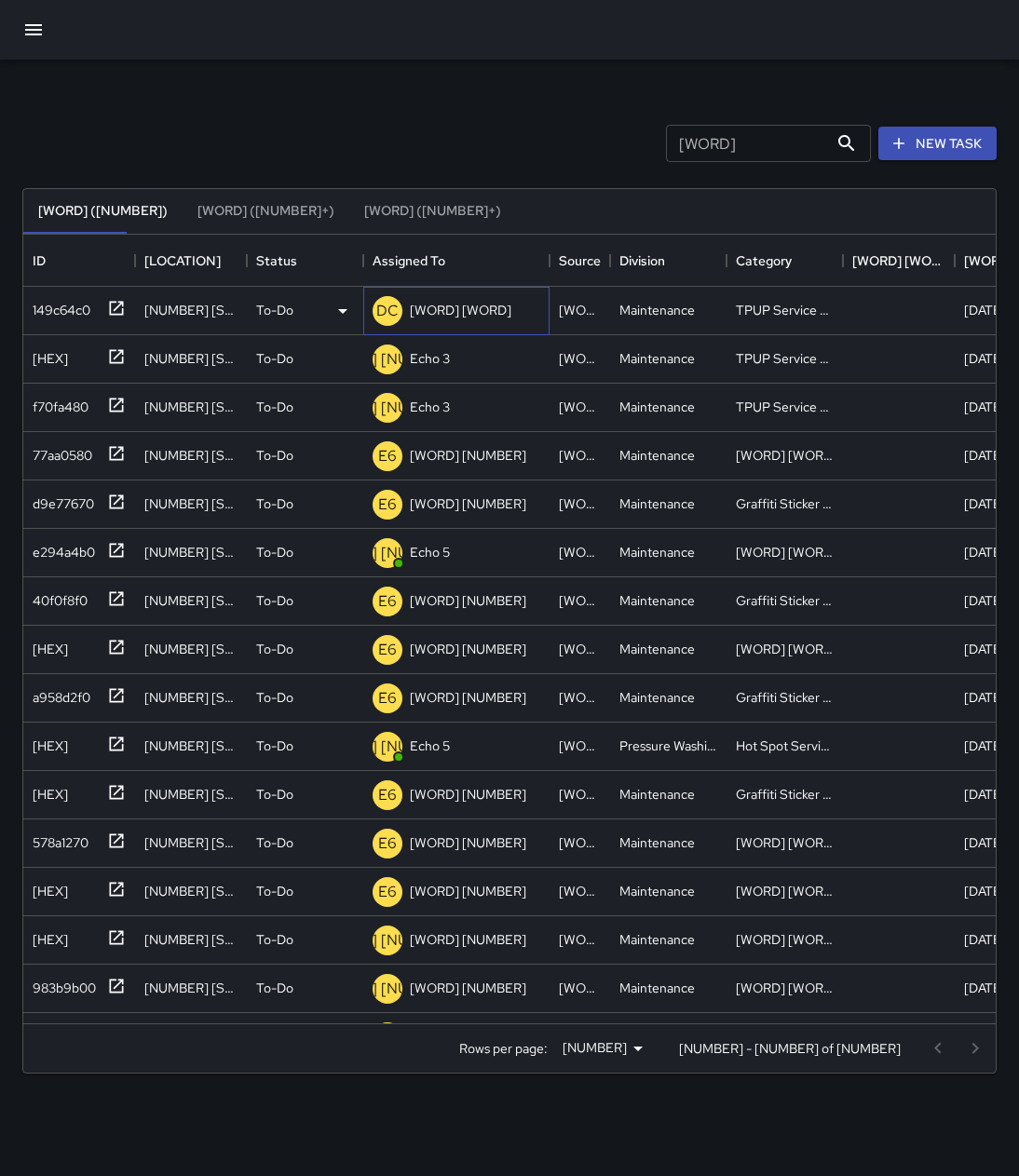 click on "DC Dispatch Center" at bounding box center [456, 311] 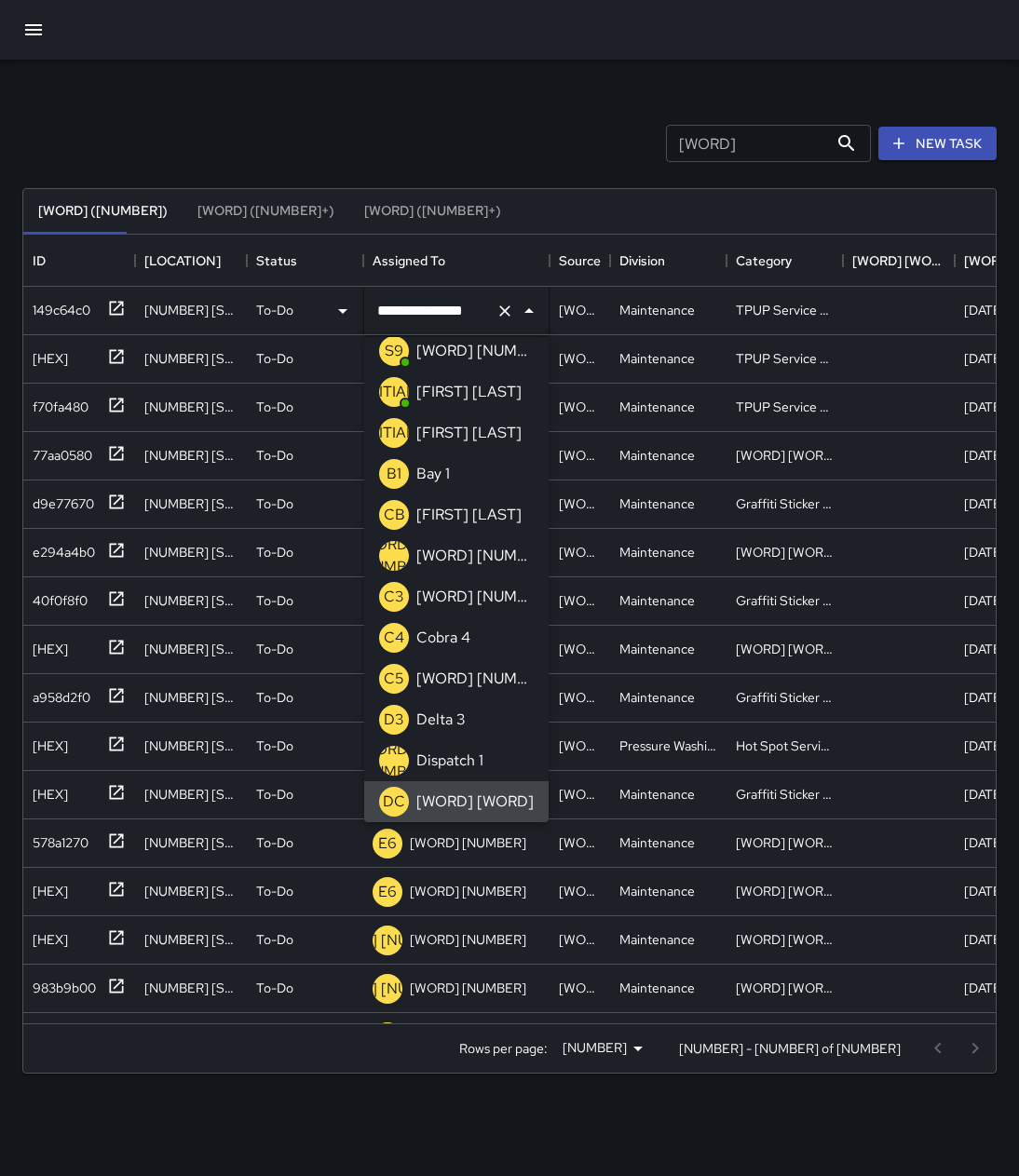 click at bounding box center [505, 311] 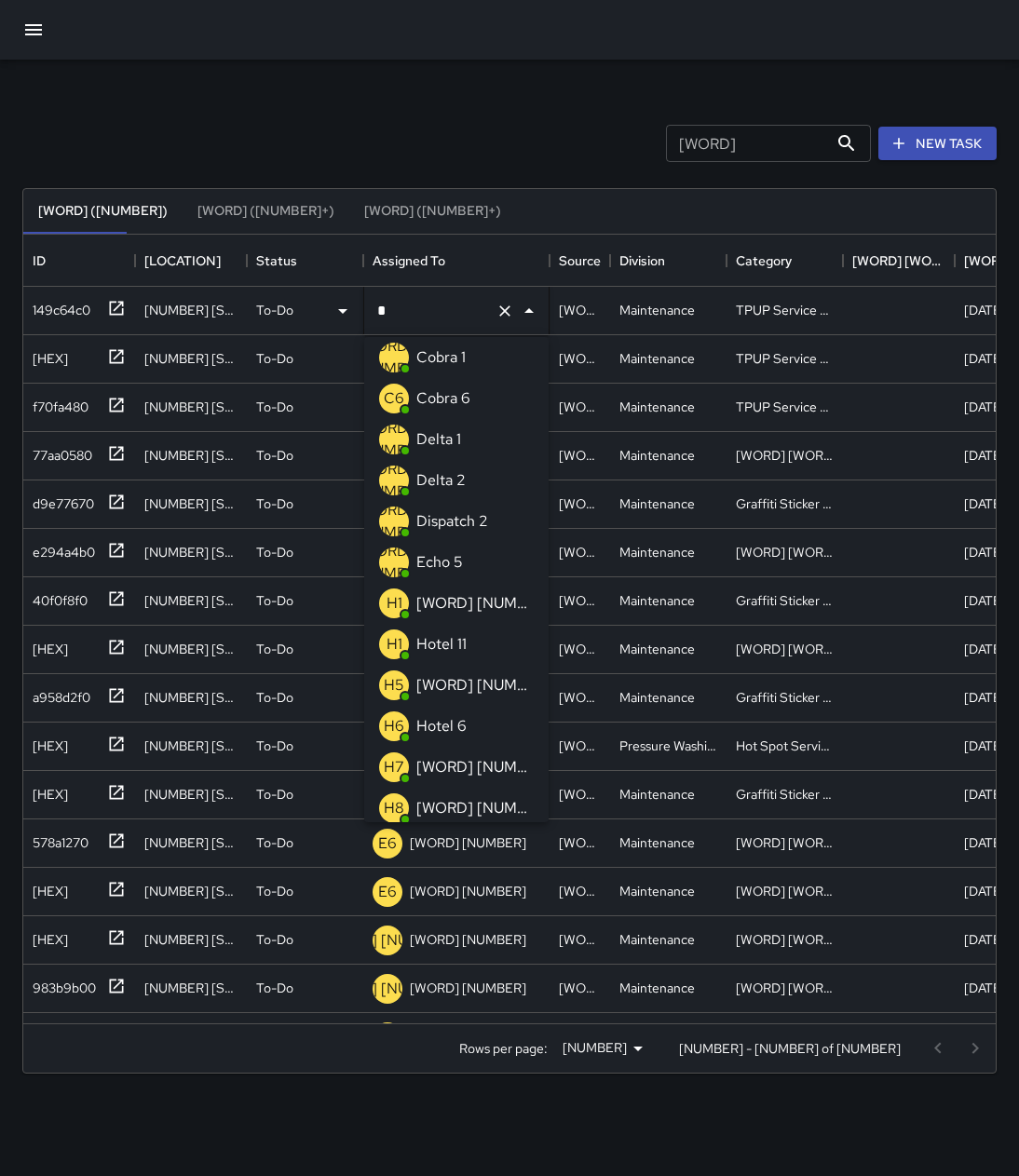 scroll, scrollTop: 0, scrollLeft: 0, axis: both 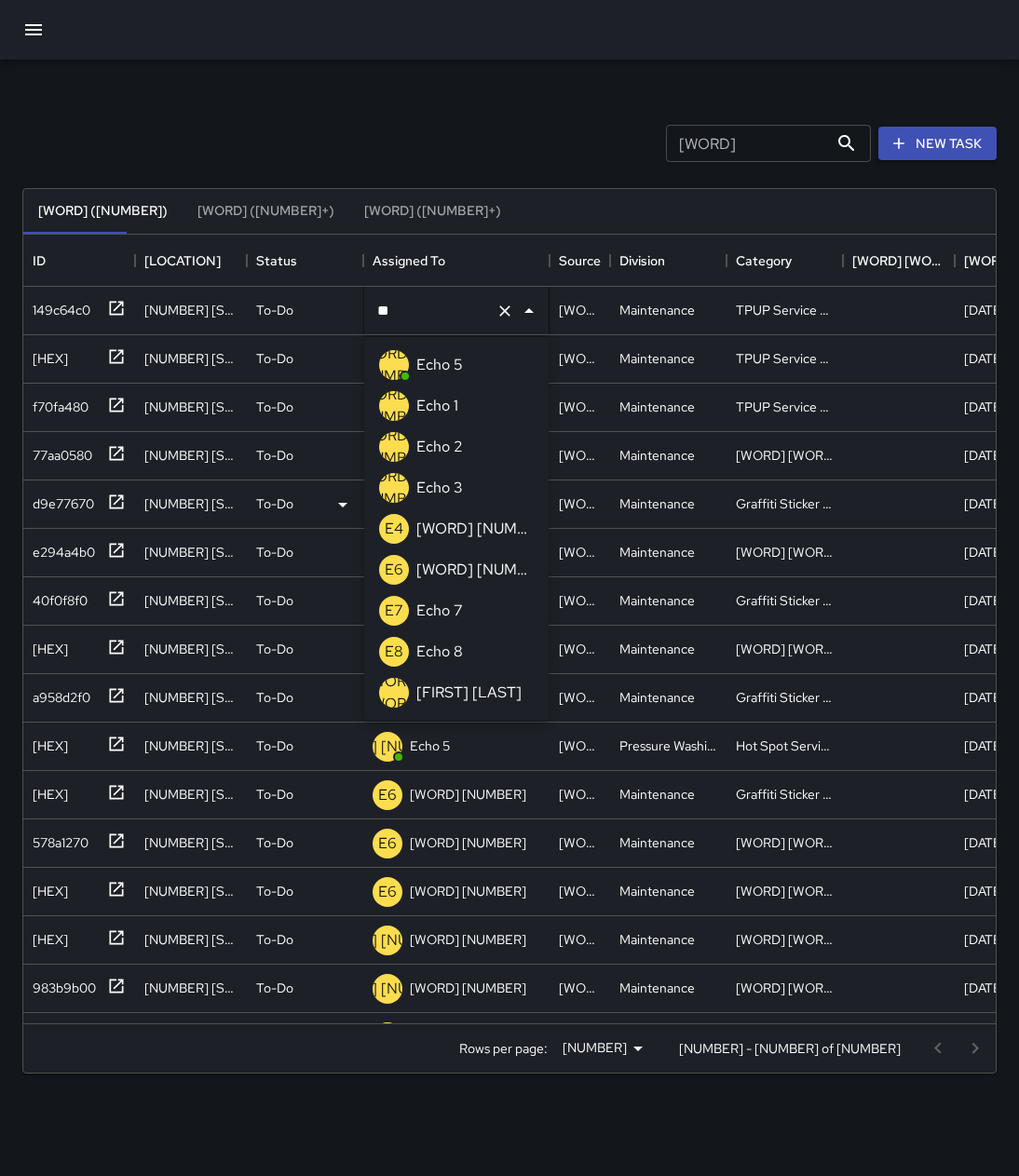 click on "E3 Echo 3" at bounding box center [456, 488] 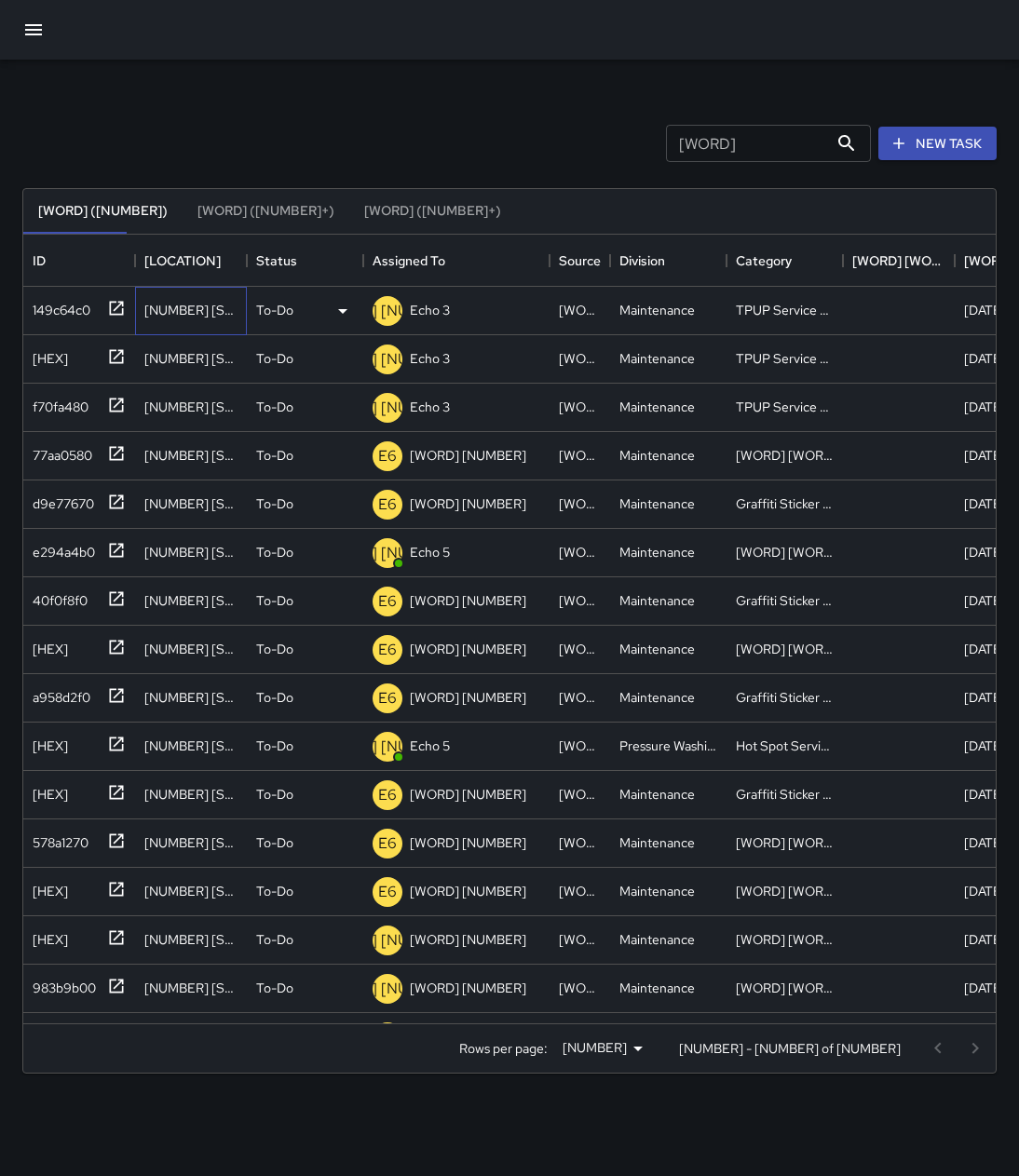 click on "[NUMBER] [STREET]" at bounding box center [191, 311] 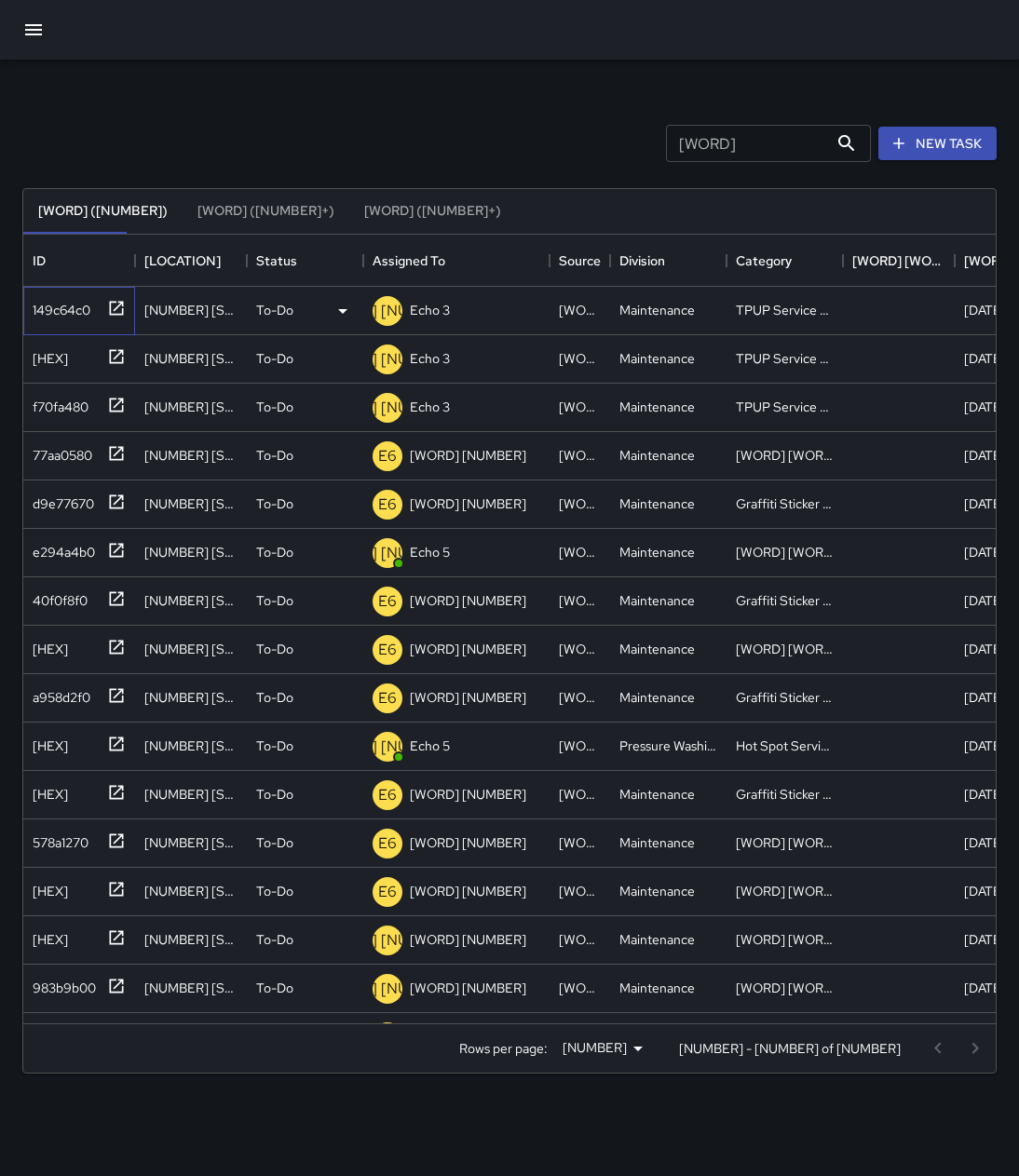 click at bounding box center (116, 308) 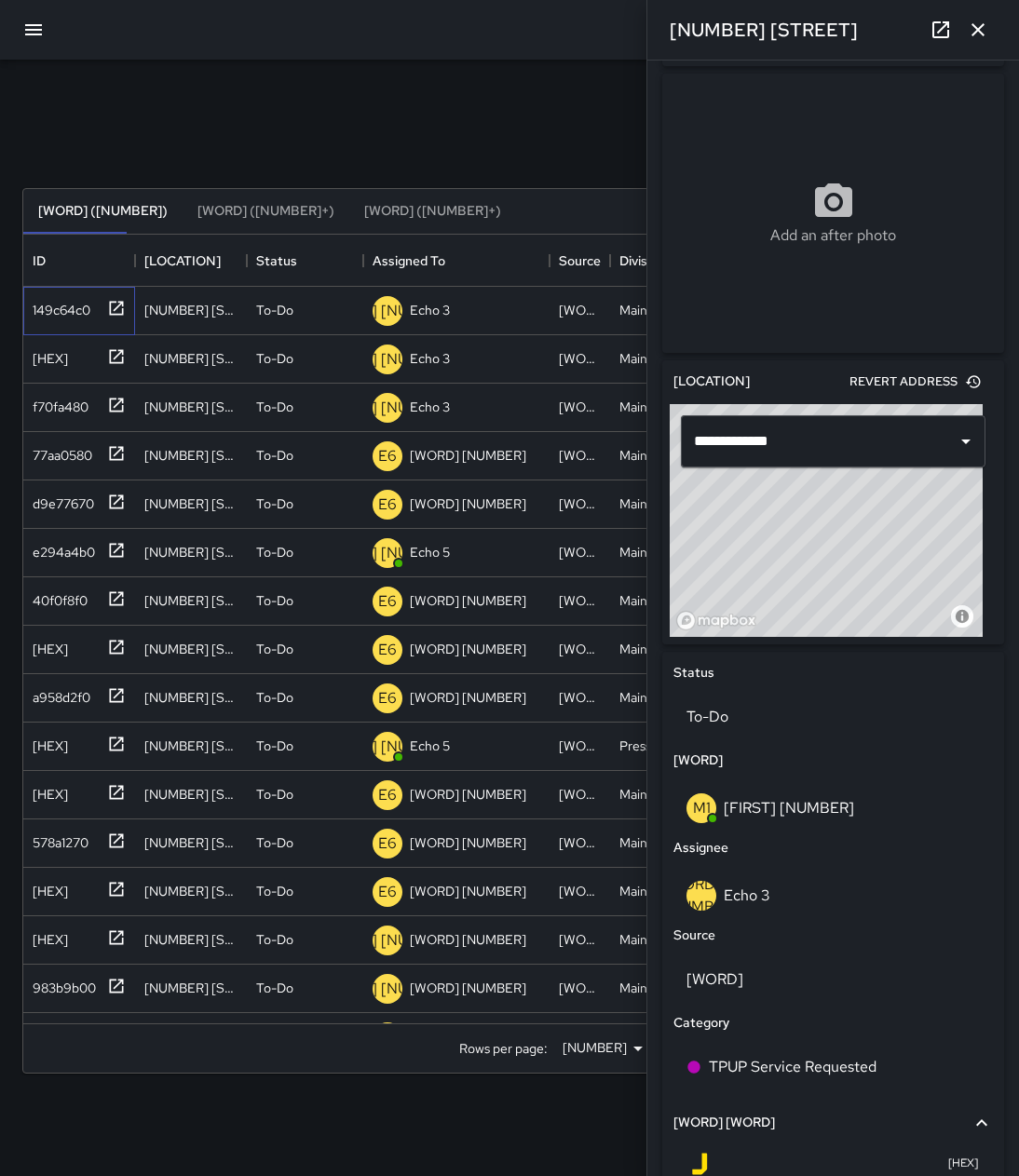 scroll, scrollTop: 0, scrollLeft: 0, axis: both 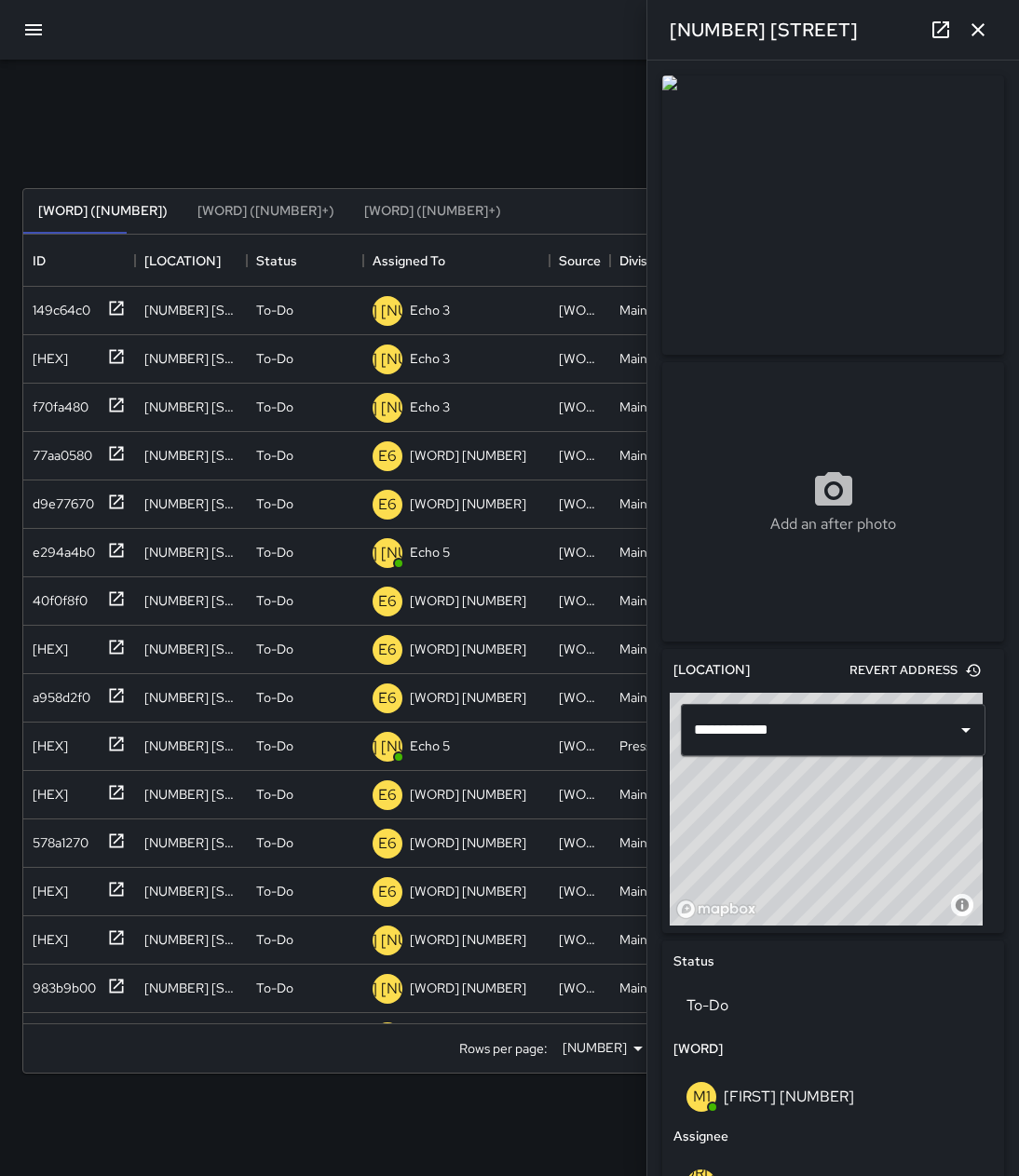 click at bounding box center (978, 30) 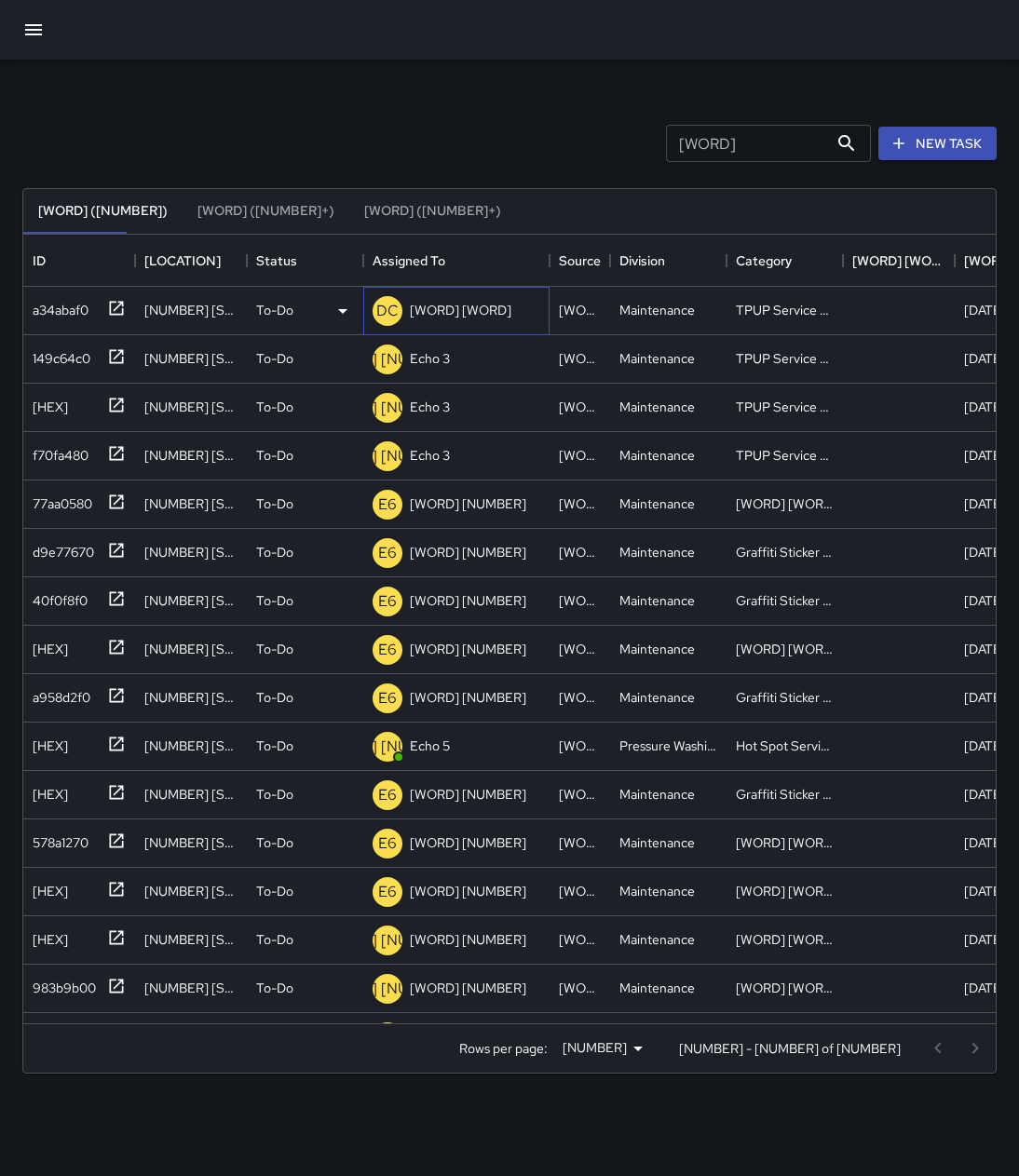 click on "DC Dispatch Center" at bounding box center (442, 311) 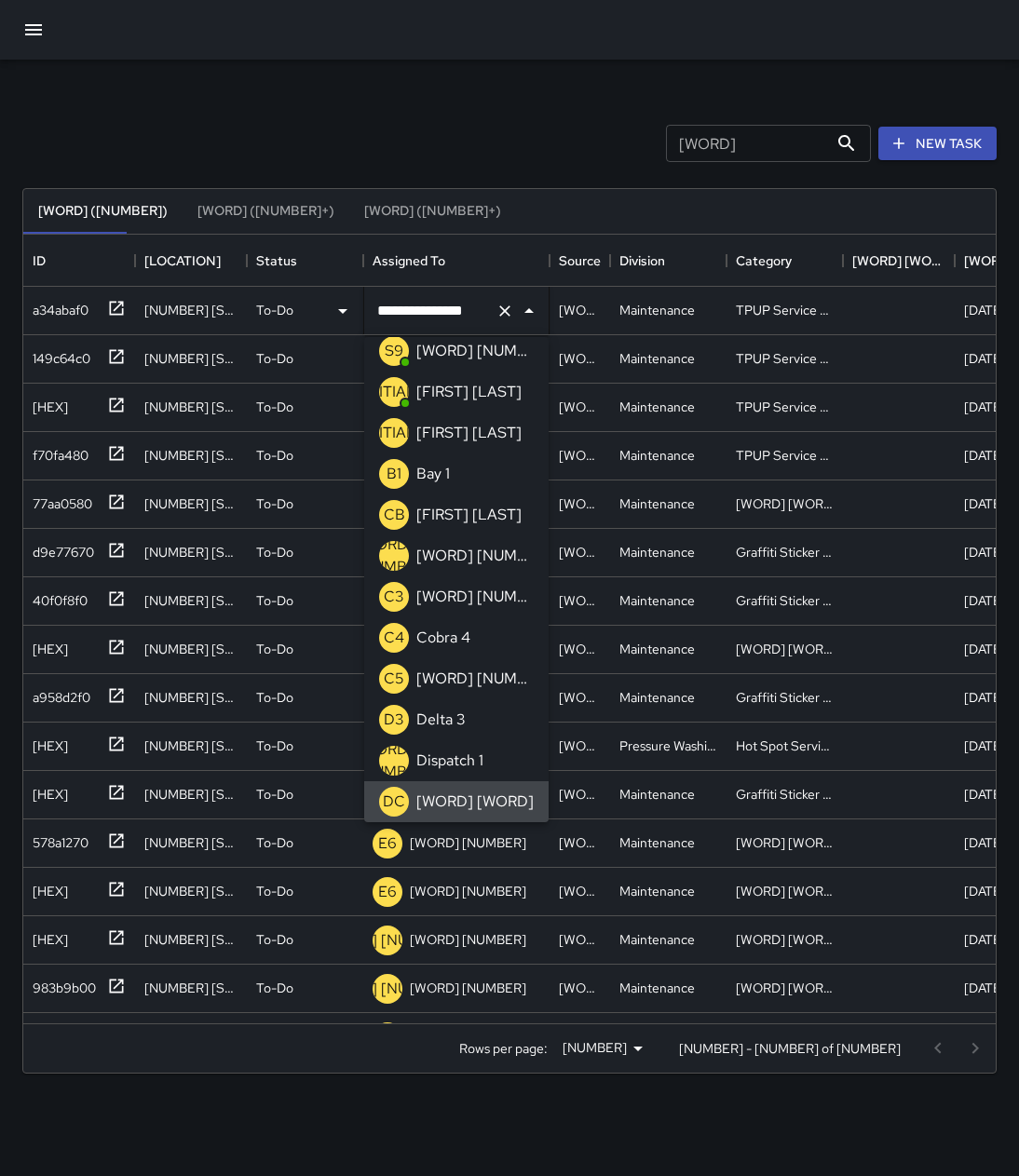 click at bounding box center [505, 311] 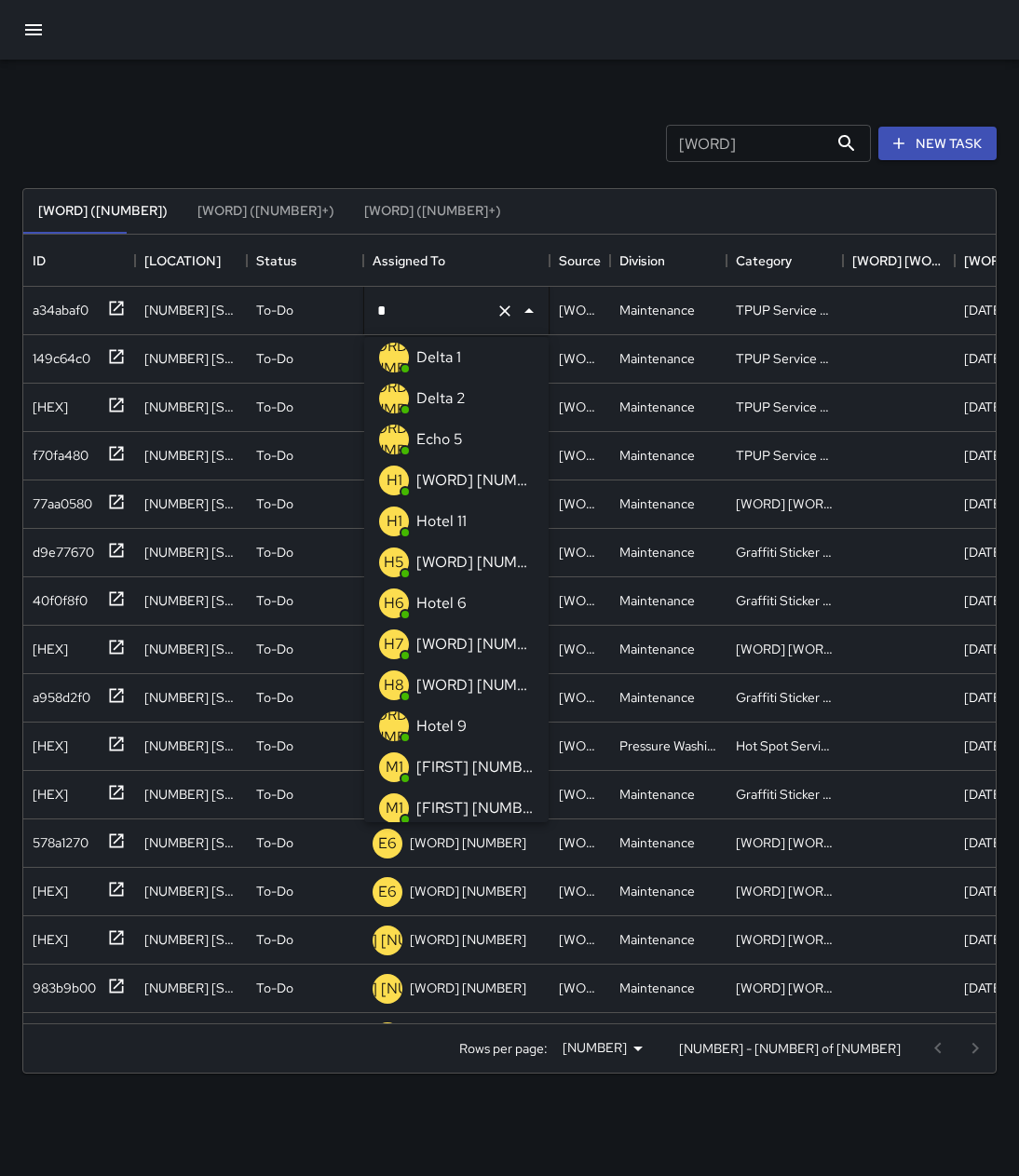 scroll, scrollTop: 0, scrollLeft: 0, axis: both 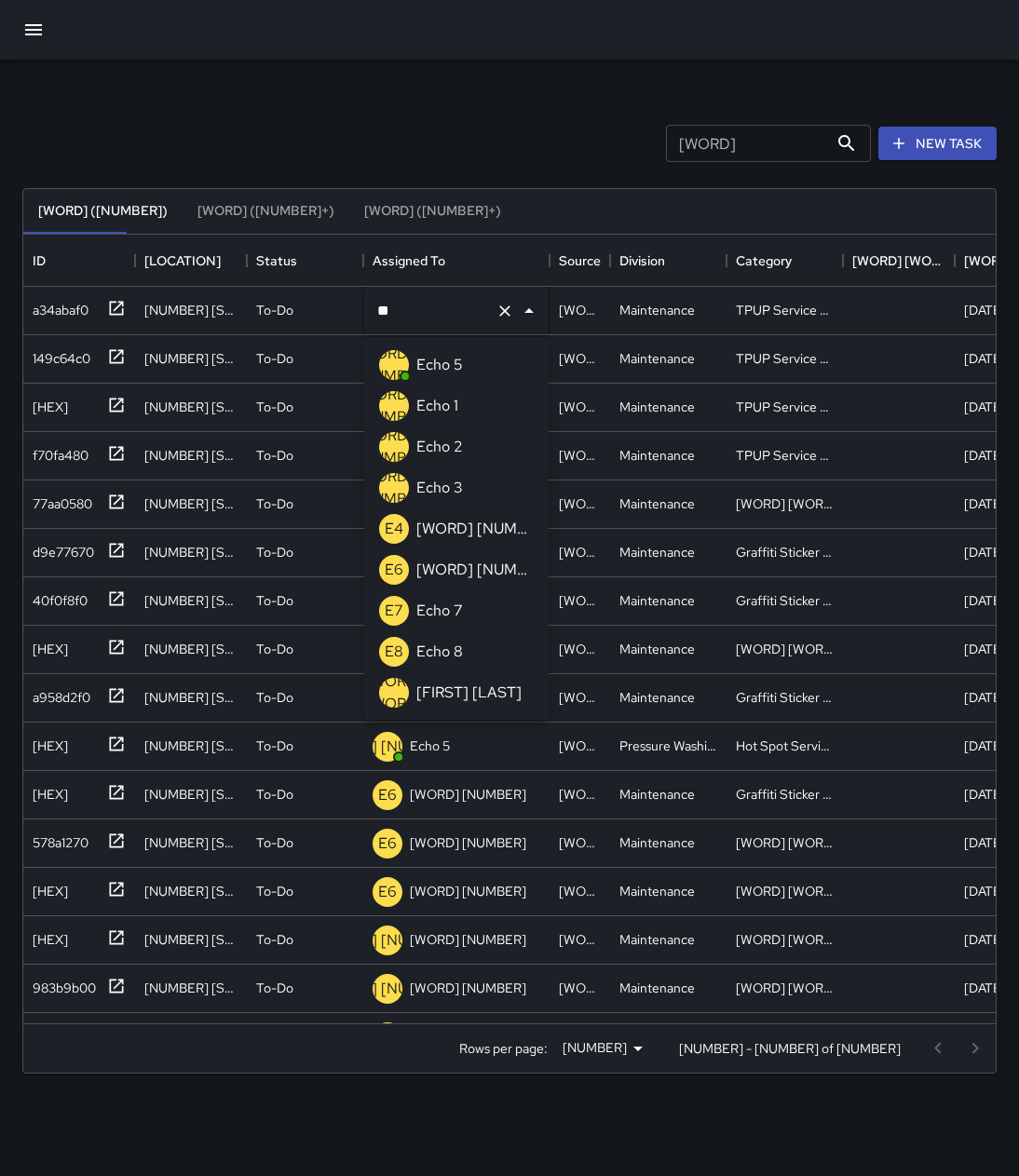 click on "E3 Echo 3" at bounding box center [456, 488] 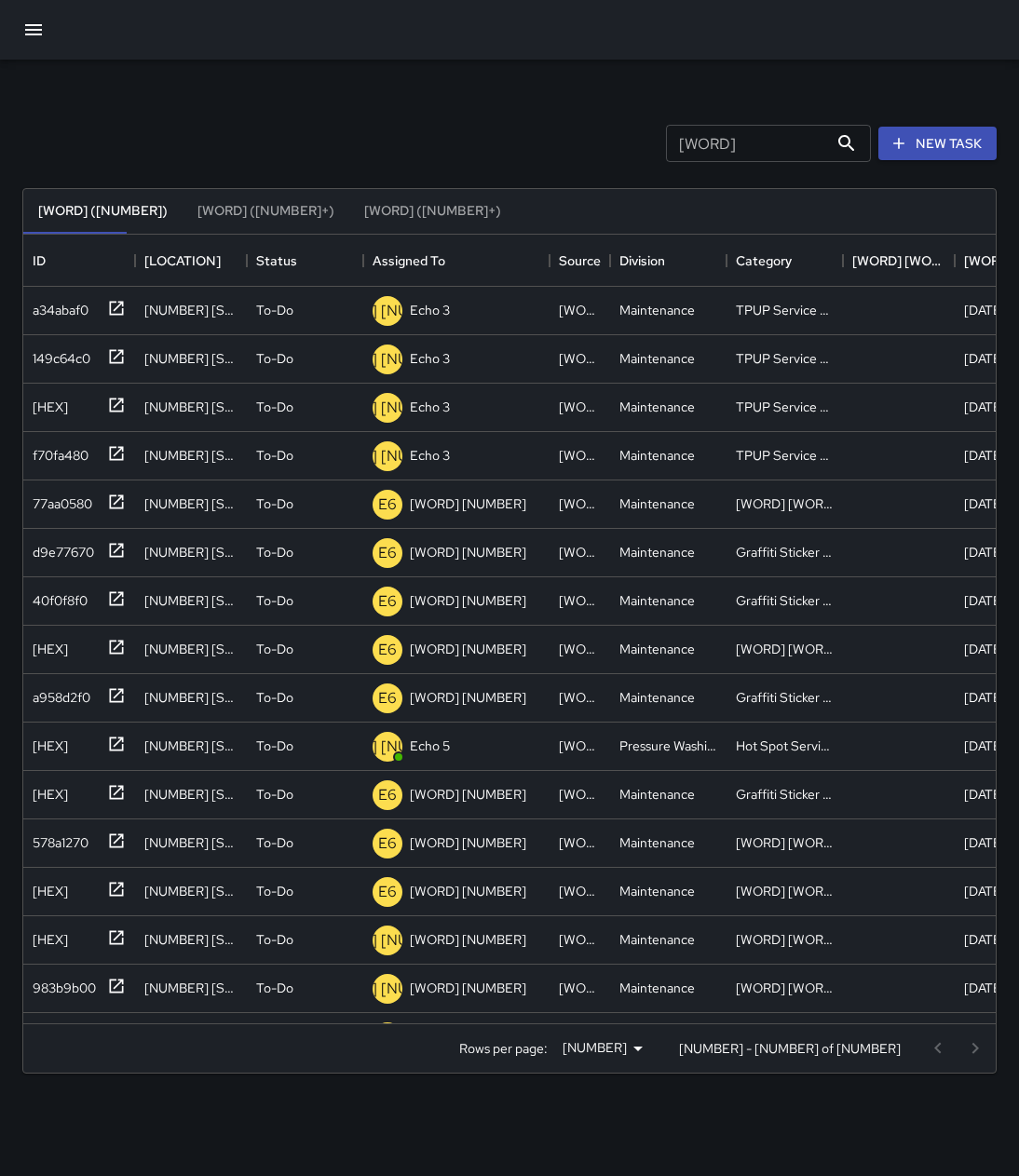 click on "Search Search New Task" at bounding box center [510, 143] 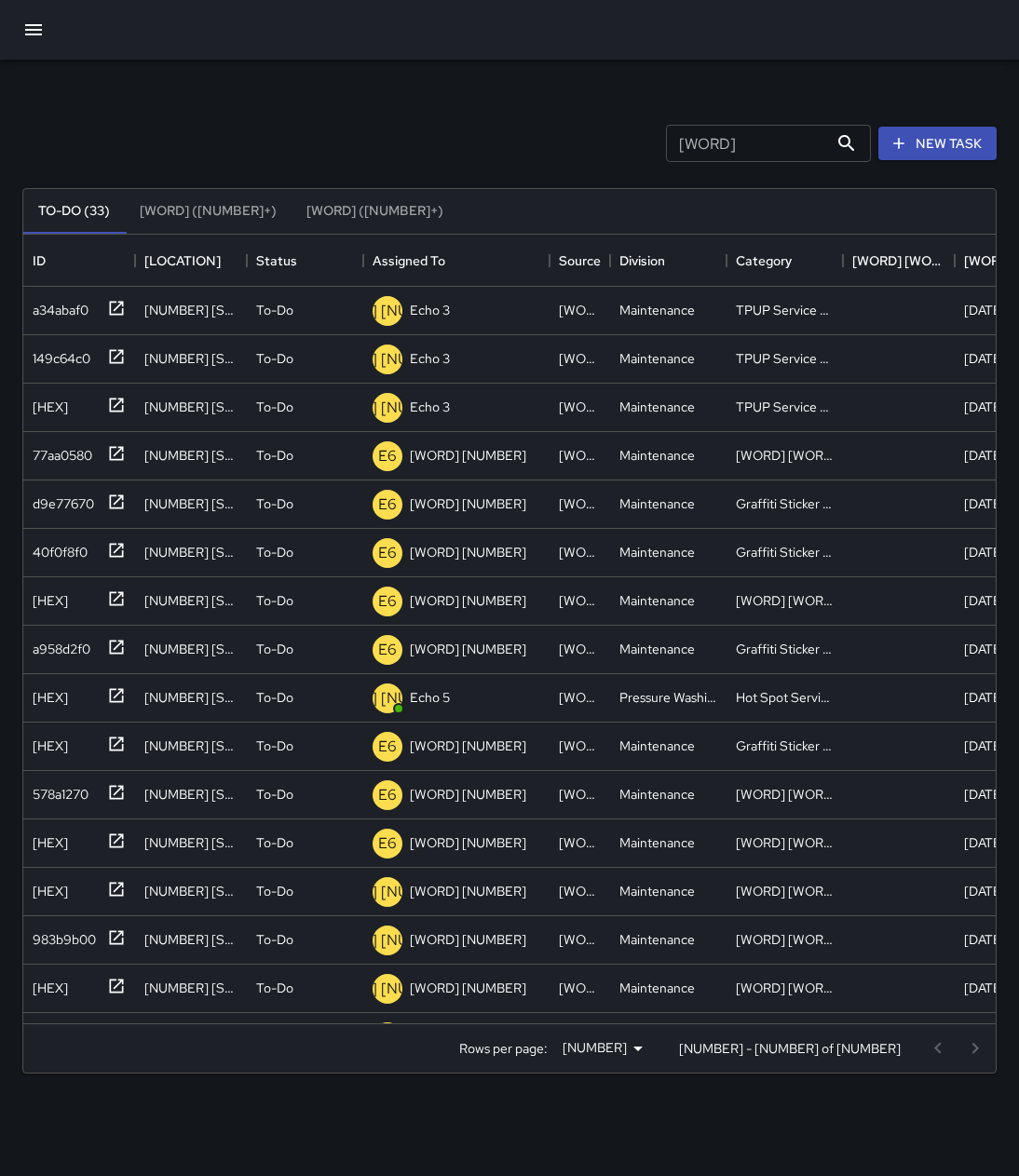 click on "Search Search New Task" at bounding box center [510, 143] 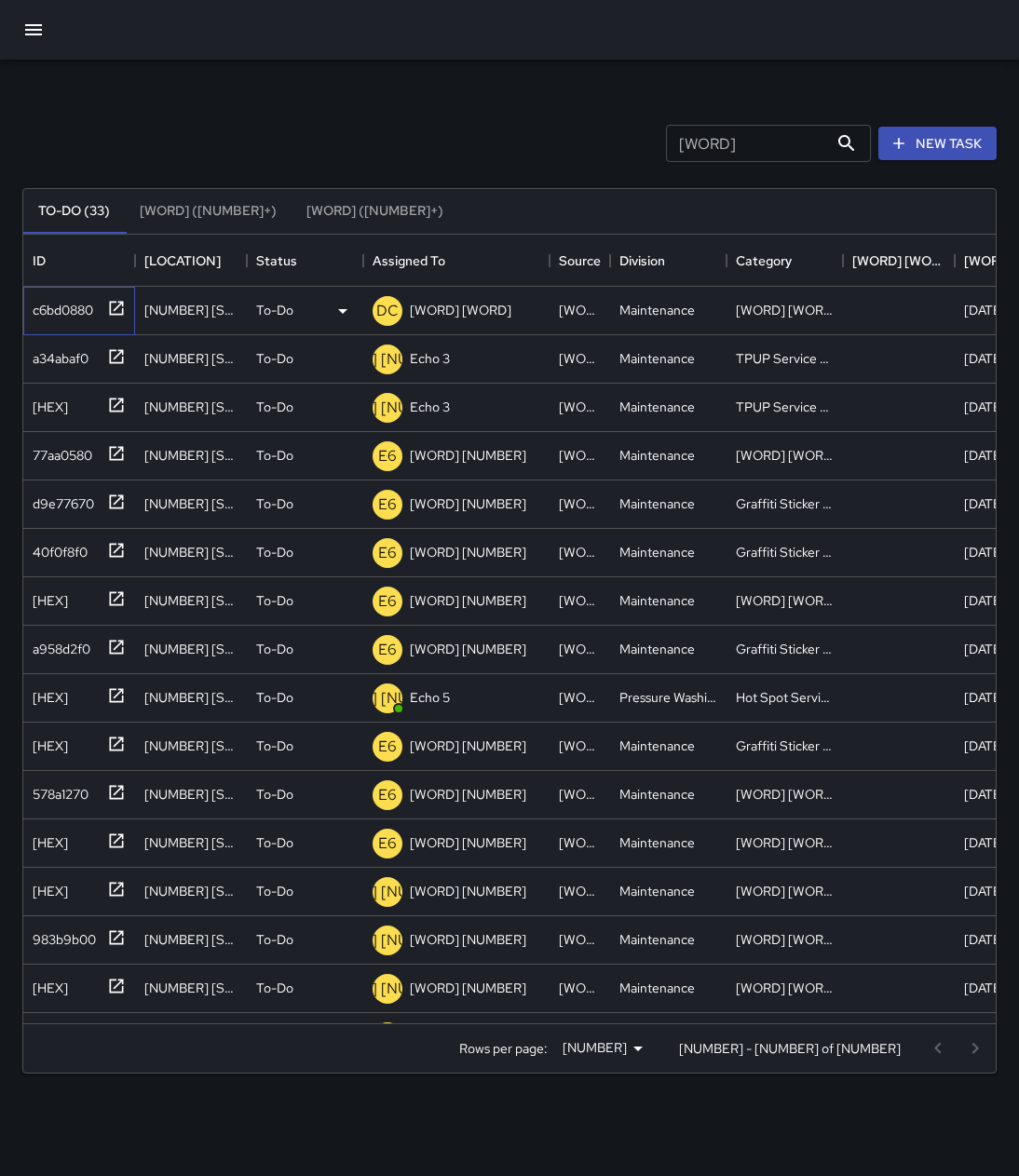 click at bounding box center [116, 308] 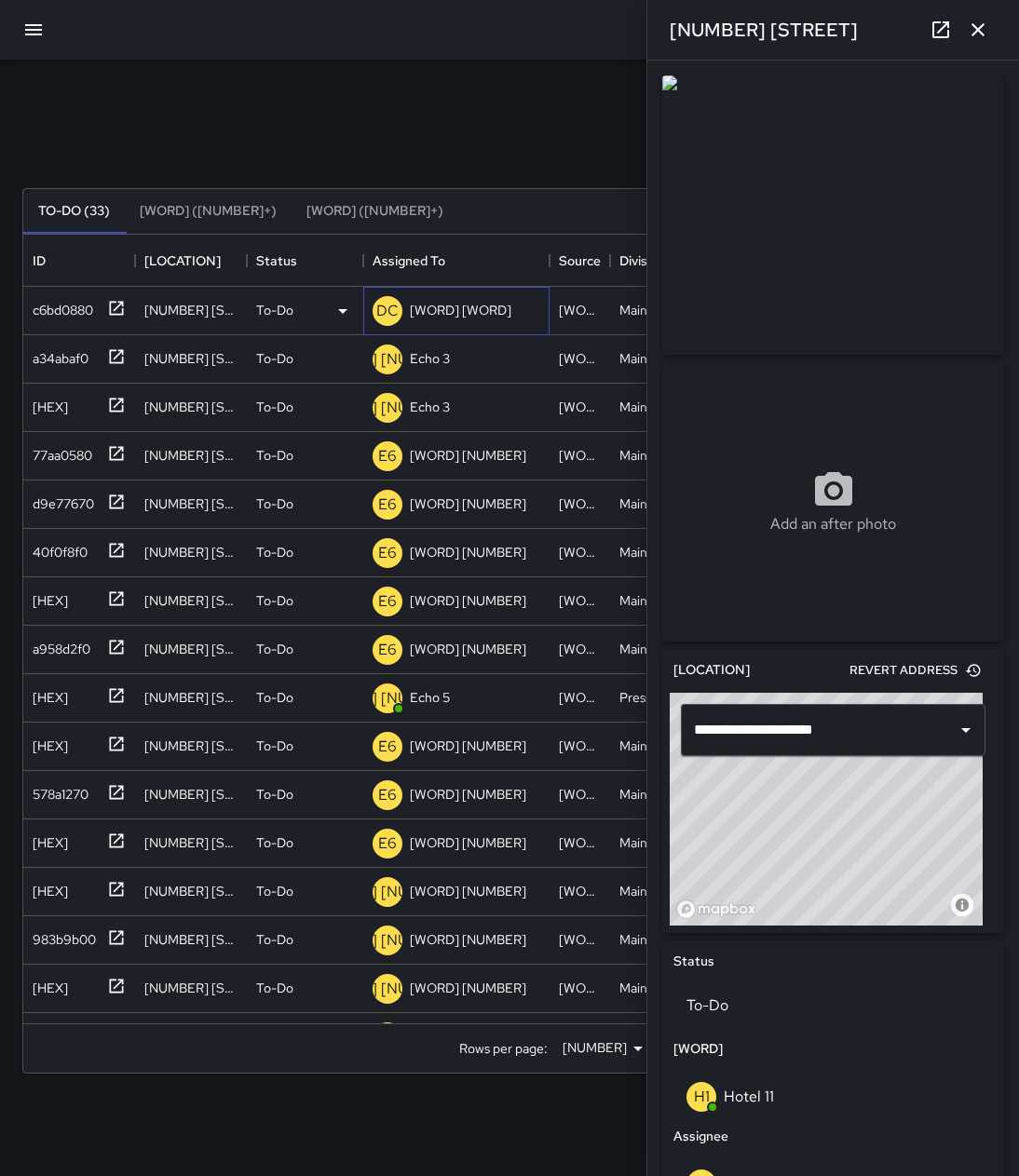 click on "DC Dispatch Center" at bounding box center (442, 311) 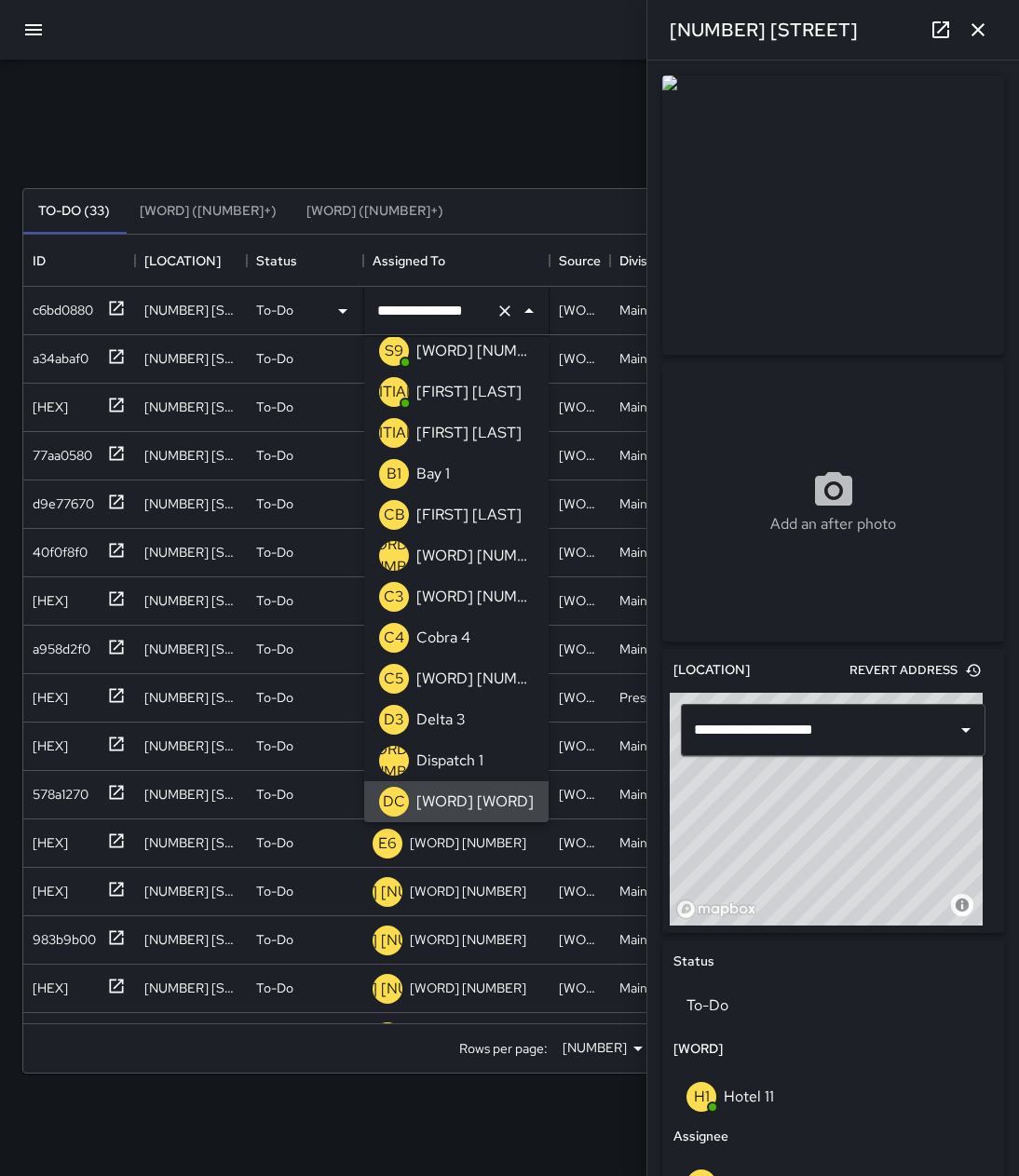click at bounding box center [505, 311] 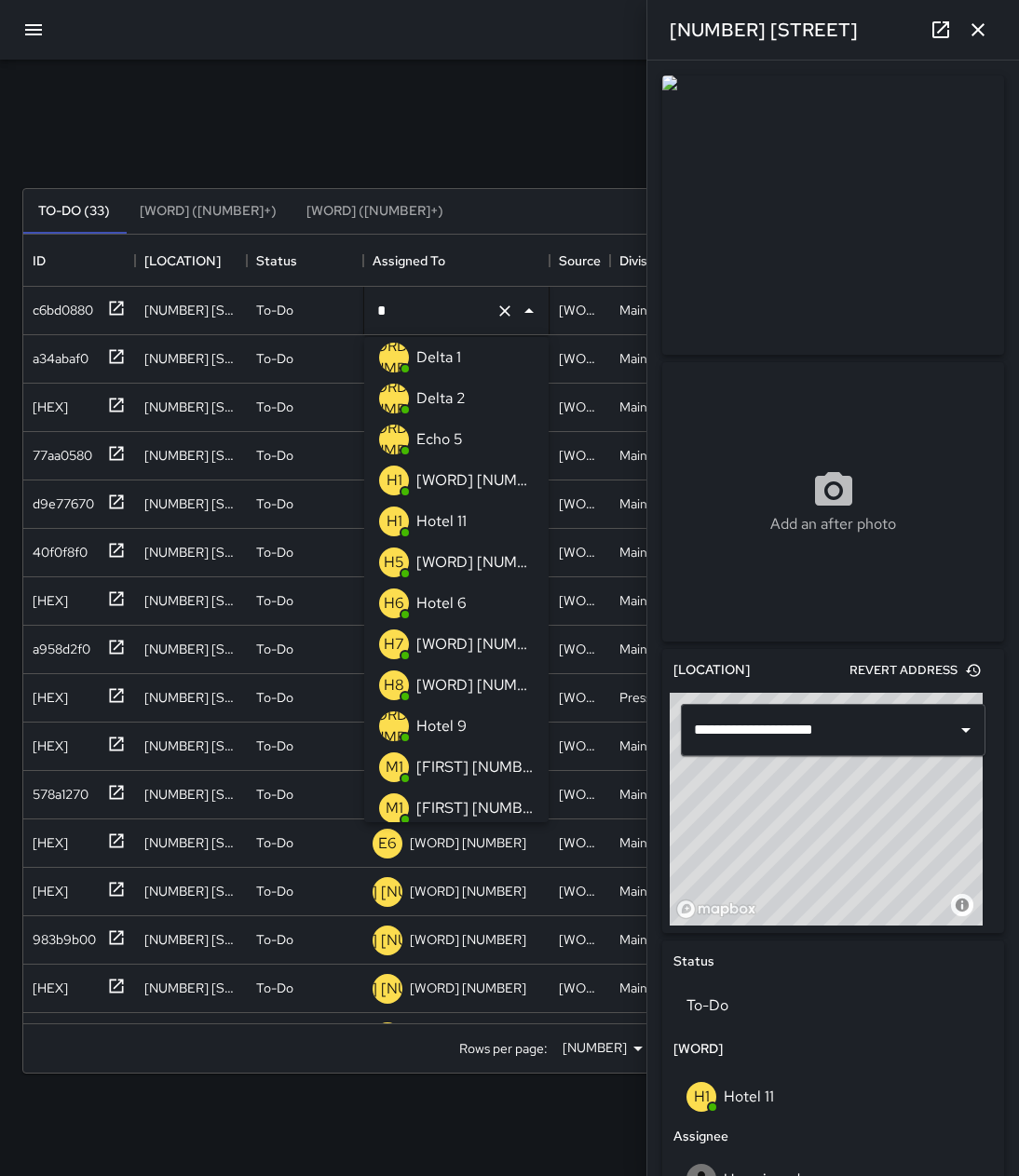 scroll, scrollTop: 0, scrollLeft: 0, axis: both 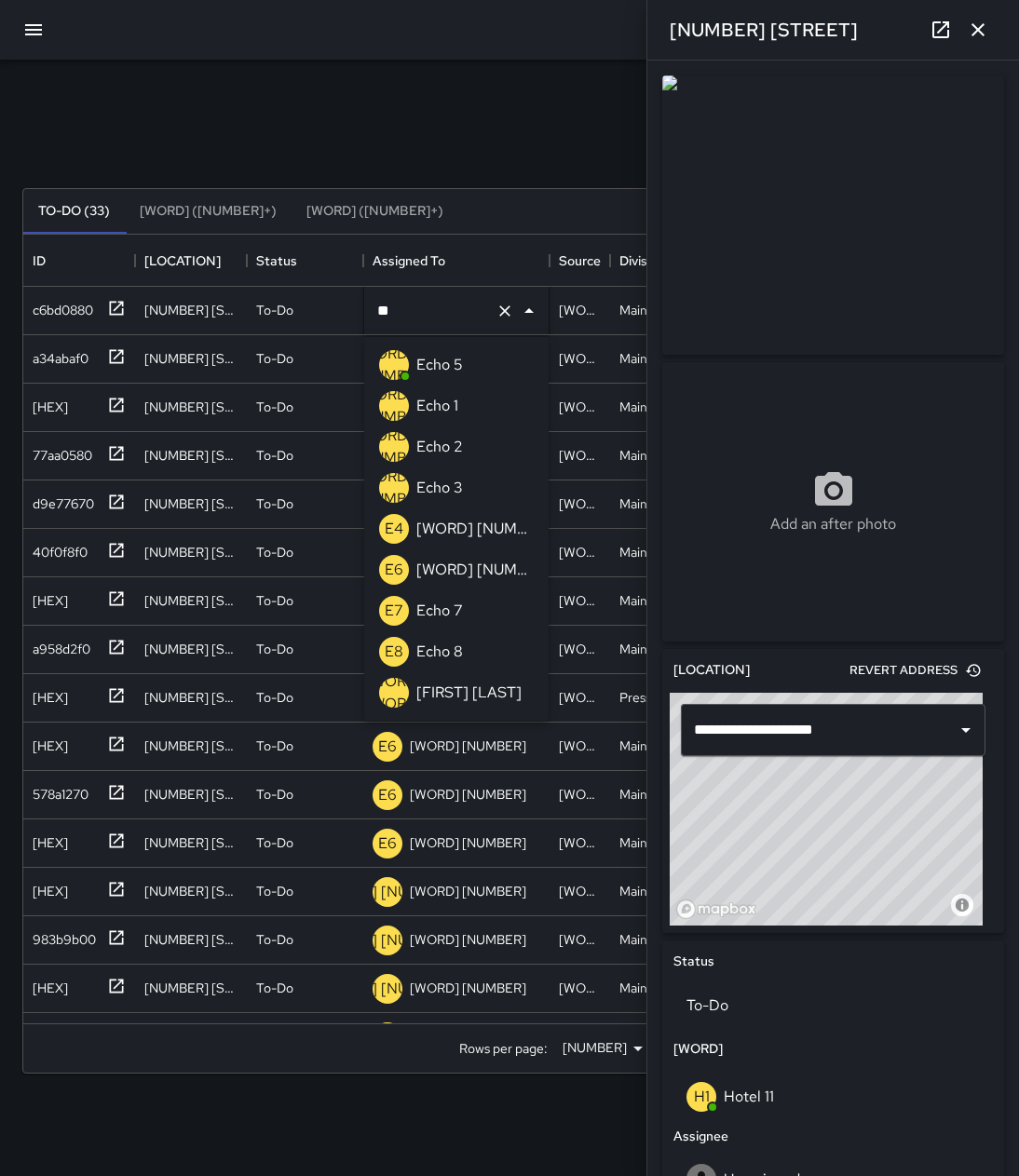 click on "E3 Echo 3" at bounding box center [456, 488] 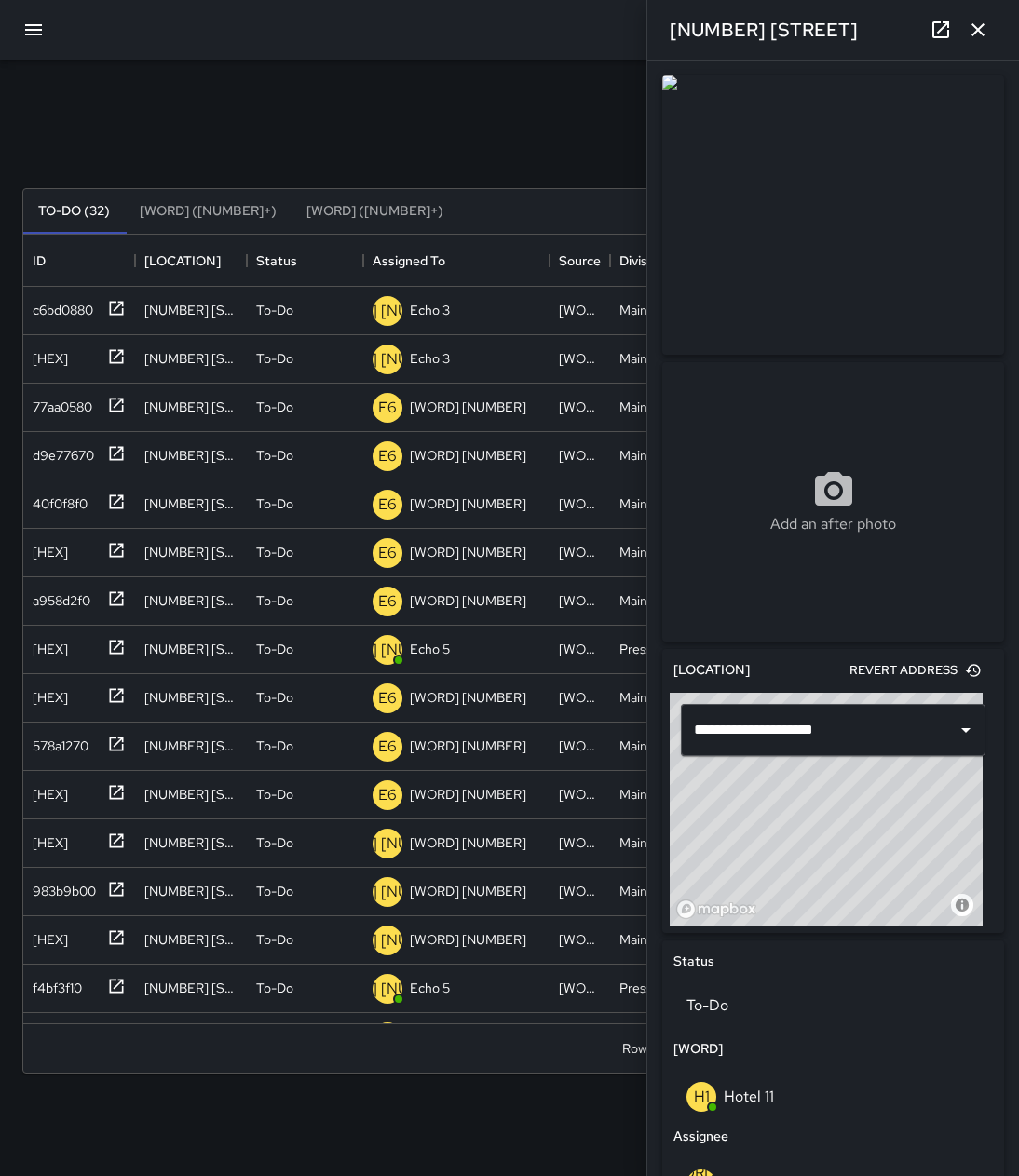 click at bounding box center [978, 30] 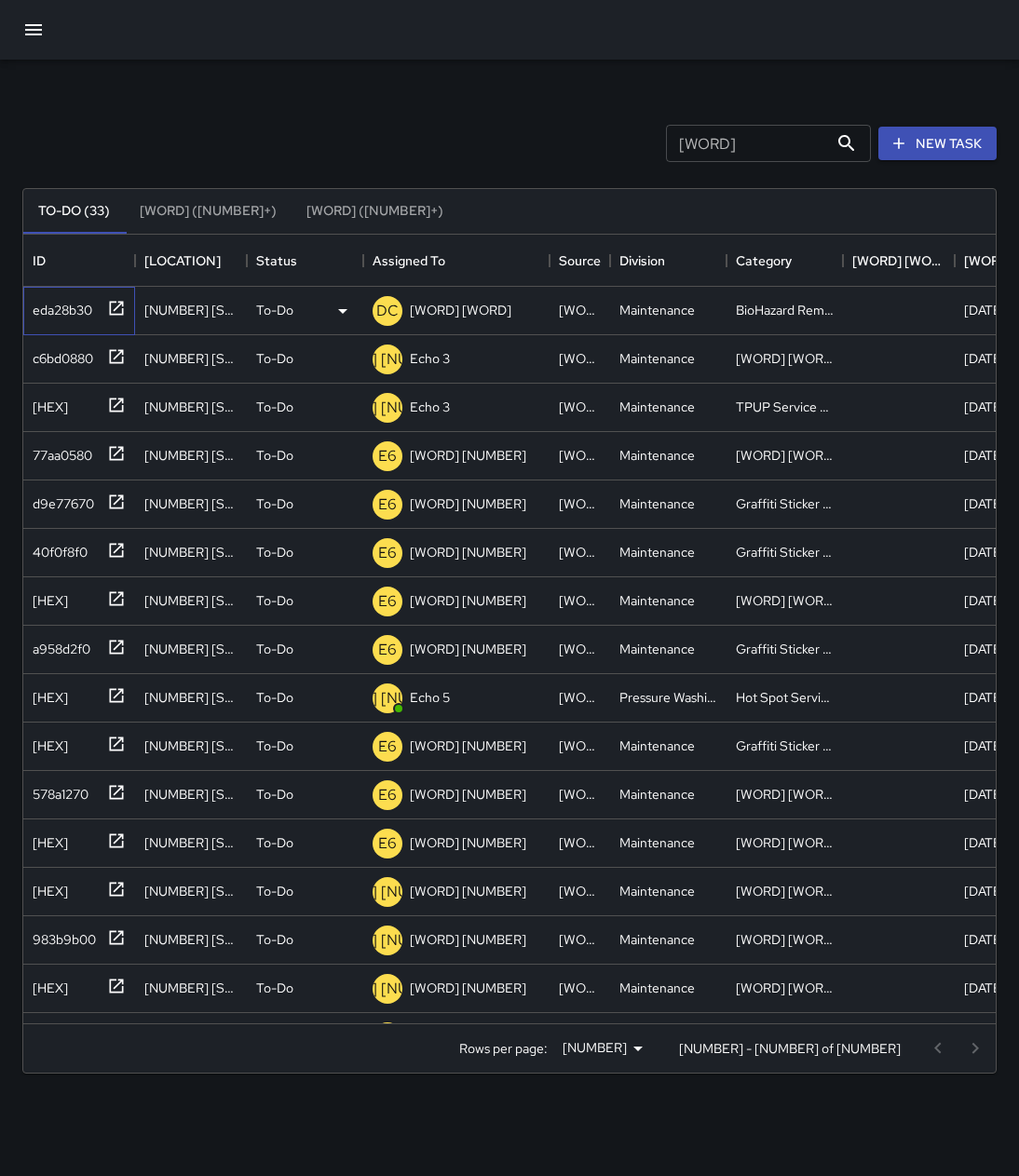click at bounding box center [113, 306] 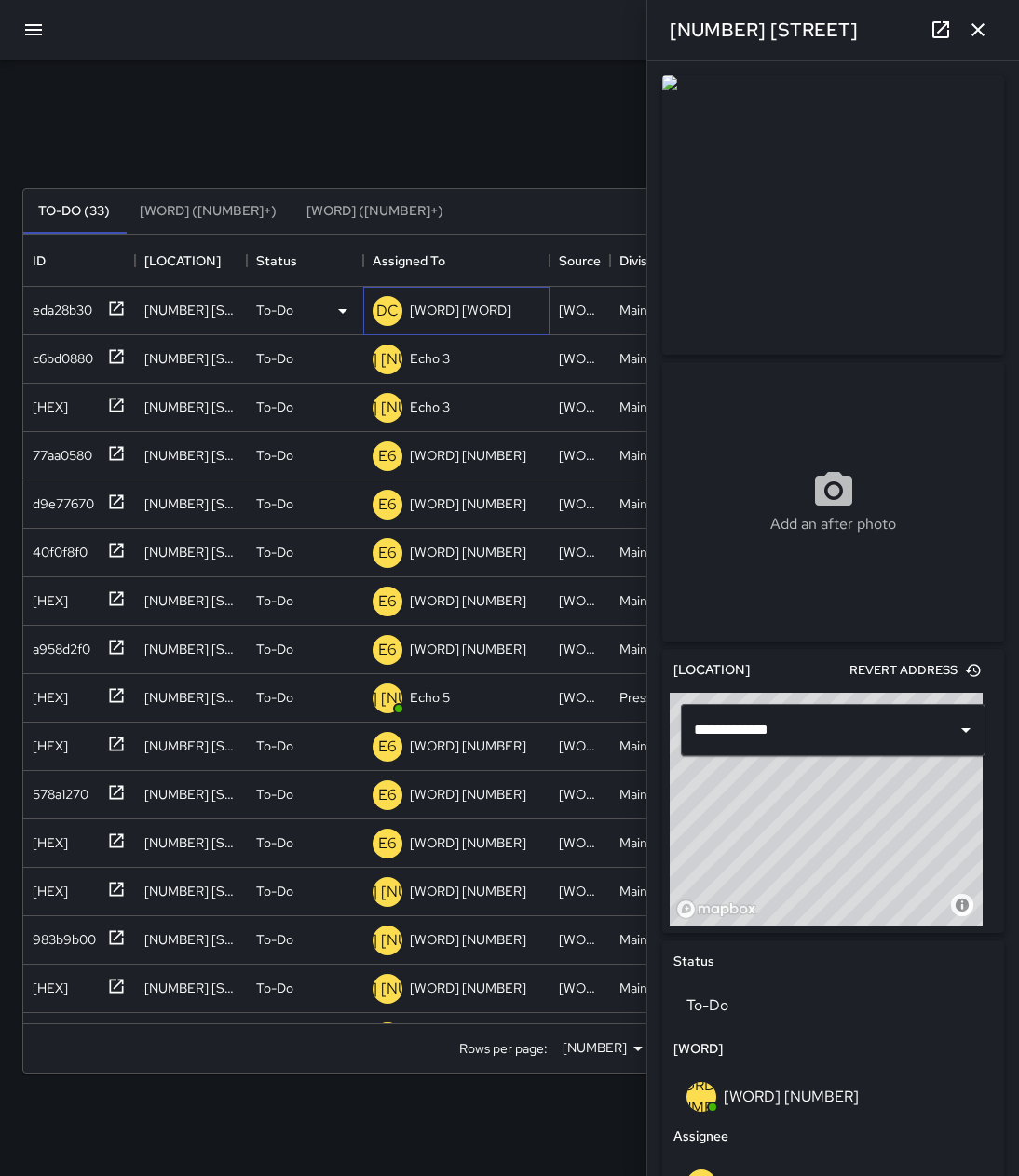 click on "DC Dispatch Center" at bounding box center (456, 311) 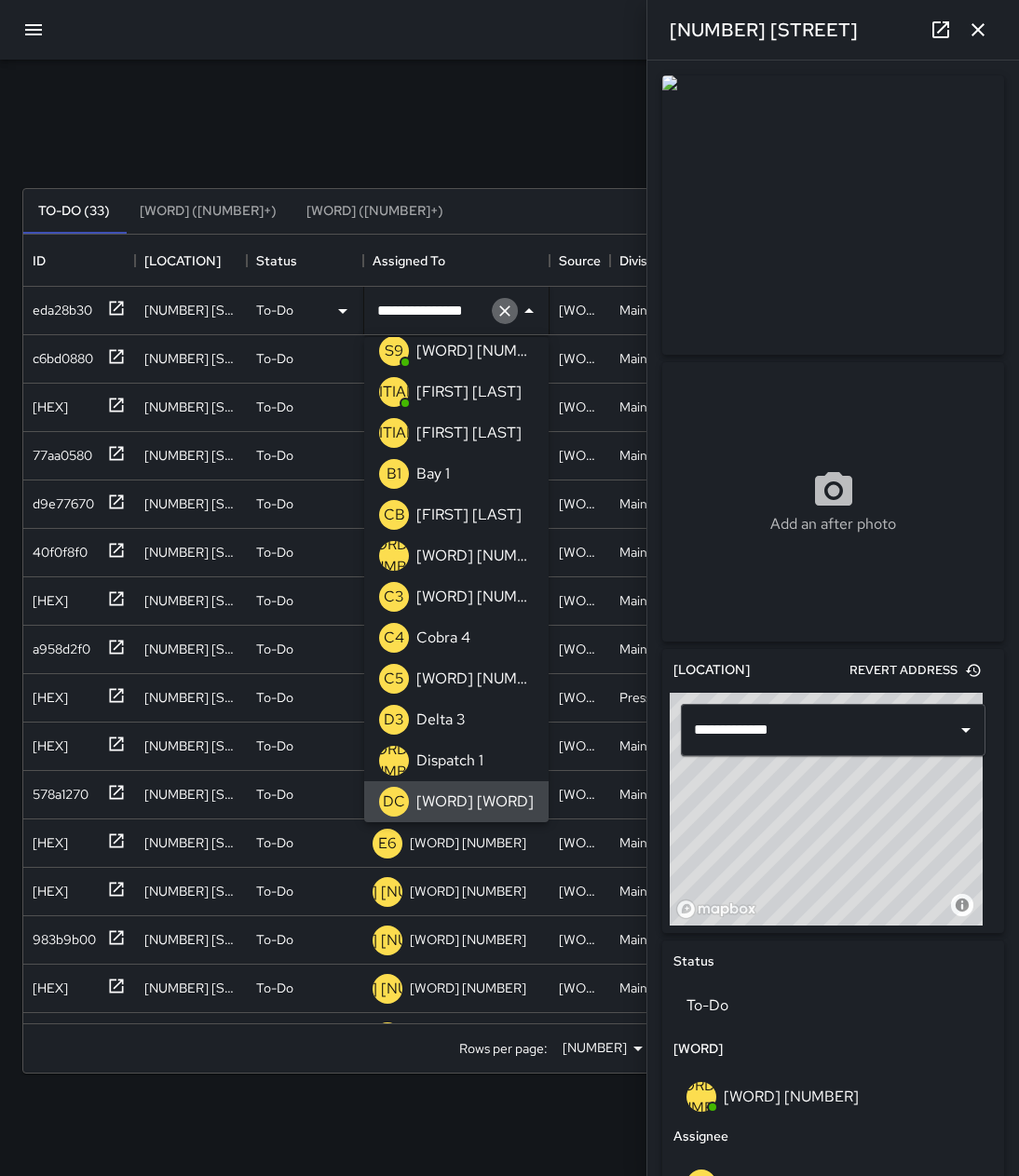 click at bounding box center (505, 311) 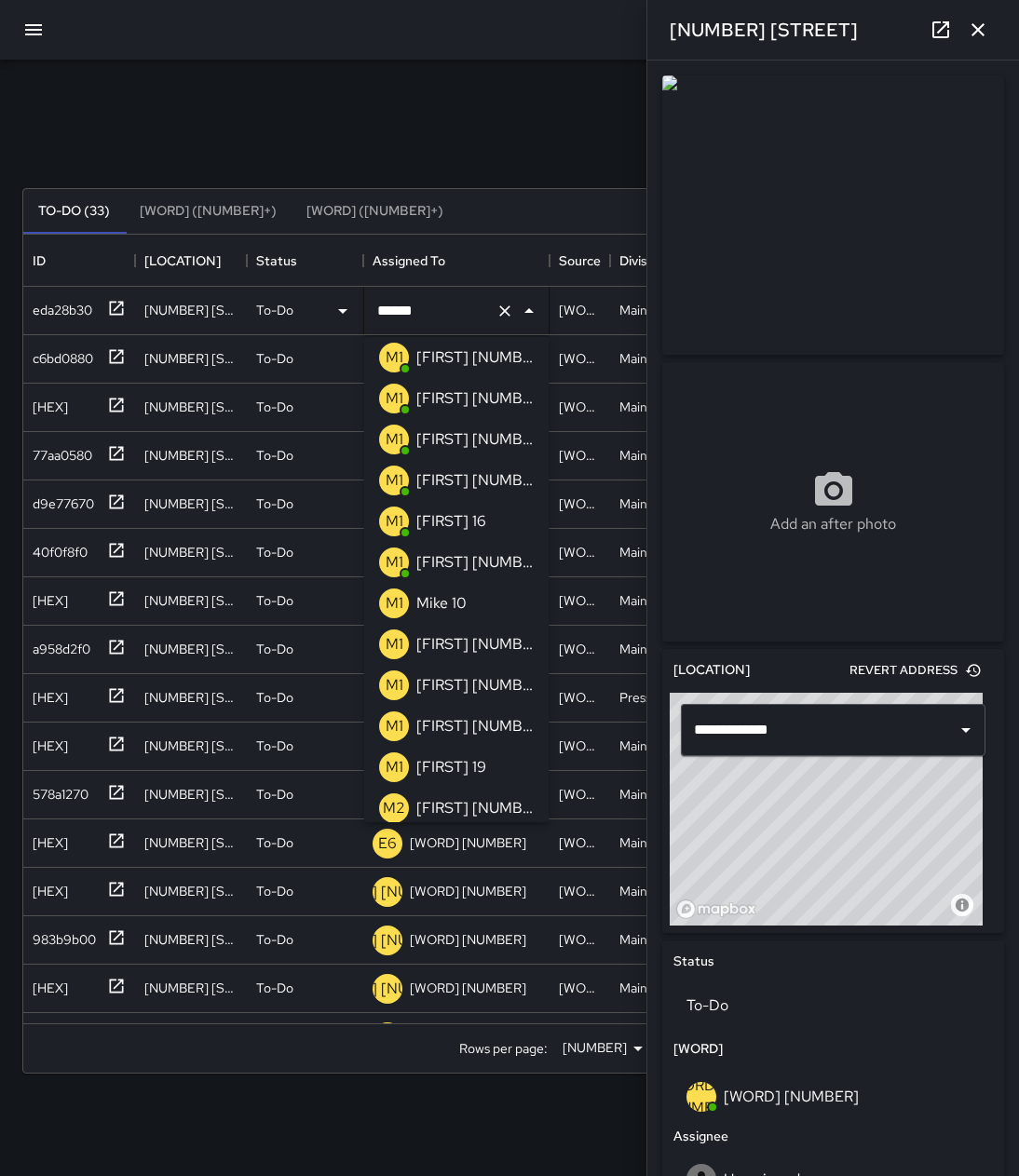 scroll, scrollTop: 0, scrollLeft: 0, axis: both 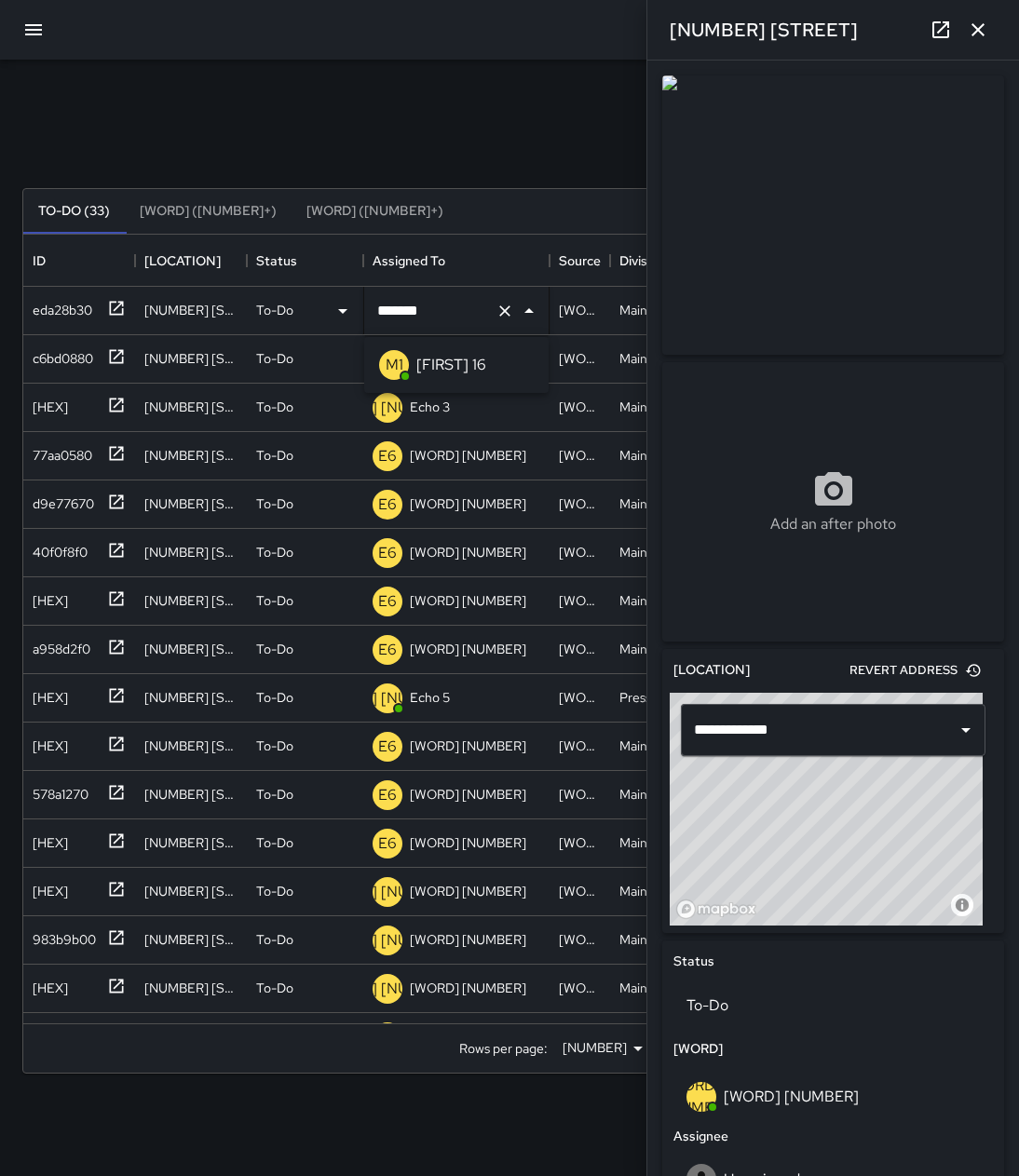 type on "*******" 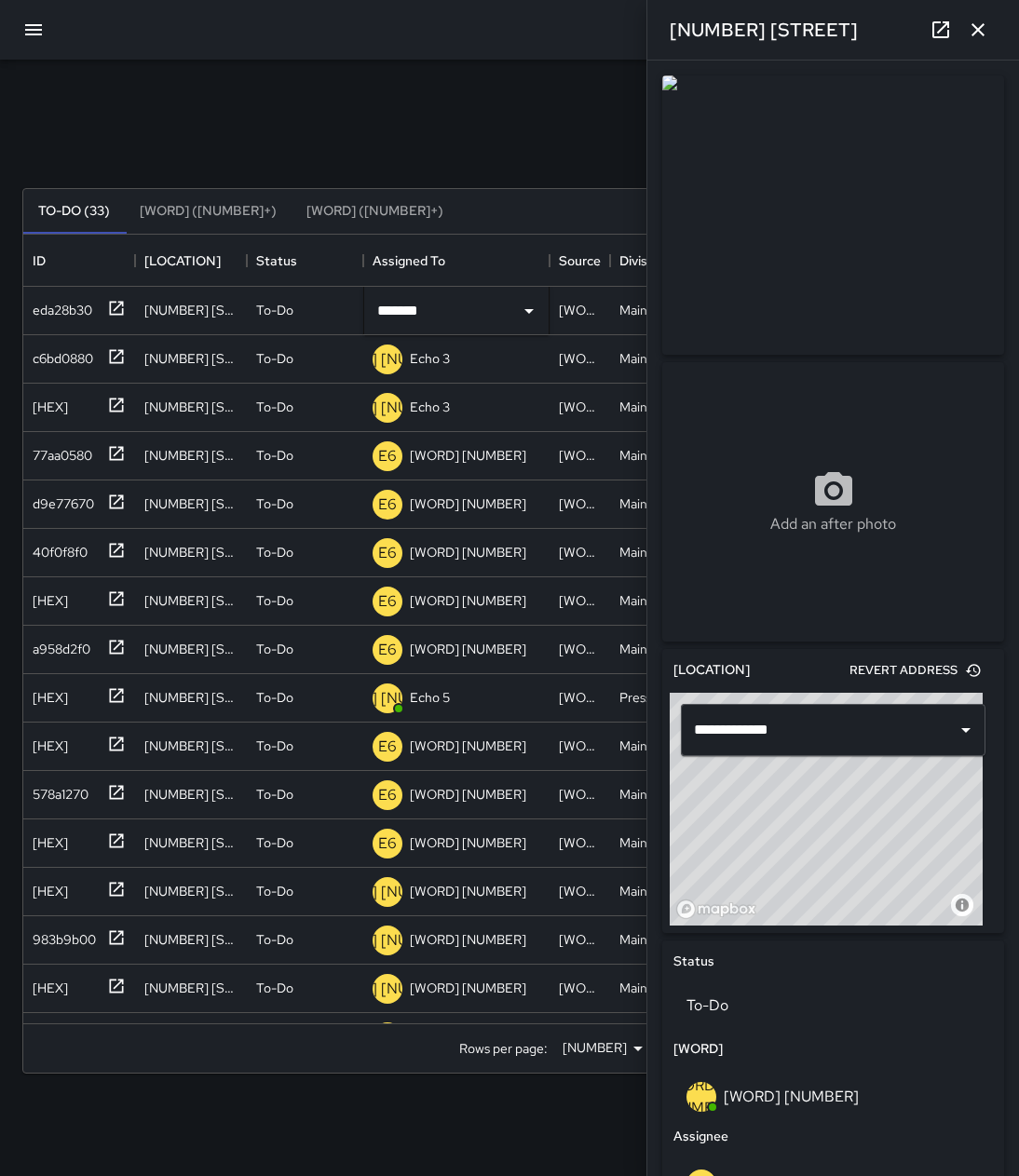 click at bounding box center (978, 30) 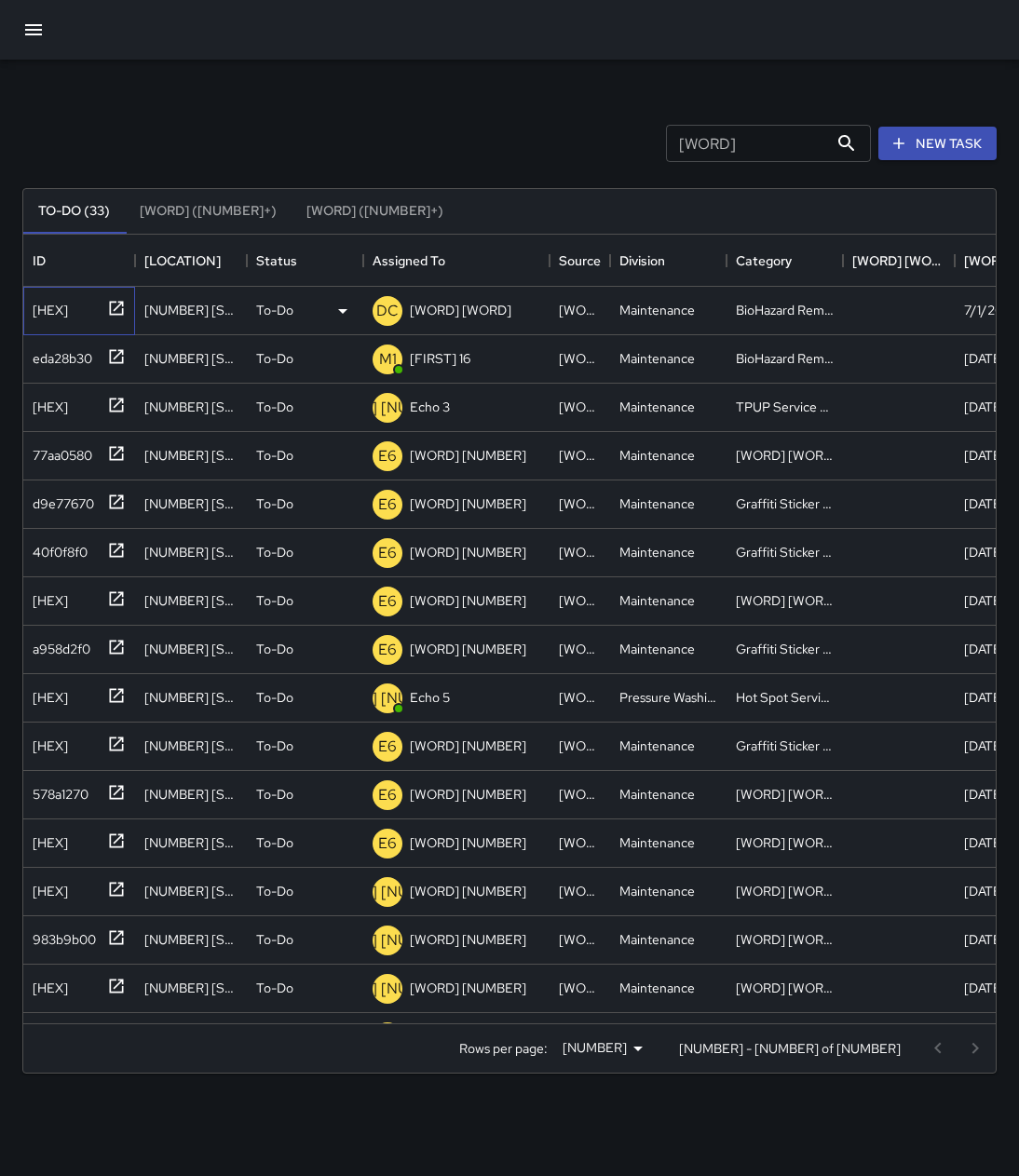 click at bounding box center (116, 307) 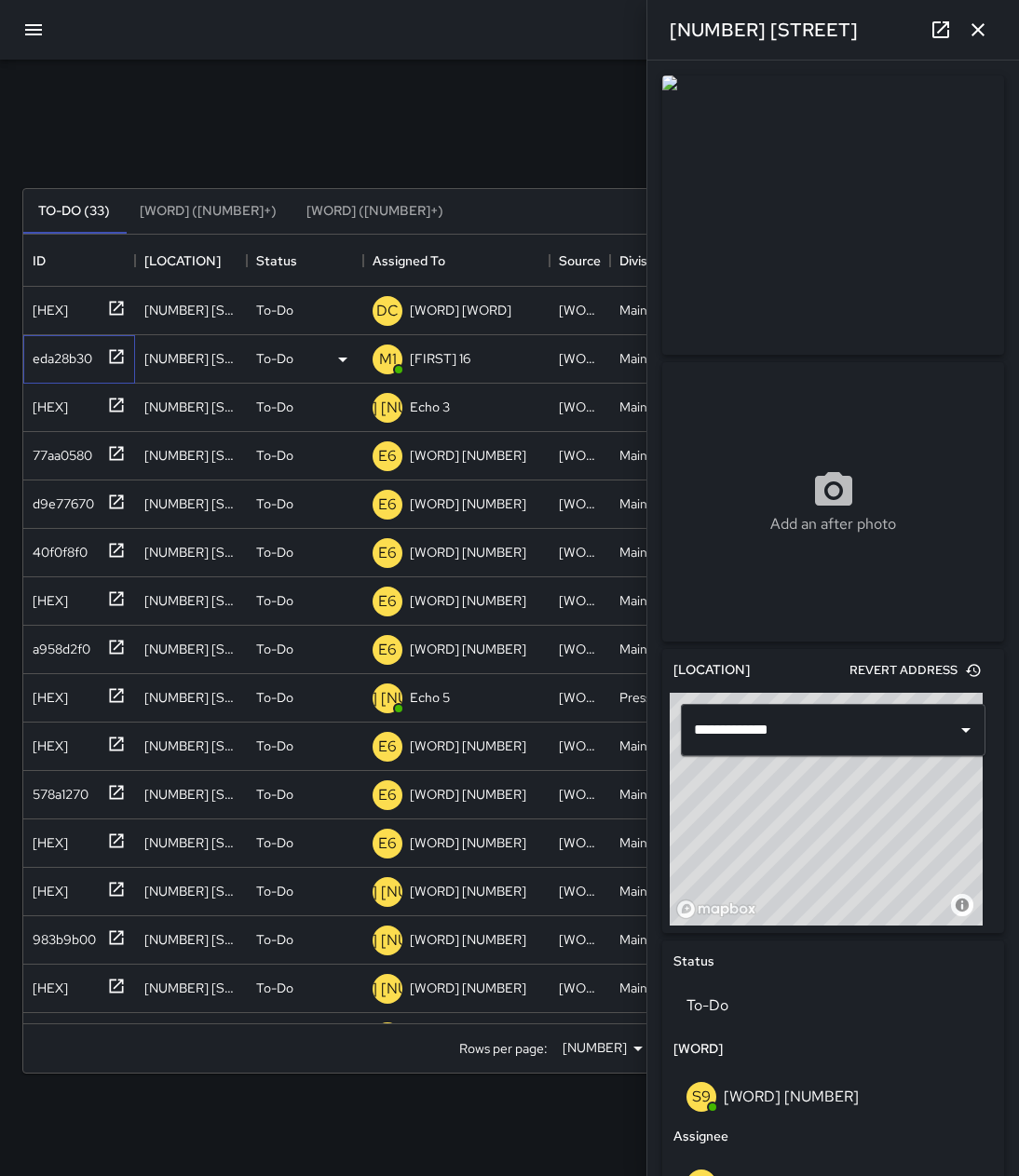 click at bounding box center [116, 308] 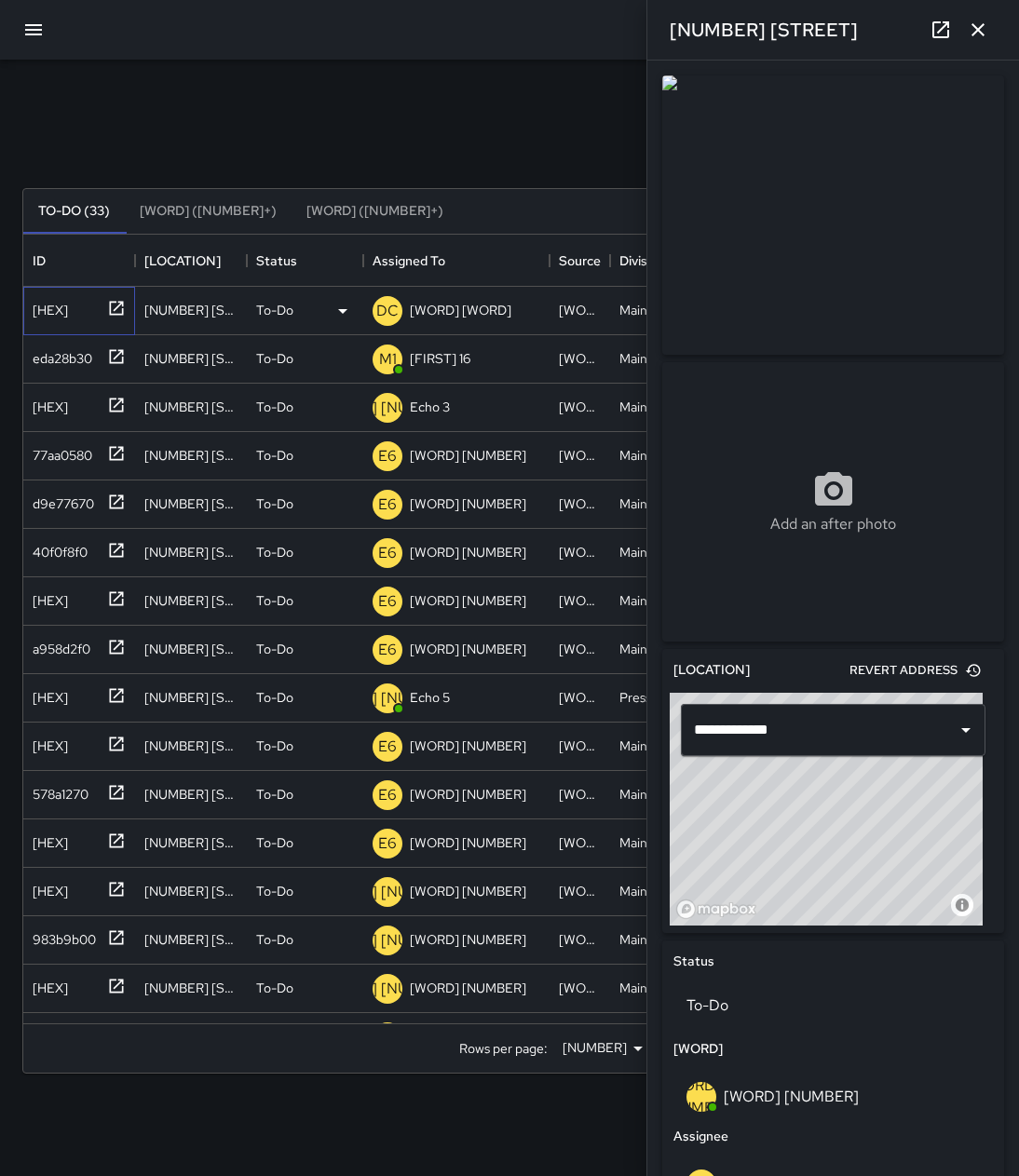 click at bounding box center [116, 308] 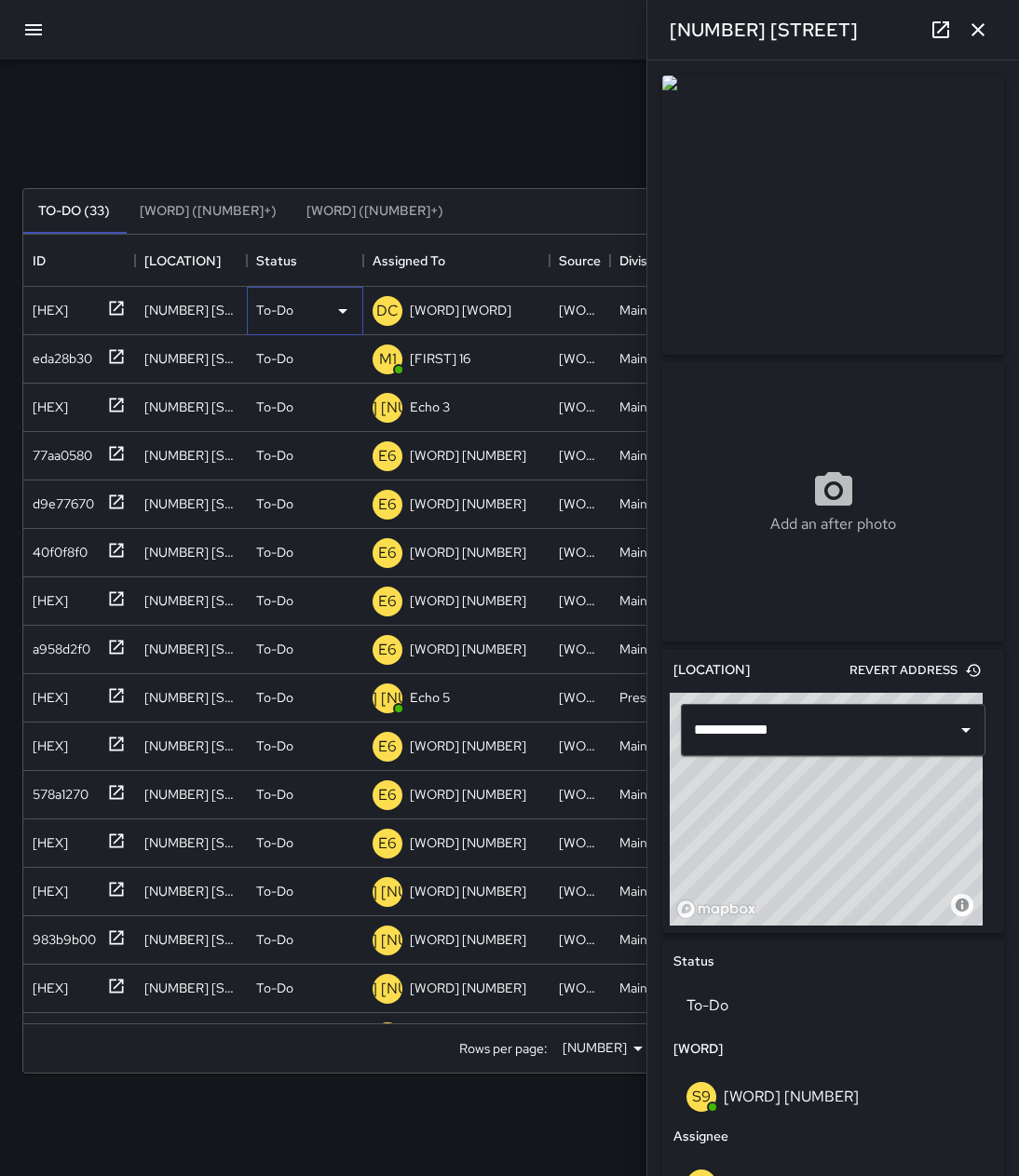 click at bounding box center [343, 311] 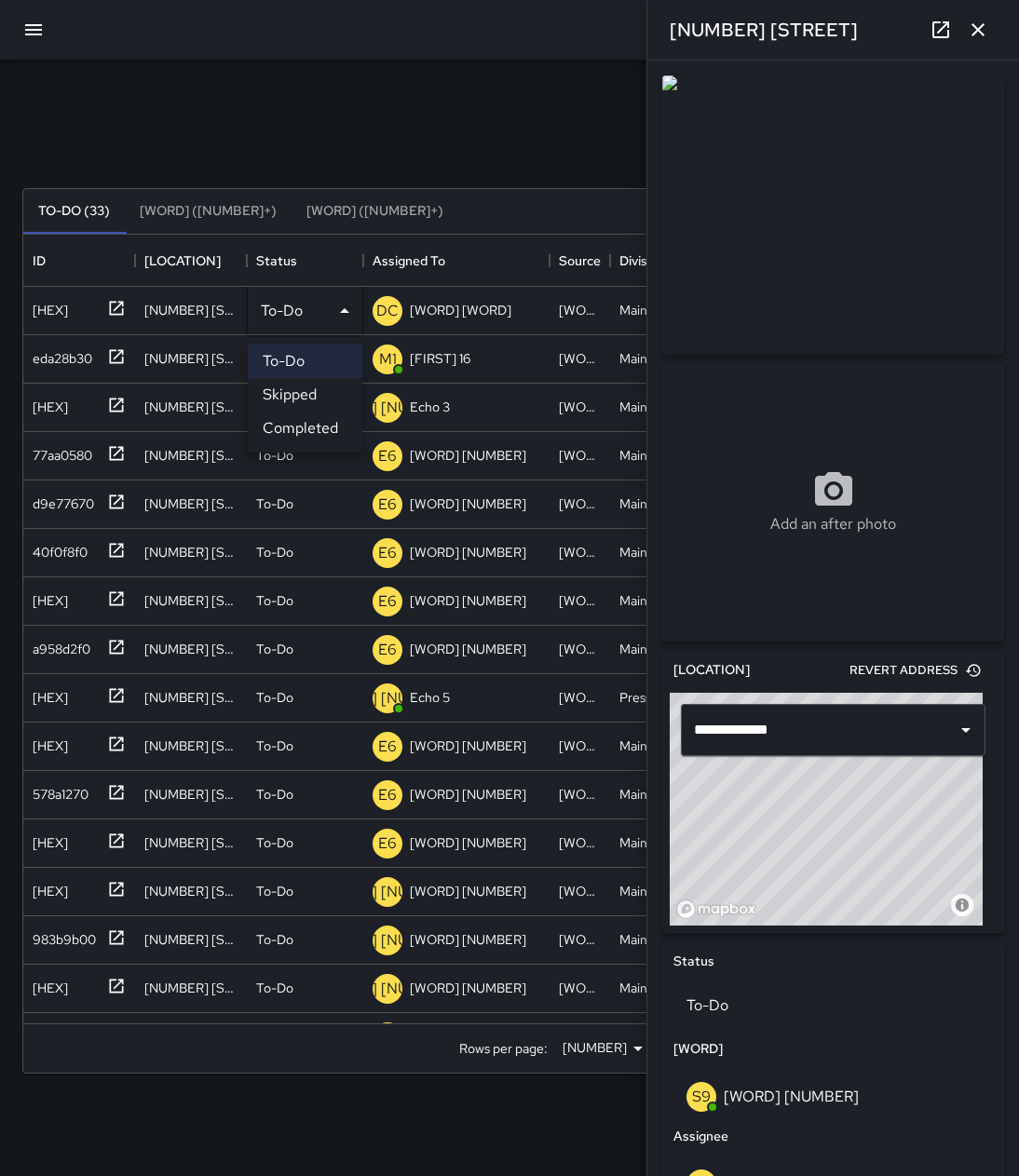 click on "Skipped" at bounding box center (305, 395) 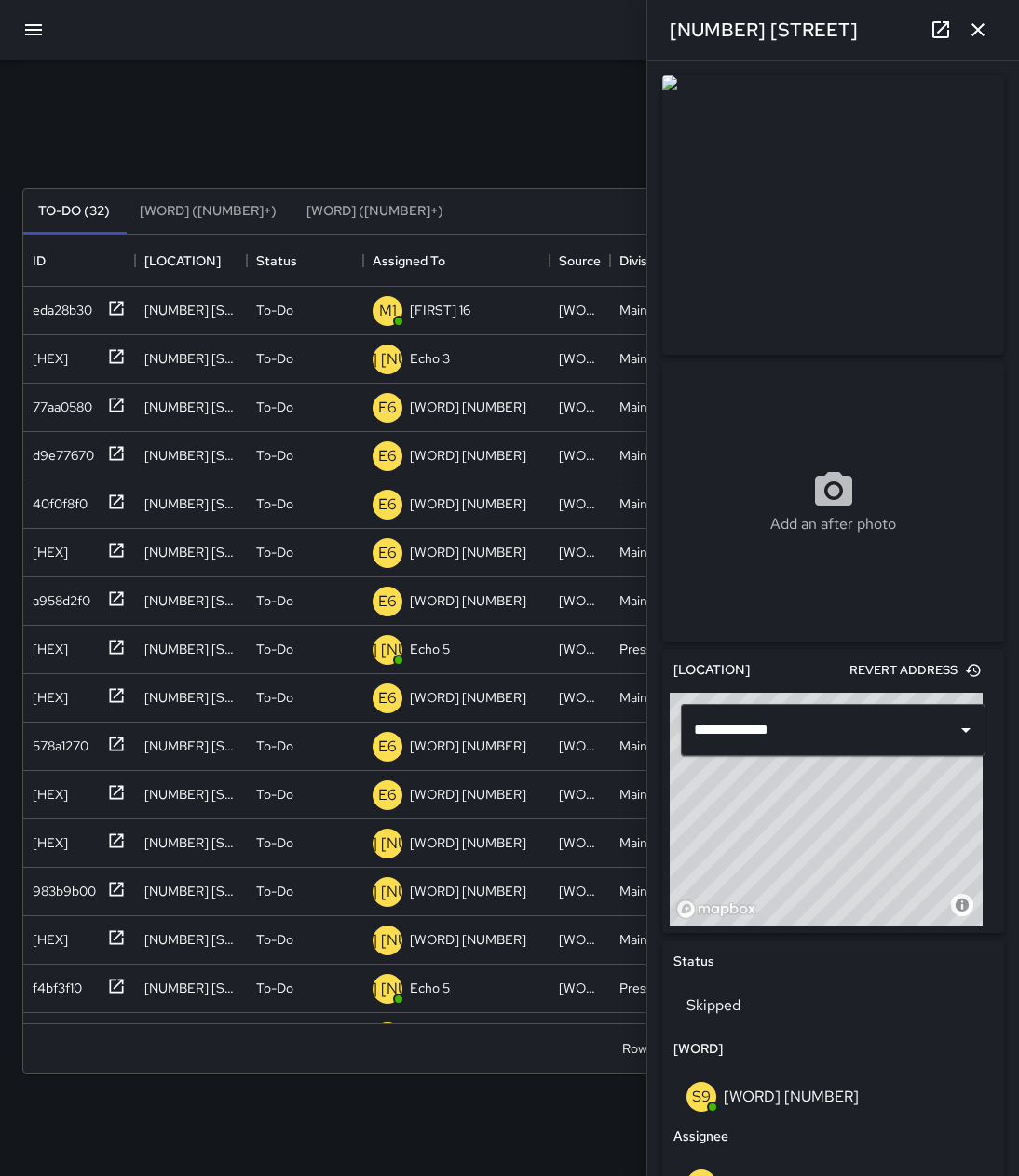 click at bounding box center (978, 30) 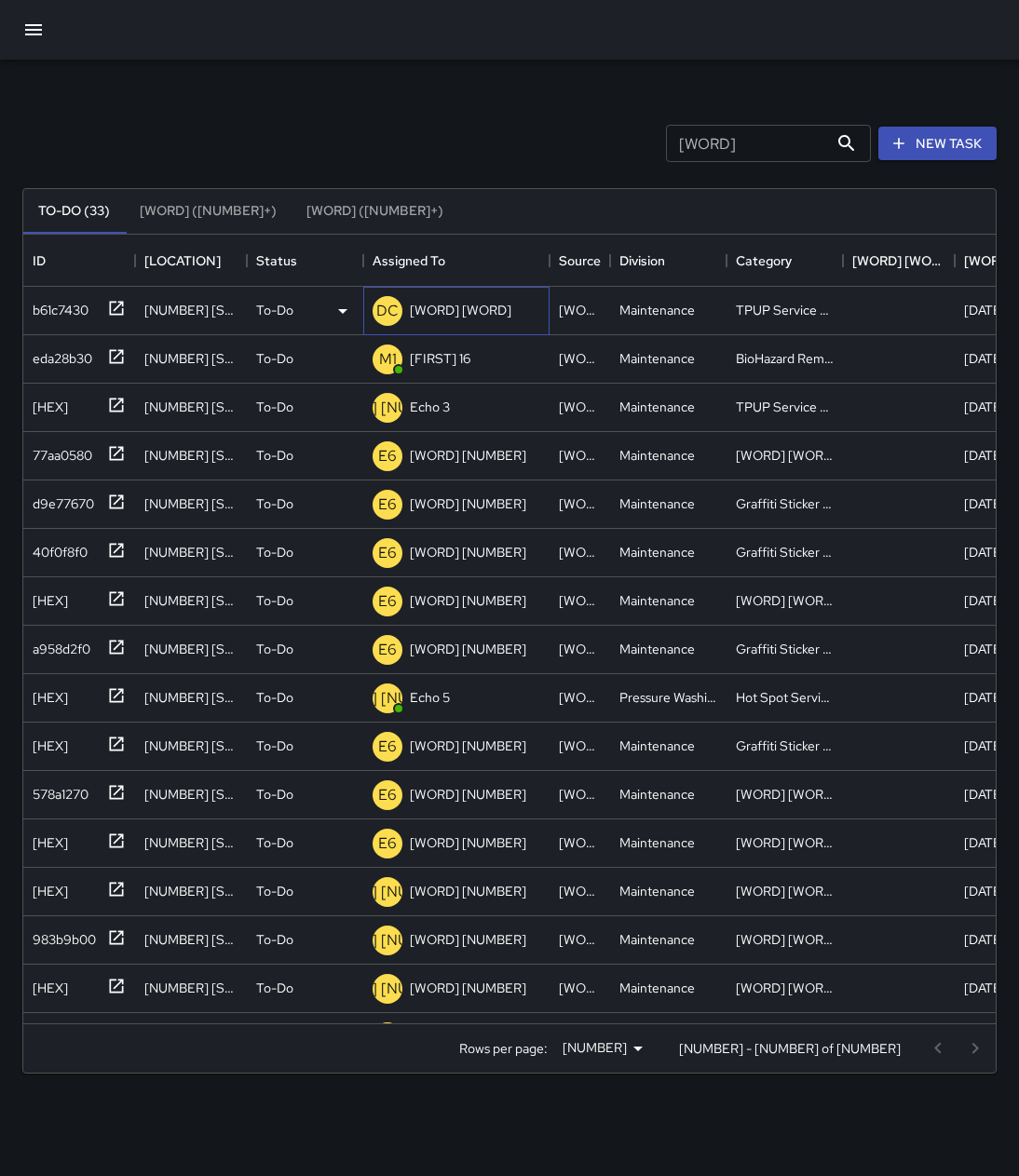 click on "DC Dispatch Center" at bounding box center [456, 311] 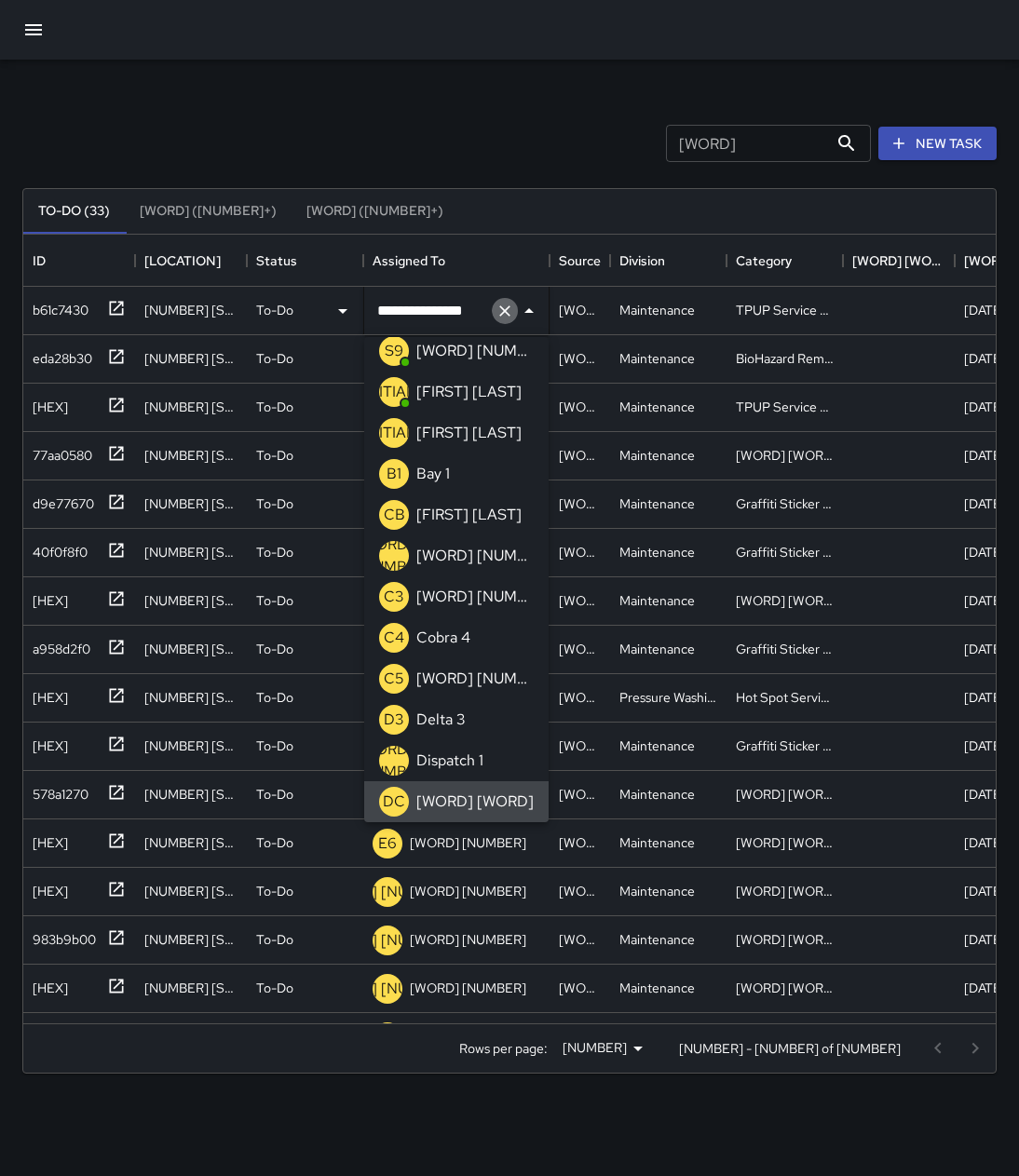 click at bounding box center [505, 311] 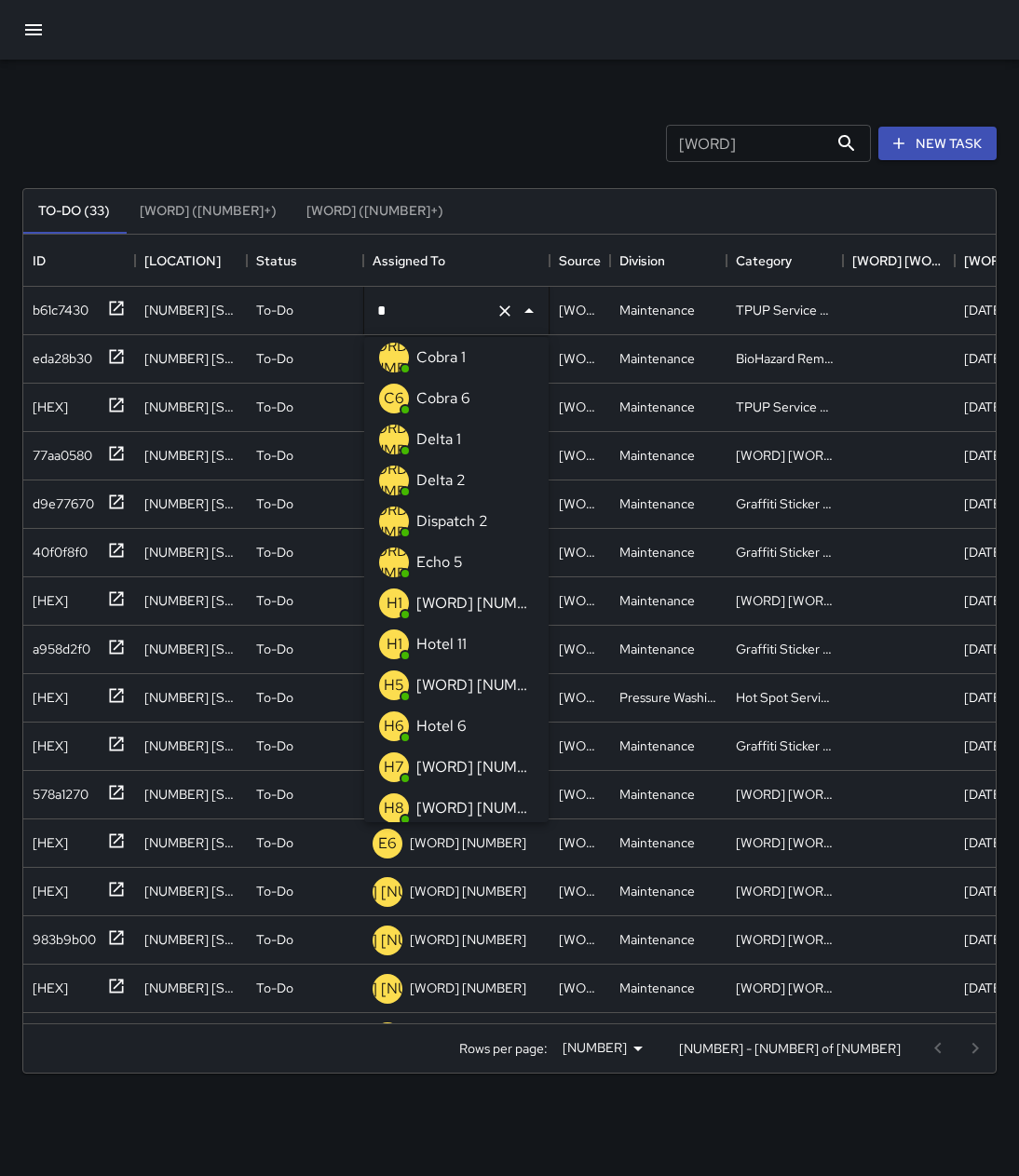 scroll, scrollTop: 0, scrollLeft: 0, axis: both 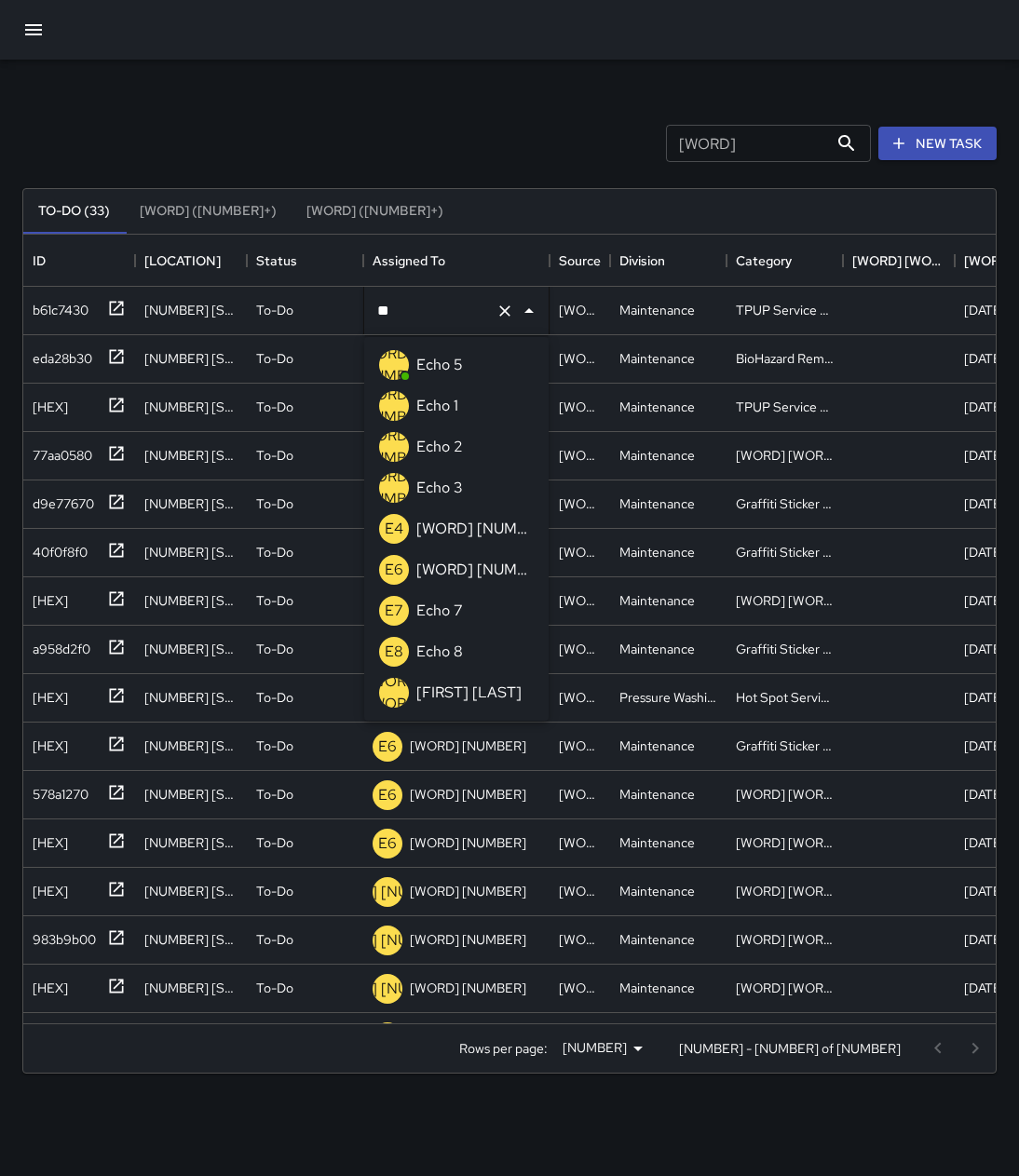 click on "E3 Echo 3" at bounding box center (456, 488) 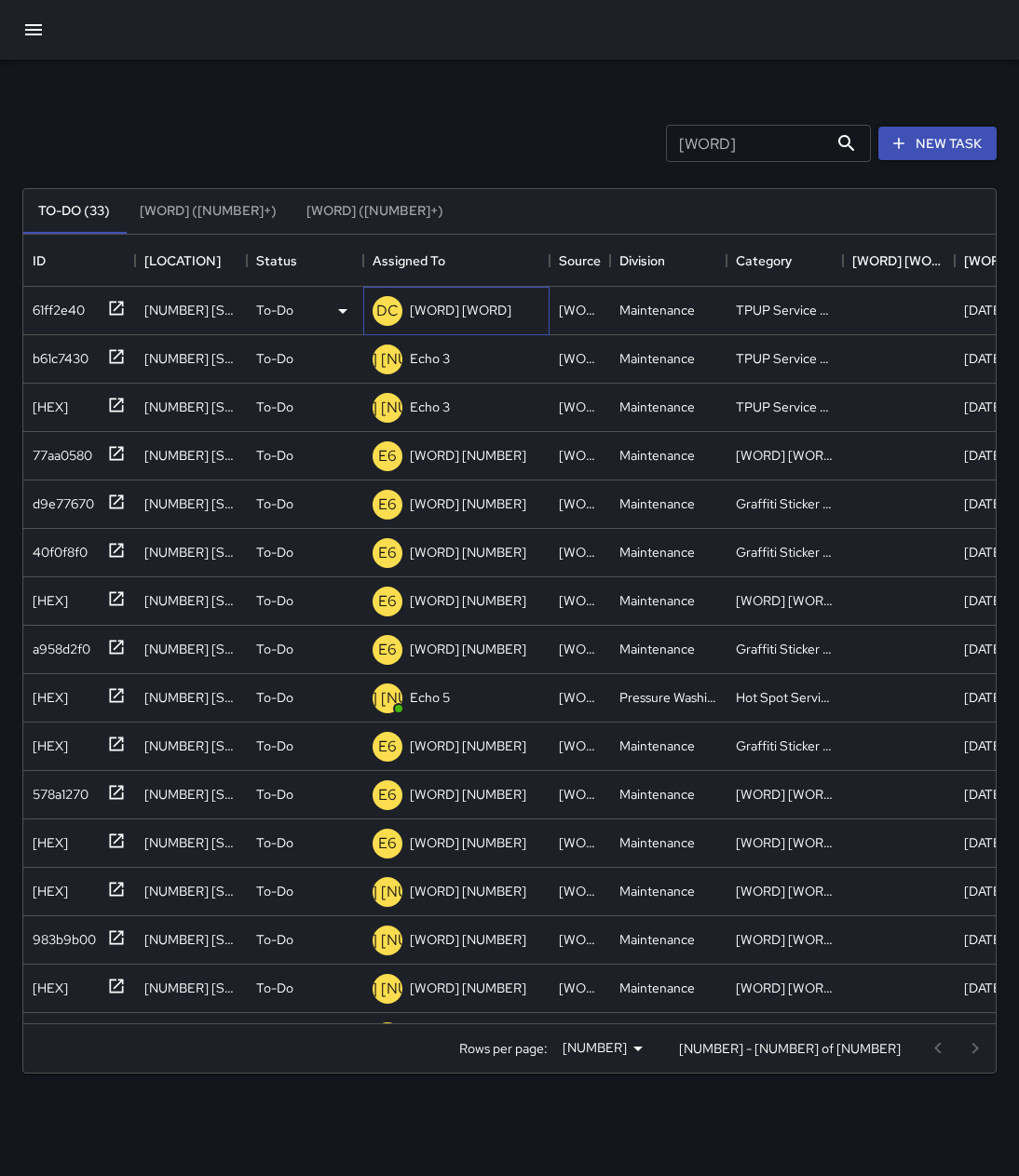 click on "Dispatch Center" at bounding box center (460, 310) 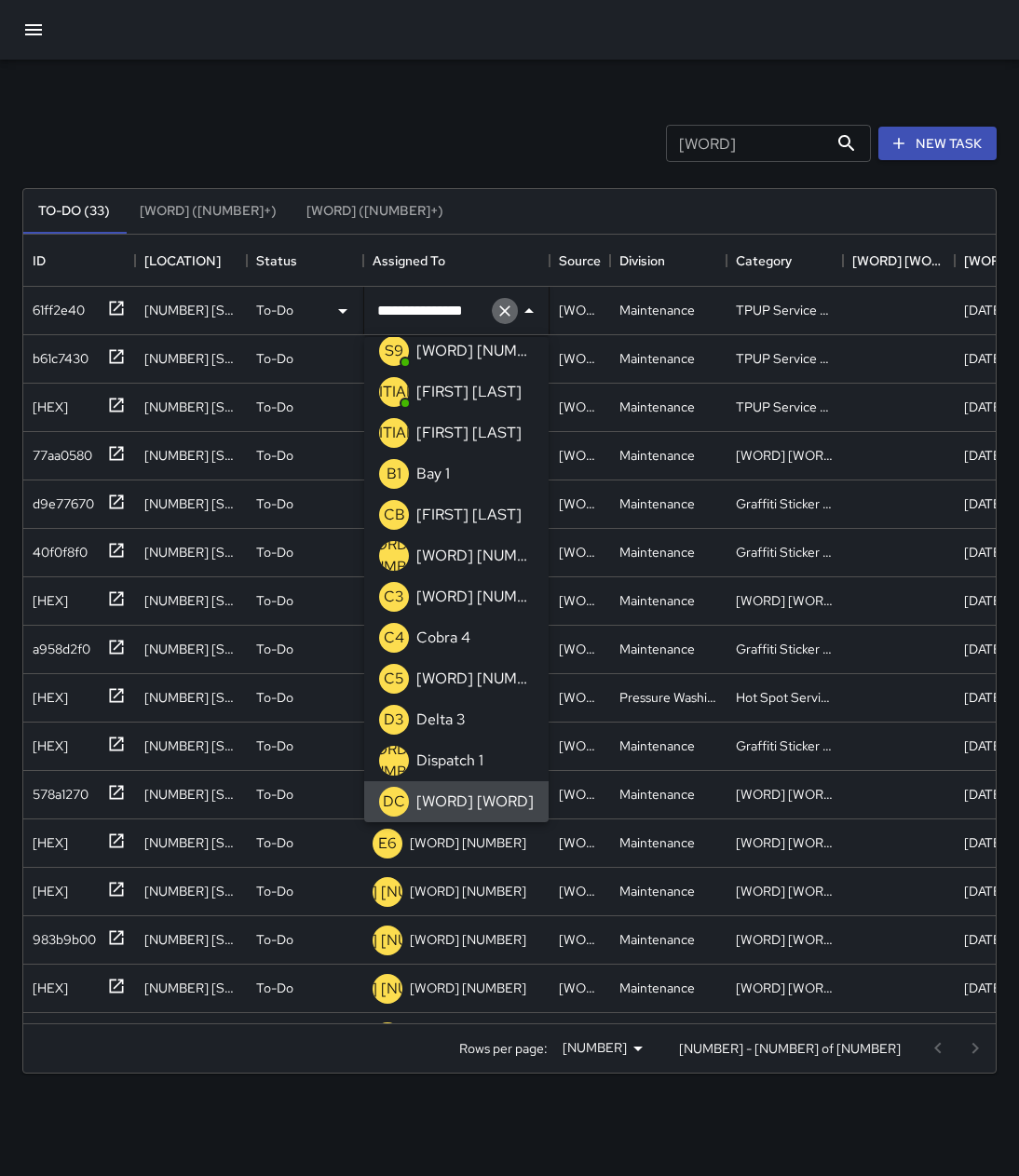 click at bounding box center [505, 311] 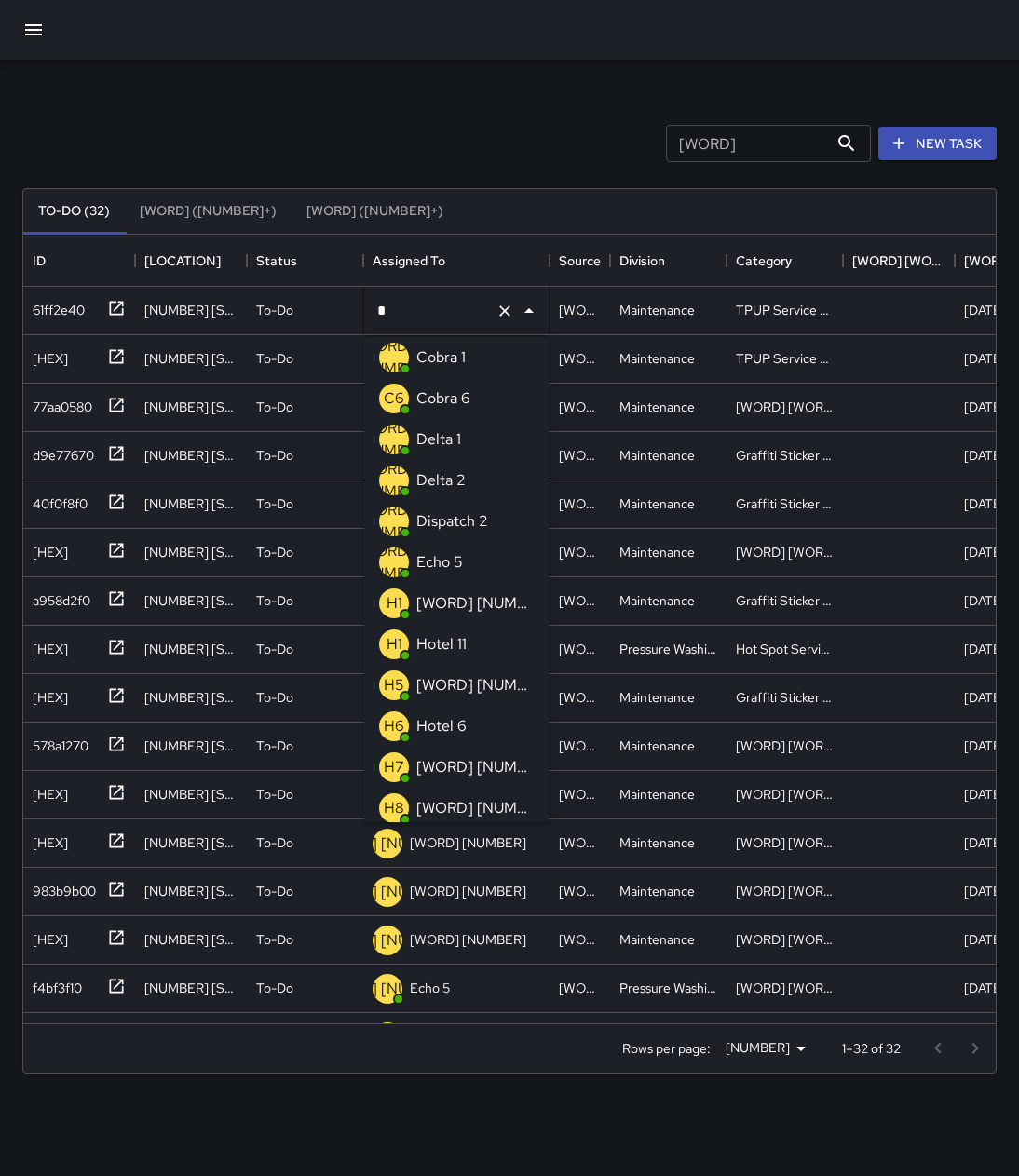 scroll, scrollTop: 0, scrollLeft: 0, axis: both 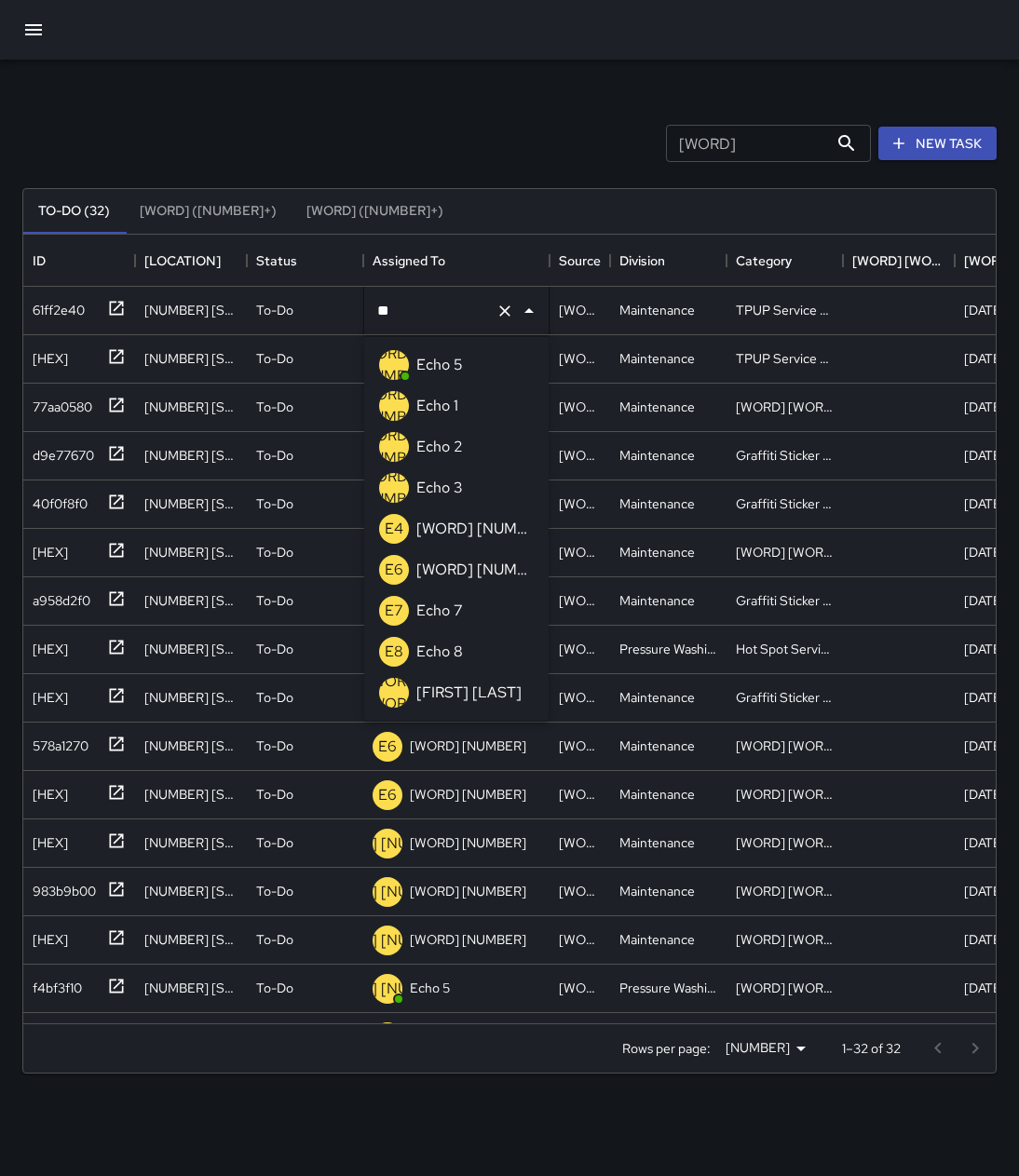 click on "E3 Echo 3" at bounding box center (456, 488) 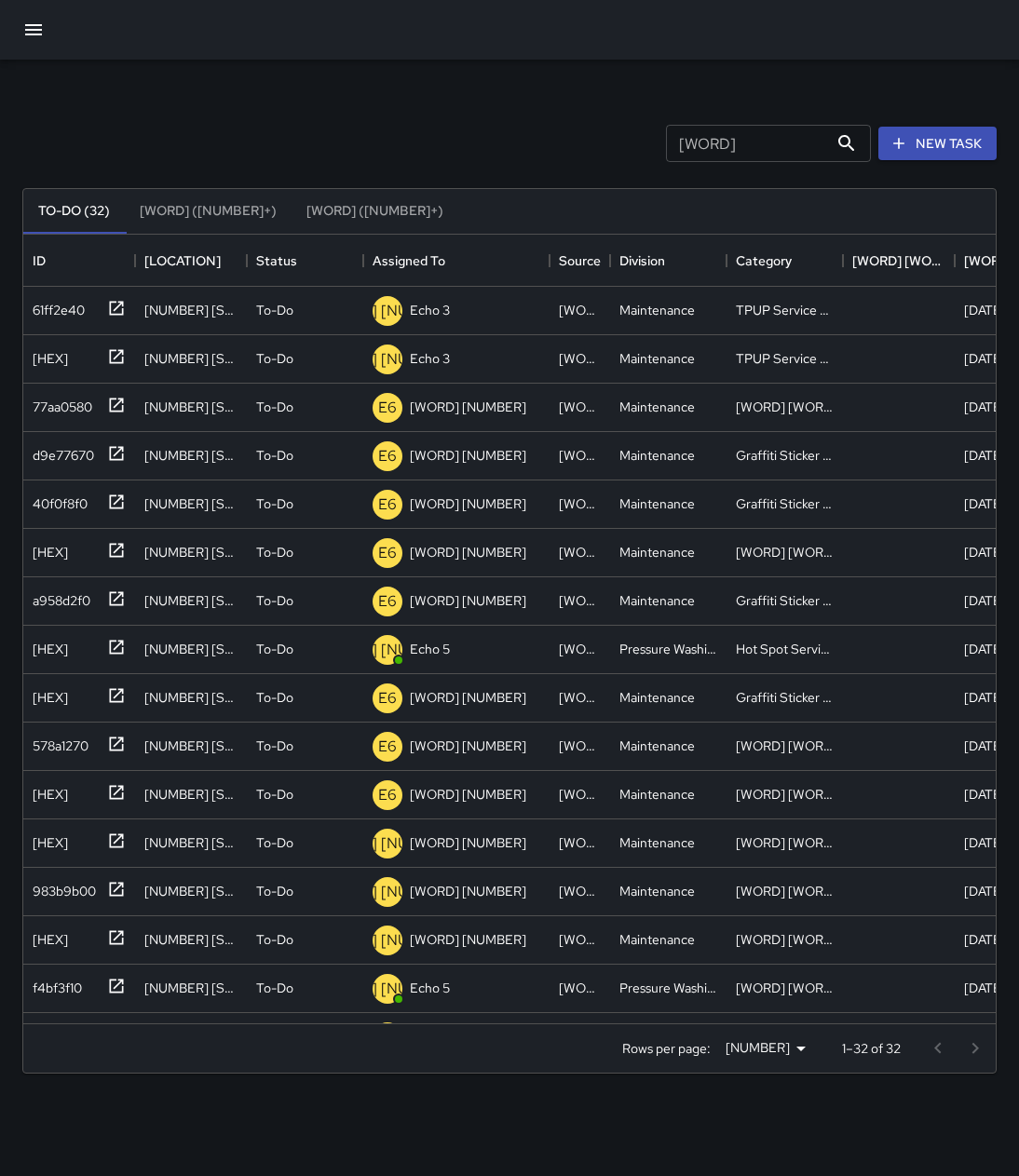 click on "Search Search New Task" at bounding box center (510, 143) 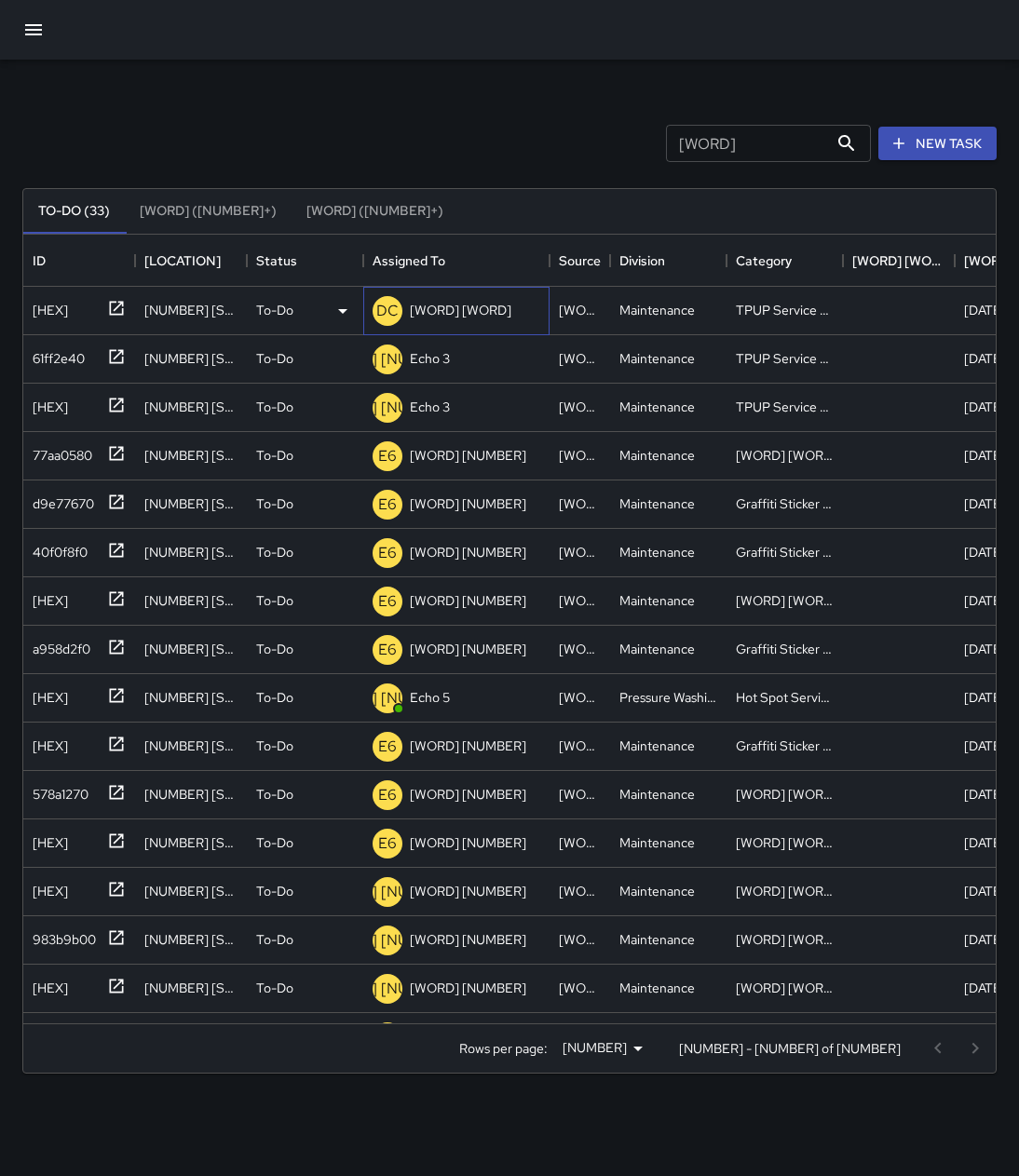 click on "DC Dispatch Center" at bounding box center (442, 311) 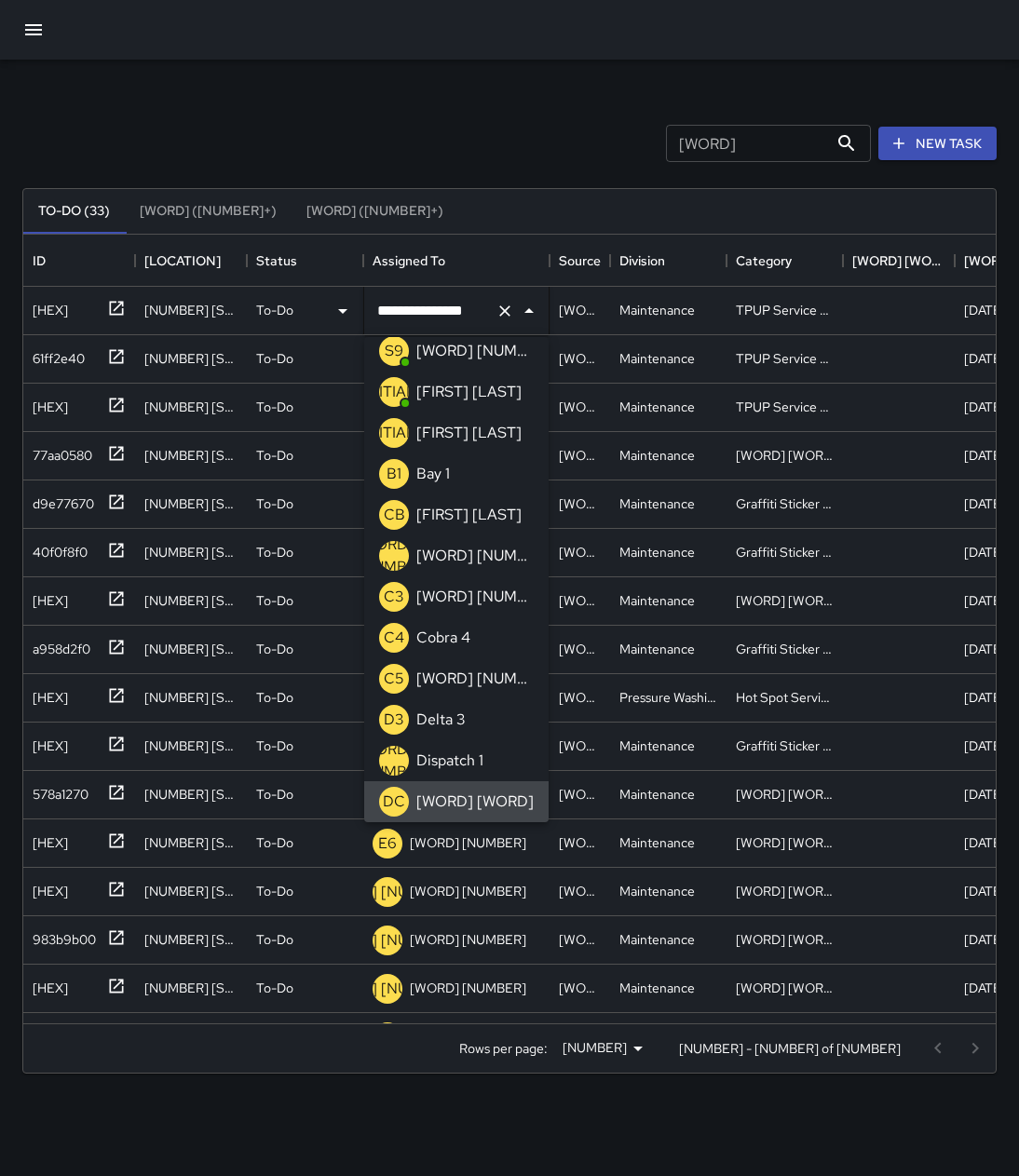 click at bounding box center [505, 311] 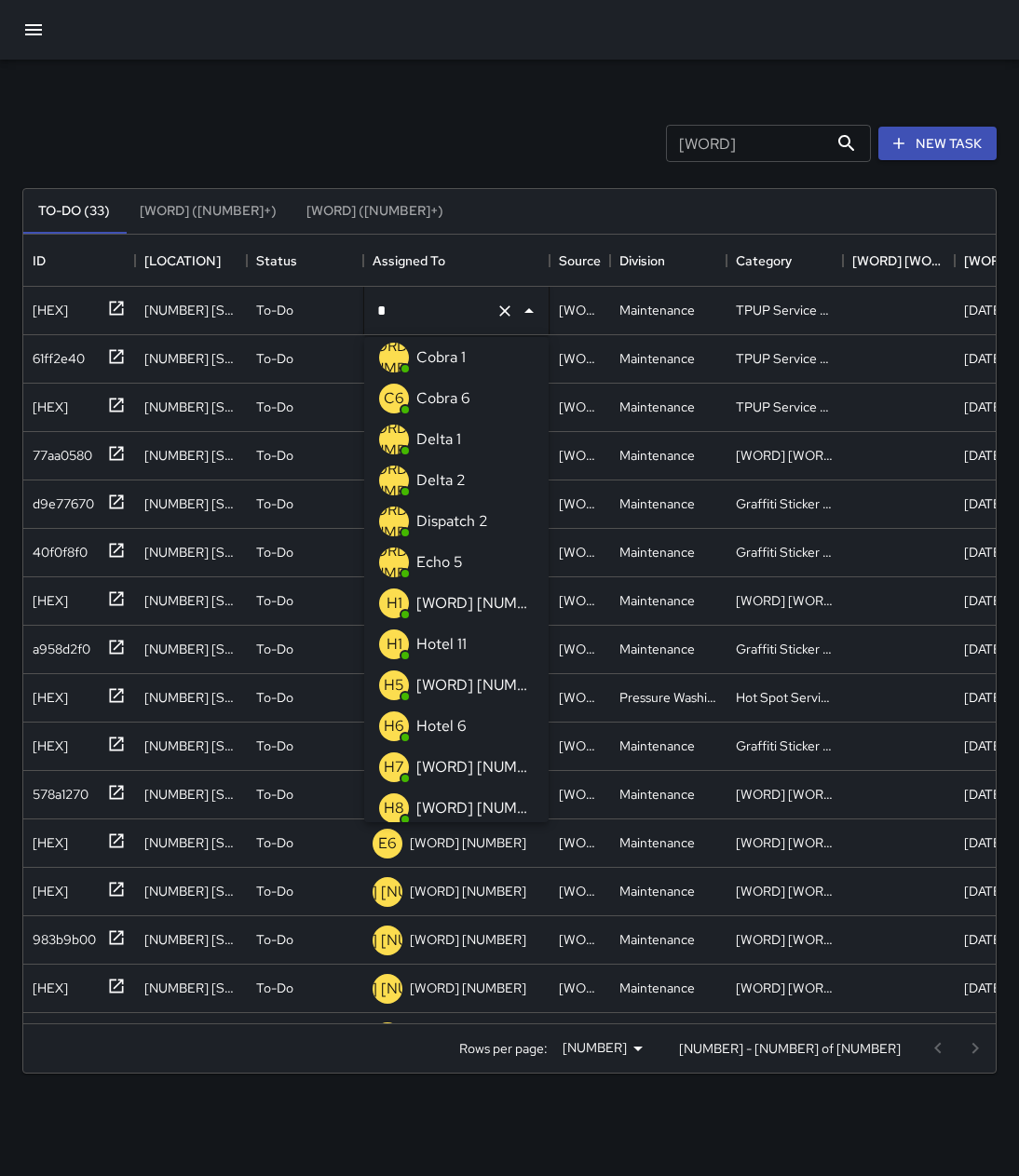 scroll, scrollTop: 0, scrollLeft: 0, axis: both 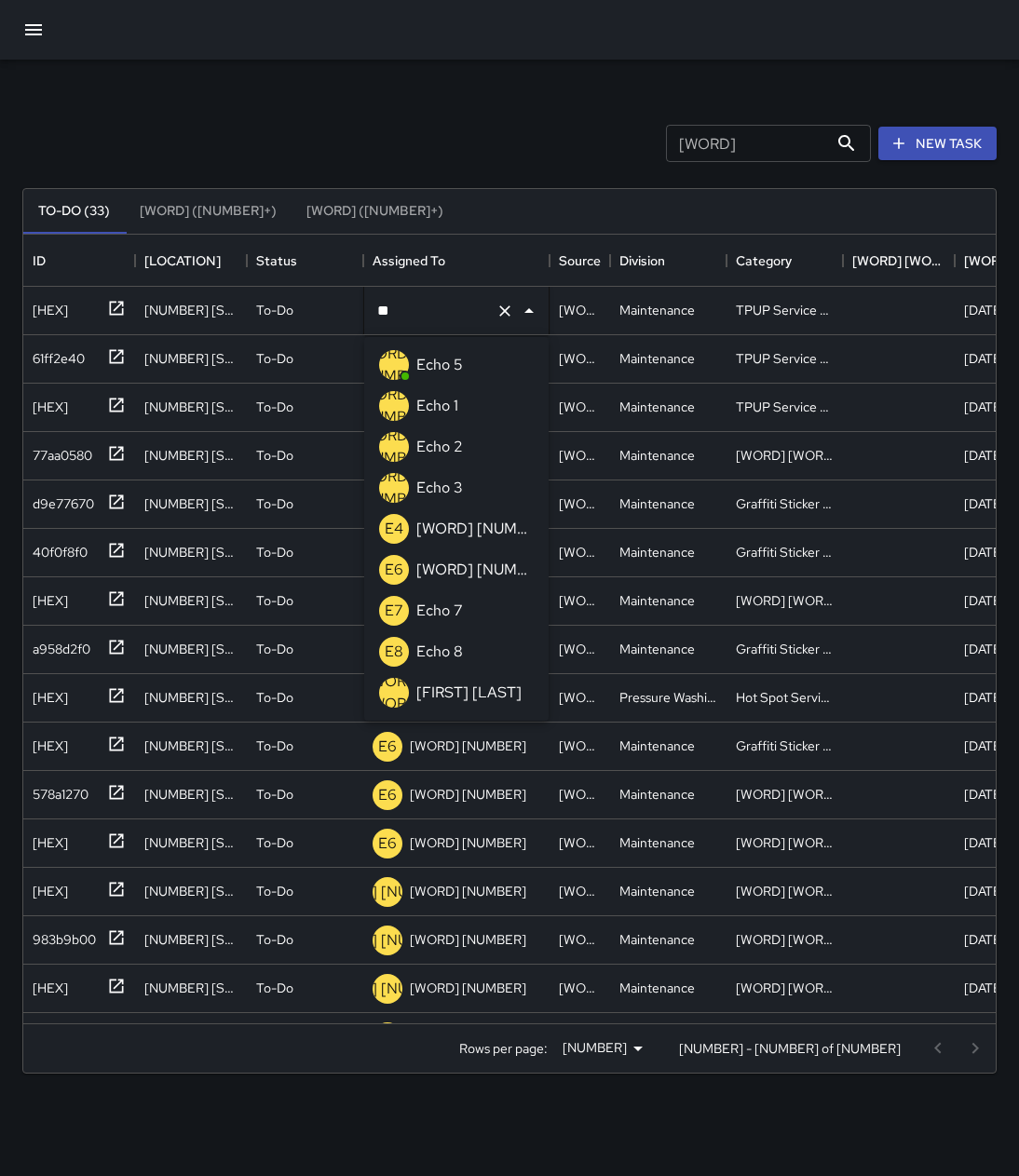 click on "[NAME] [NUMBER]" at bounding box center [440, 488] 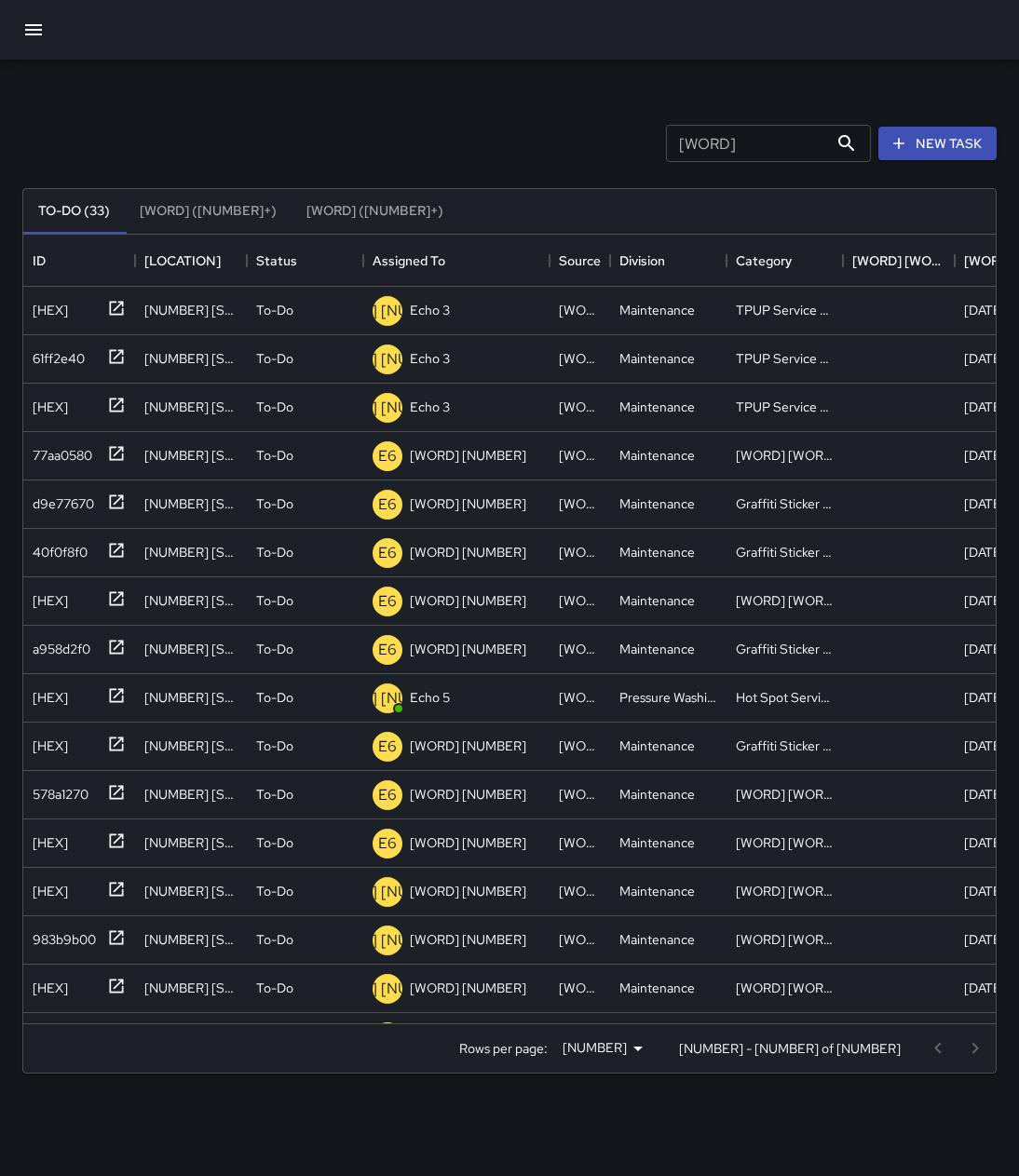 click on "Search Search New Task" at bounding box center (510, 143) 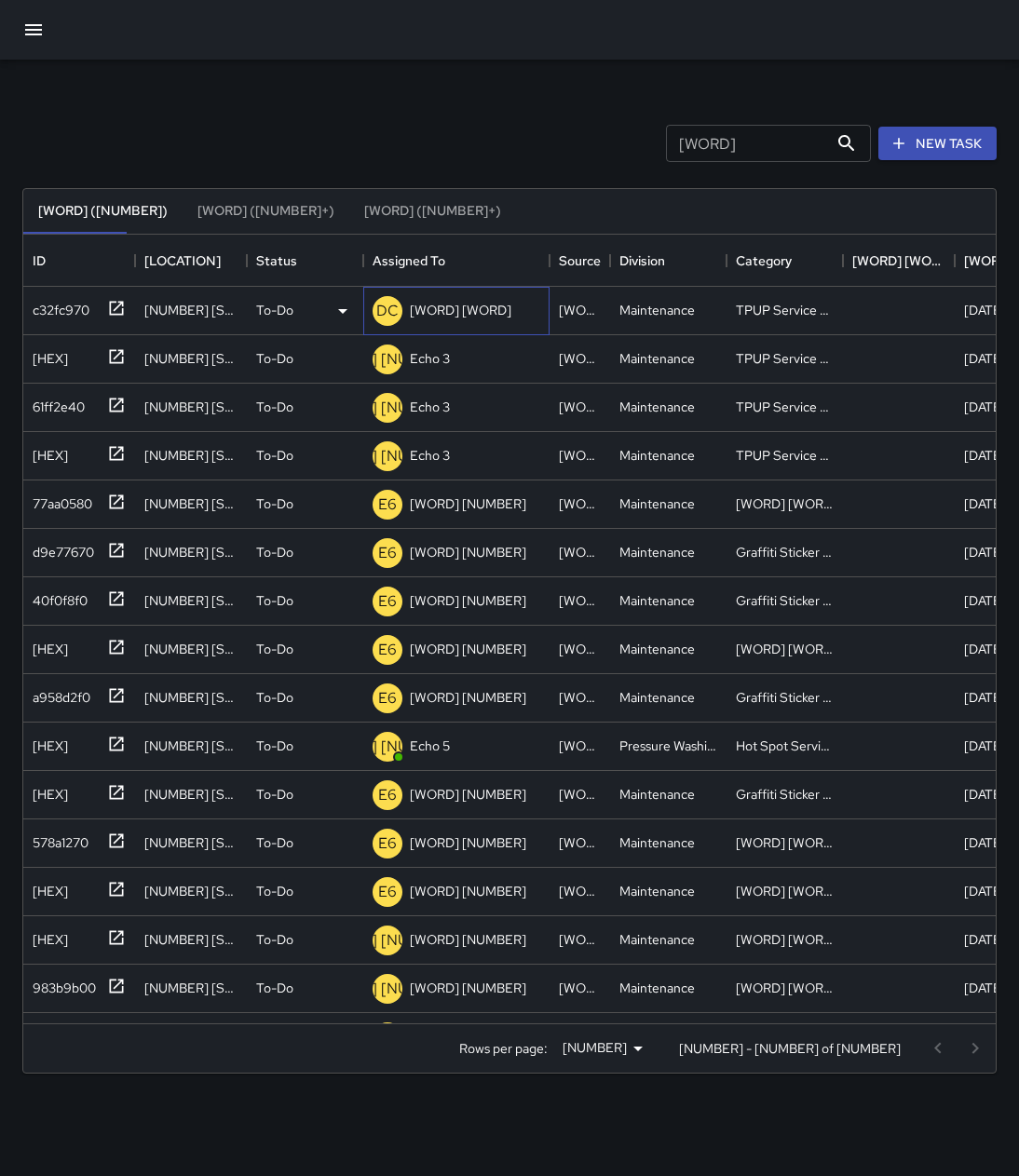click on "Dispatch Center" at bounding box center [460, 310] 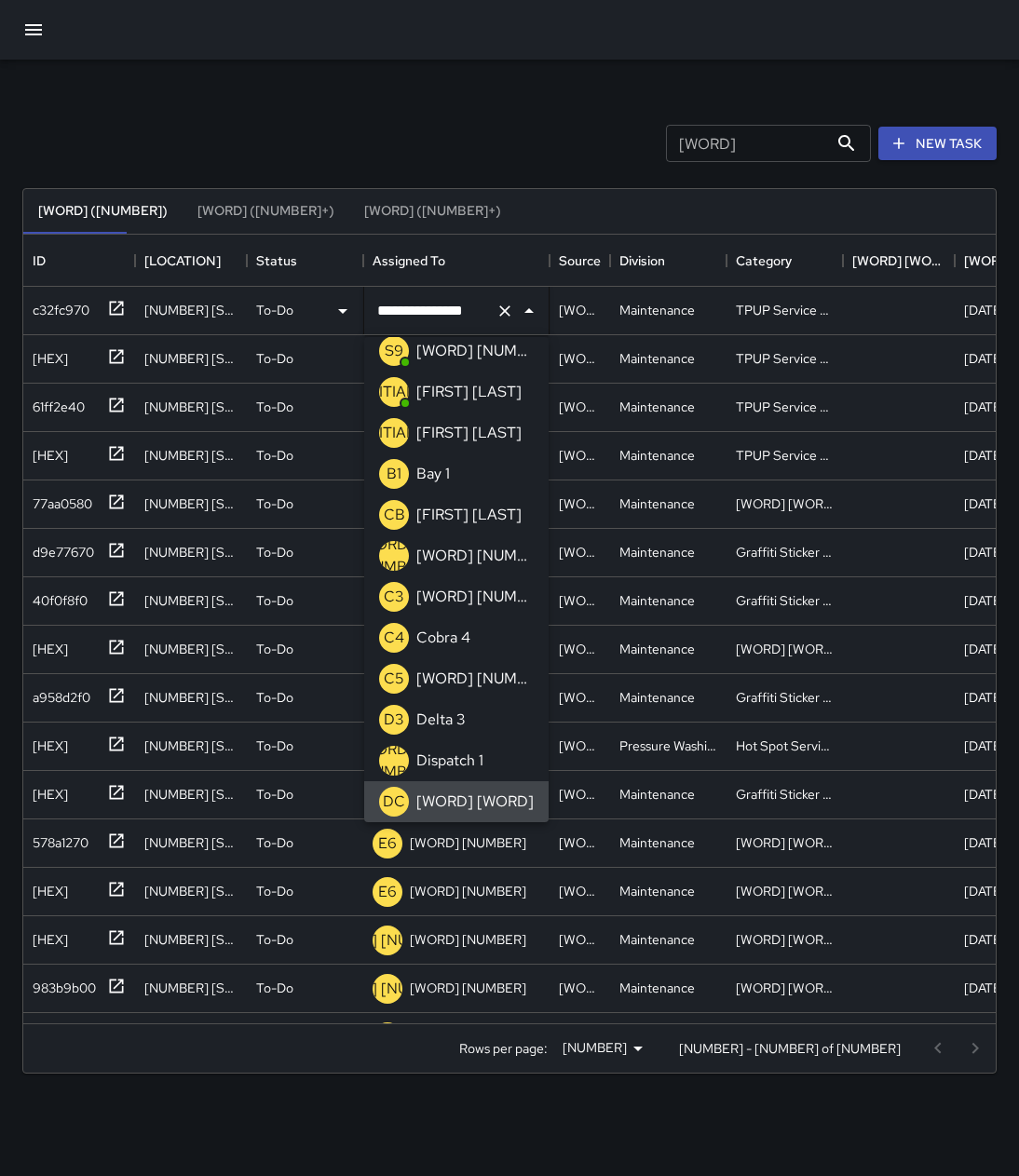 click at bounding box center [516, 311] 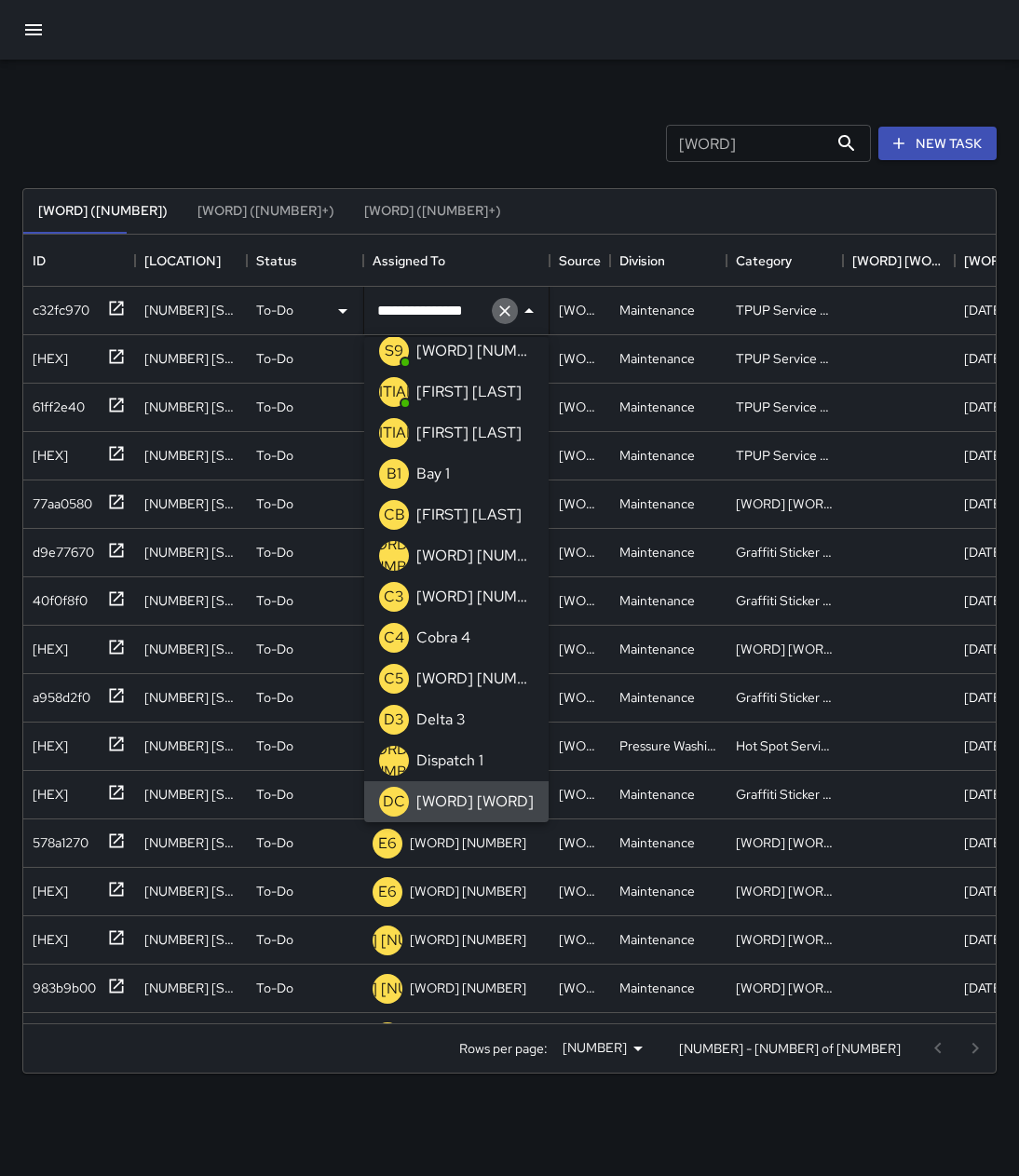 click at bounding box center (505, 311) 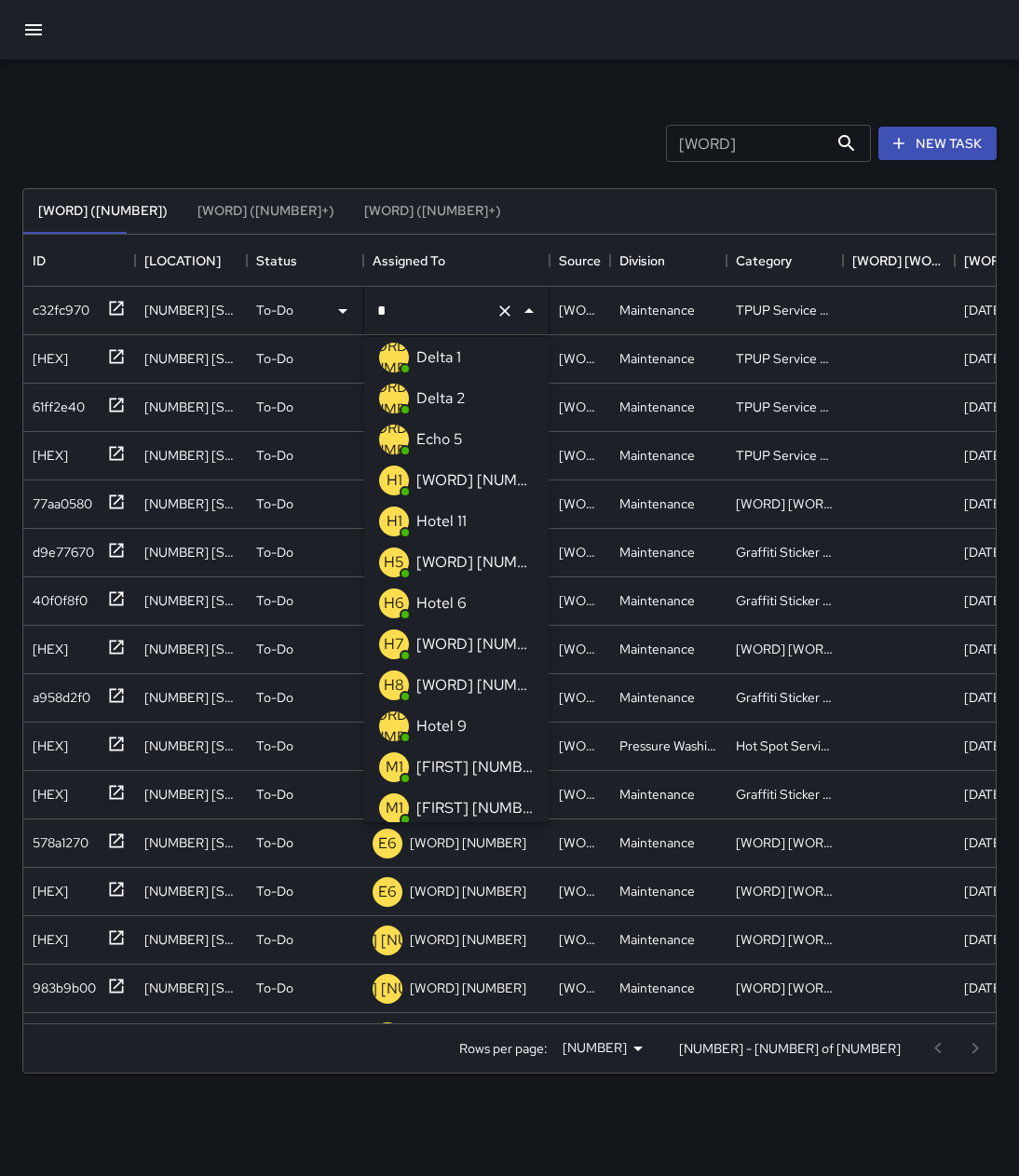 scroll, scrollTop: 0, scrollLeft: 0, axis: both 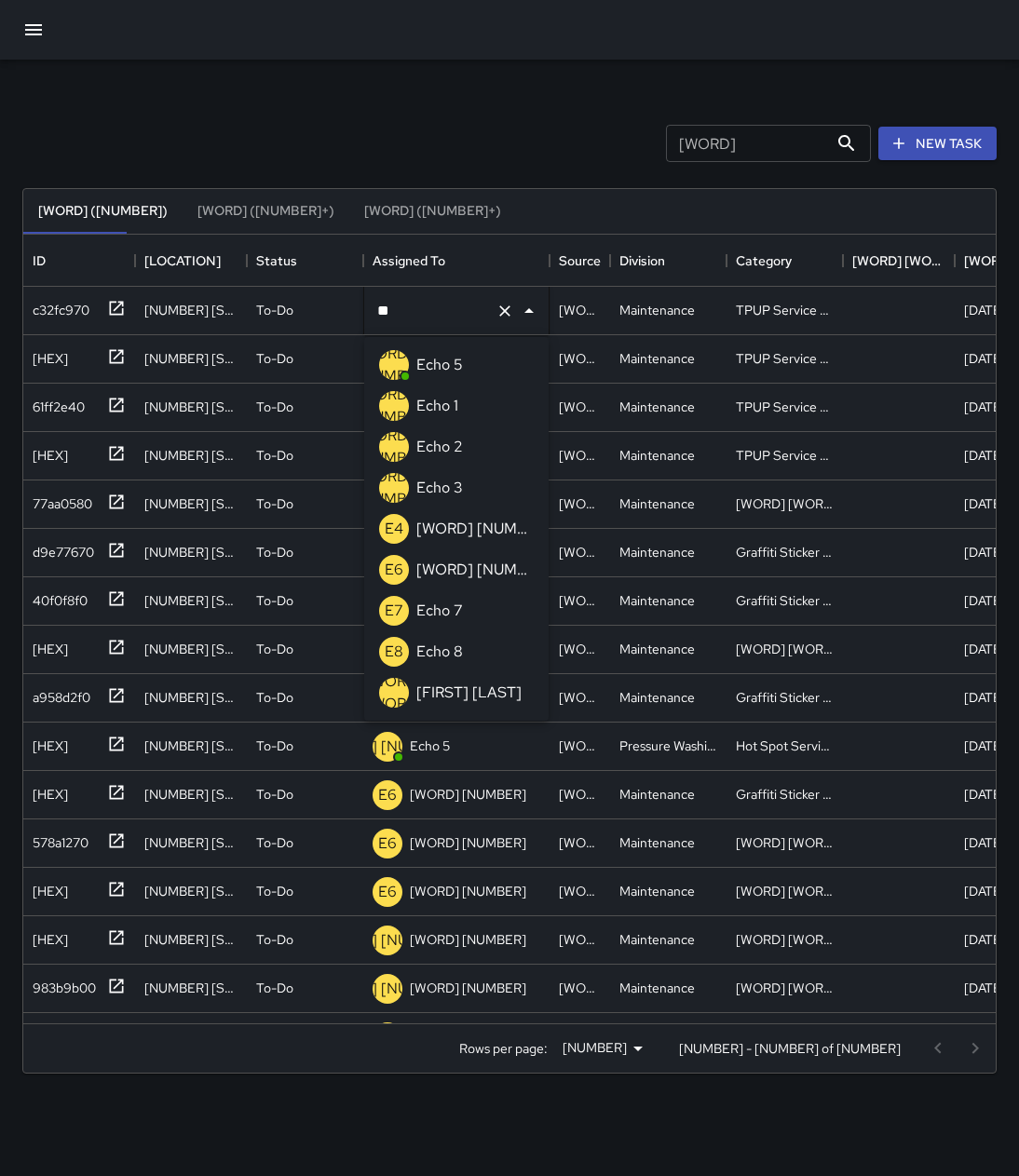 click on "[NAME] [NUMBER]" at bounding box center (440, 488) 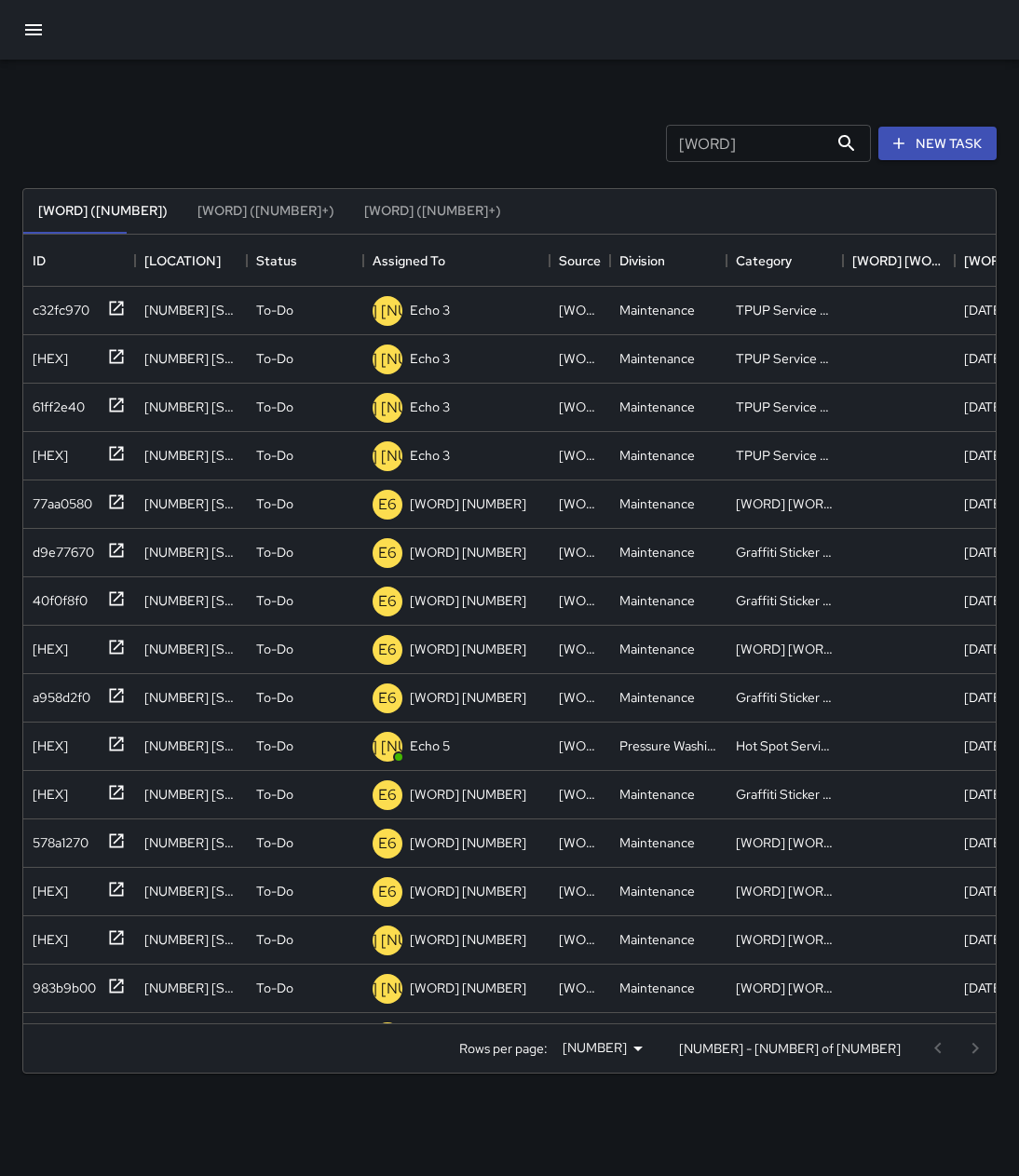 click on "Search Search New Task" at bounding box center [510, 143] 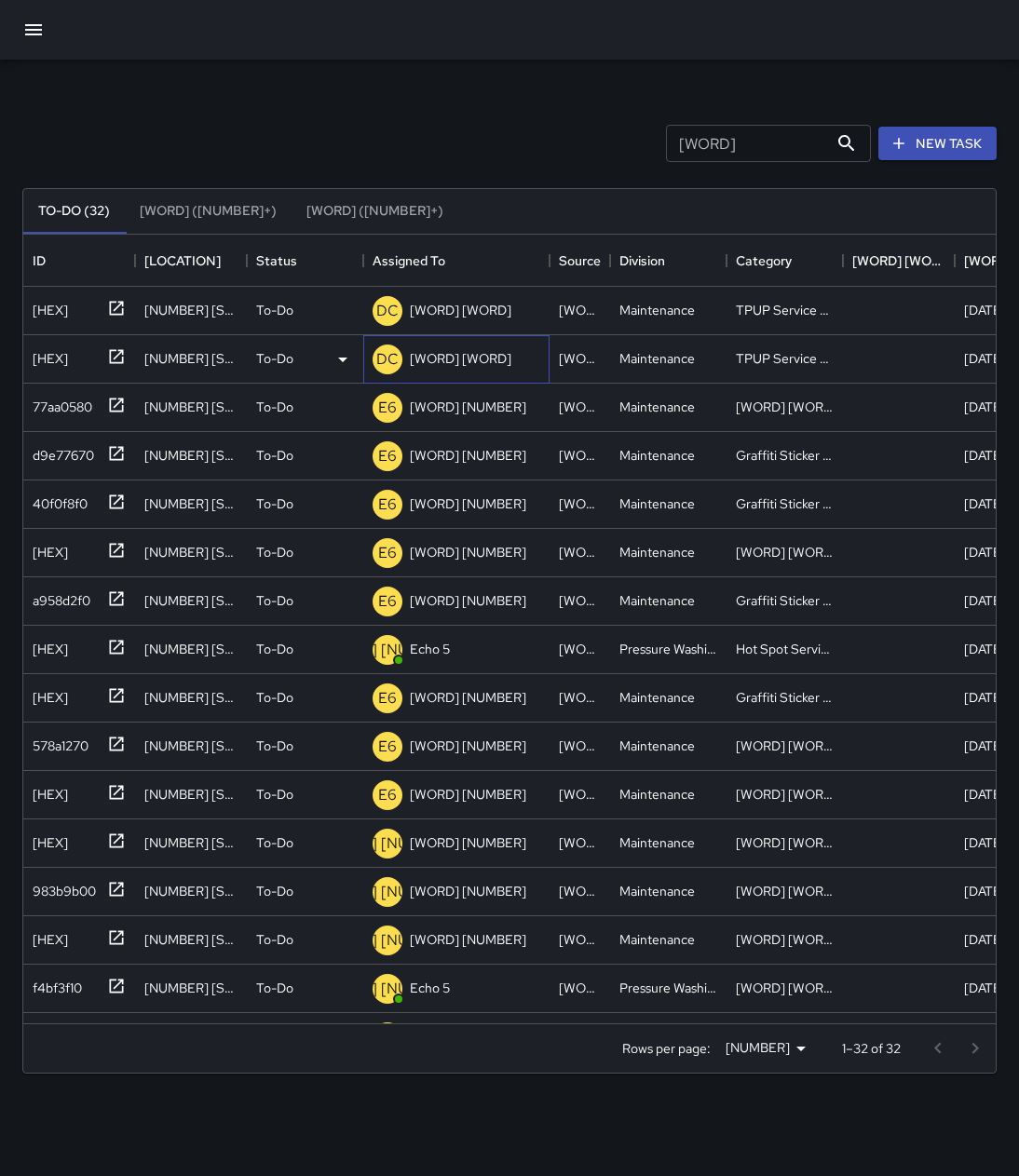 click on "Dispatch Center" at bounding box center [460, 310] 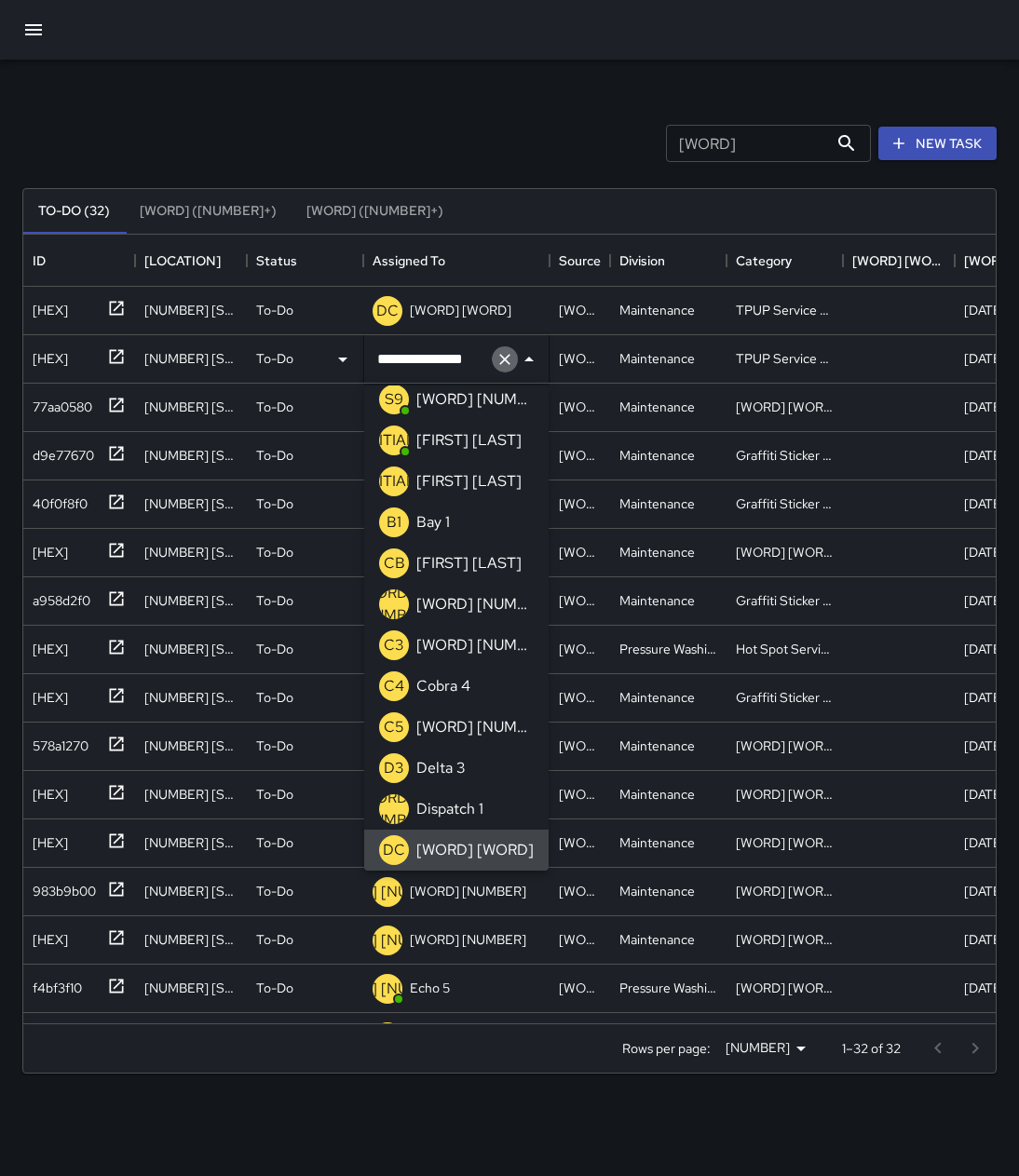 click at bounding box center [505, 359] 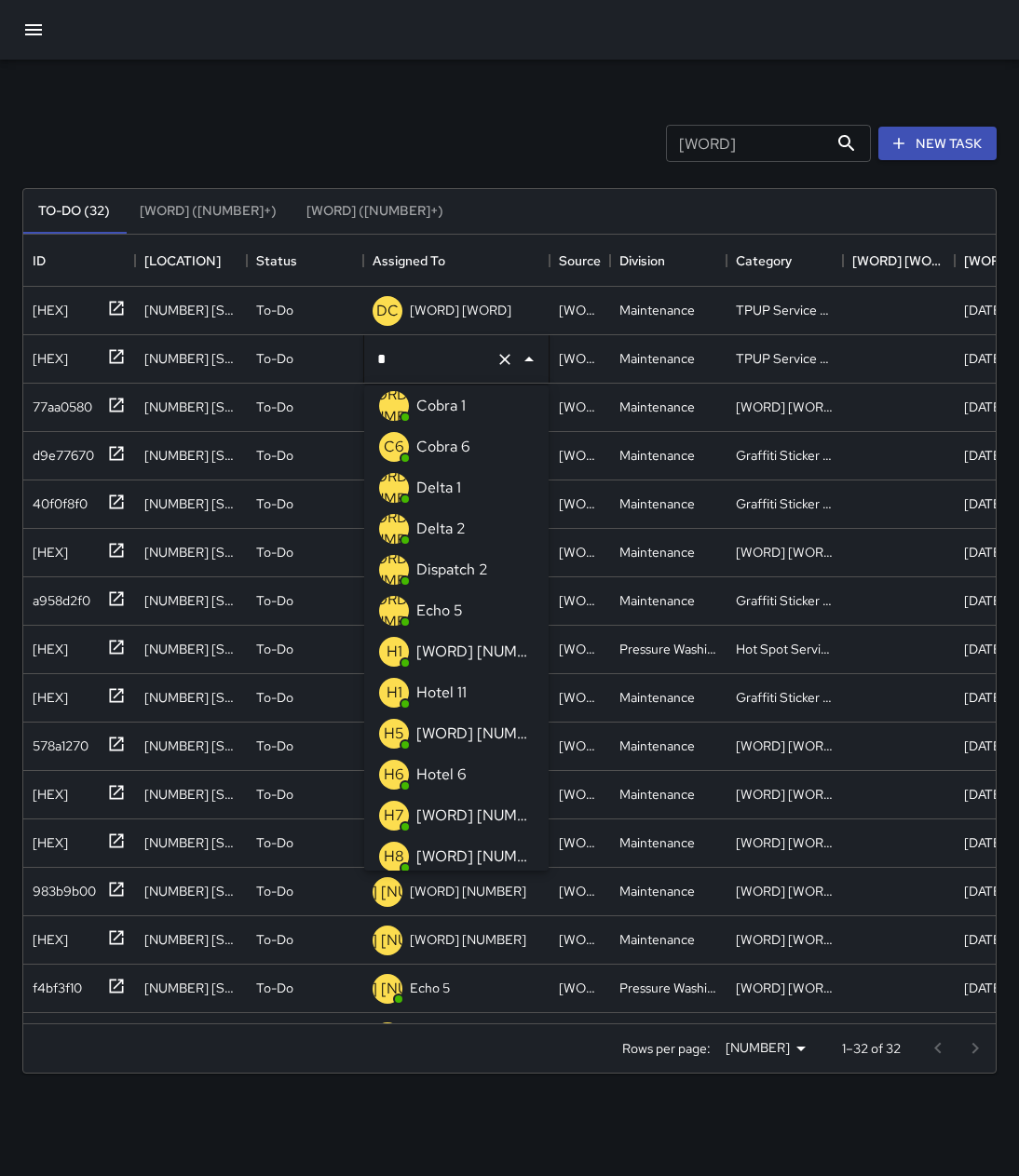 scroll, scrollTop: 0, scrollLeft: 0, axis: both 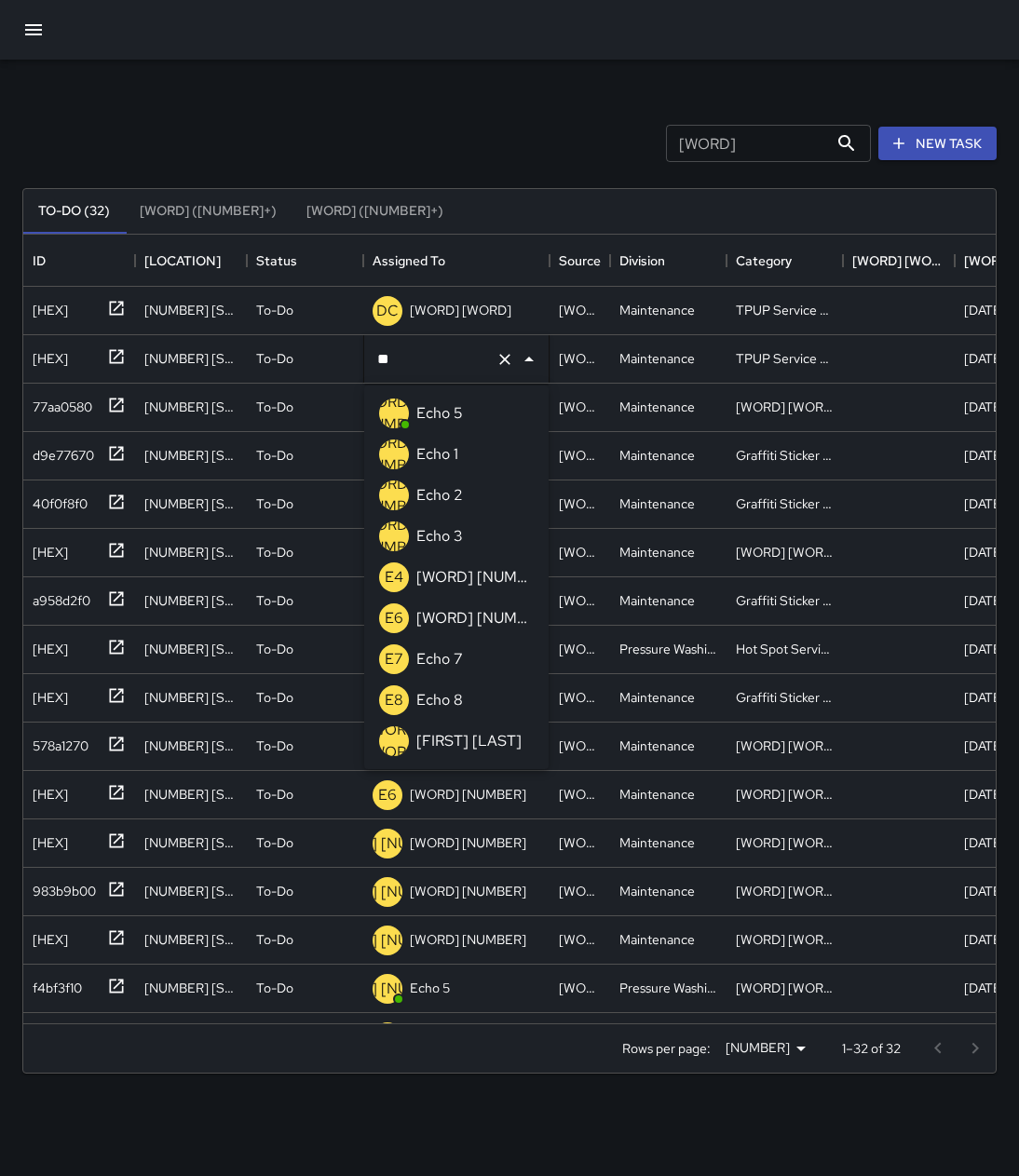 click on "E3 Echo 3" at bounding box center (456, 536) 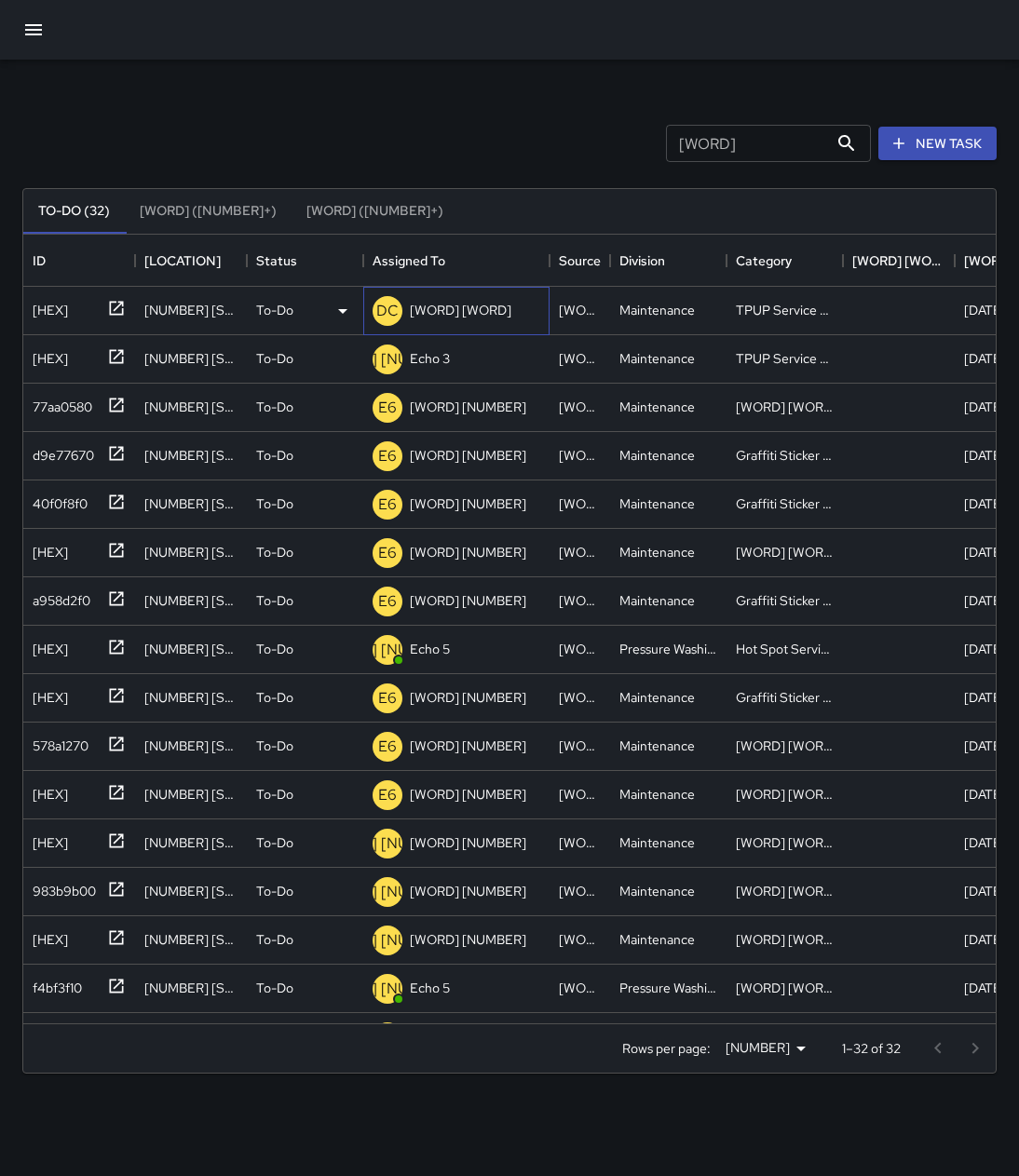 click on "Dispatch Center" at bounding box center [460, 310] 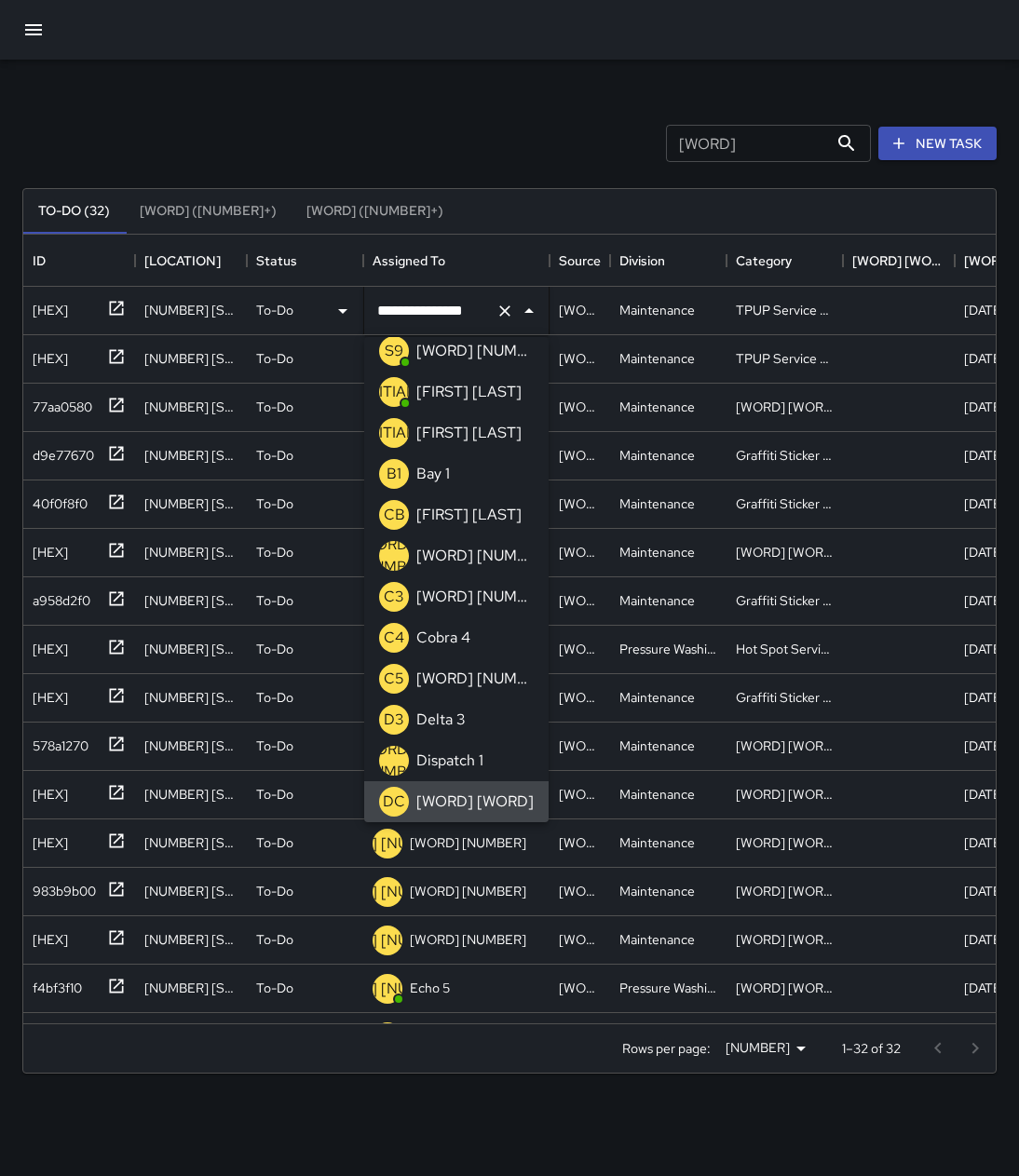 click at bounding box center [505, 311] 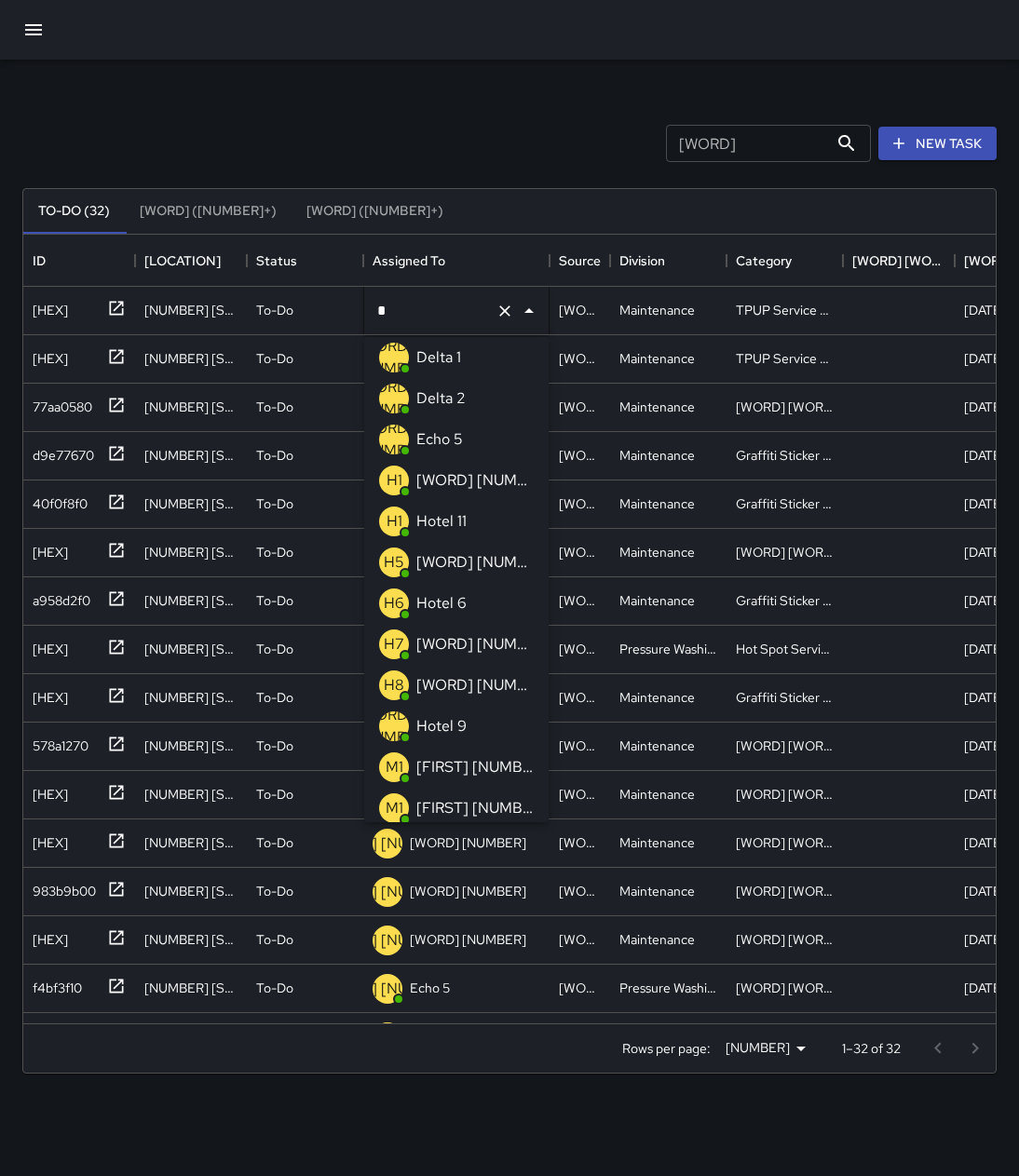 scroll, scrollTop: 0, scrollLeft: 0, axis: both 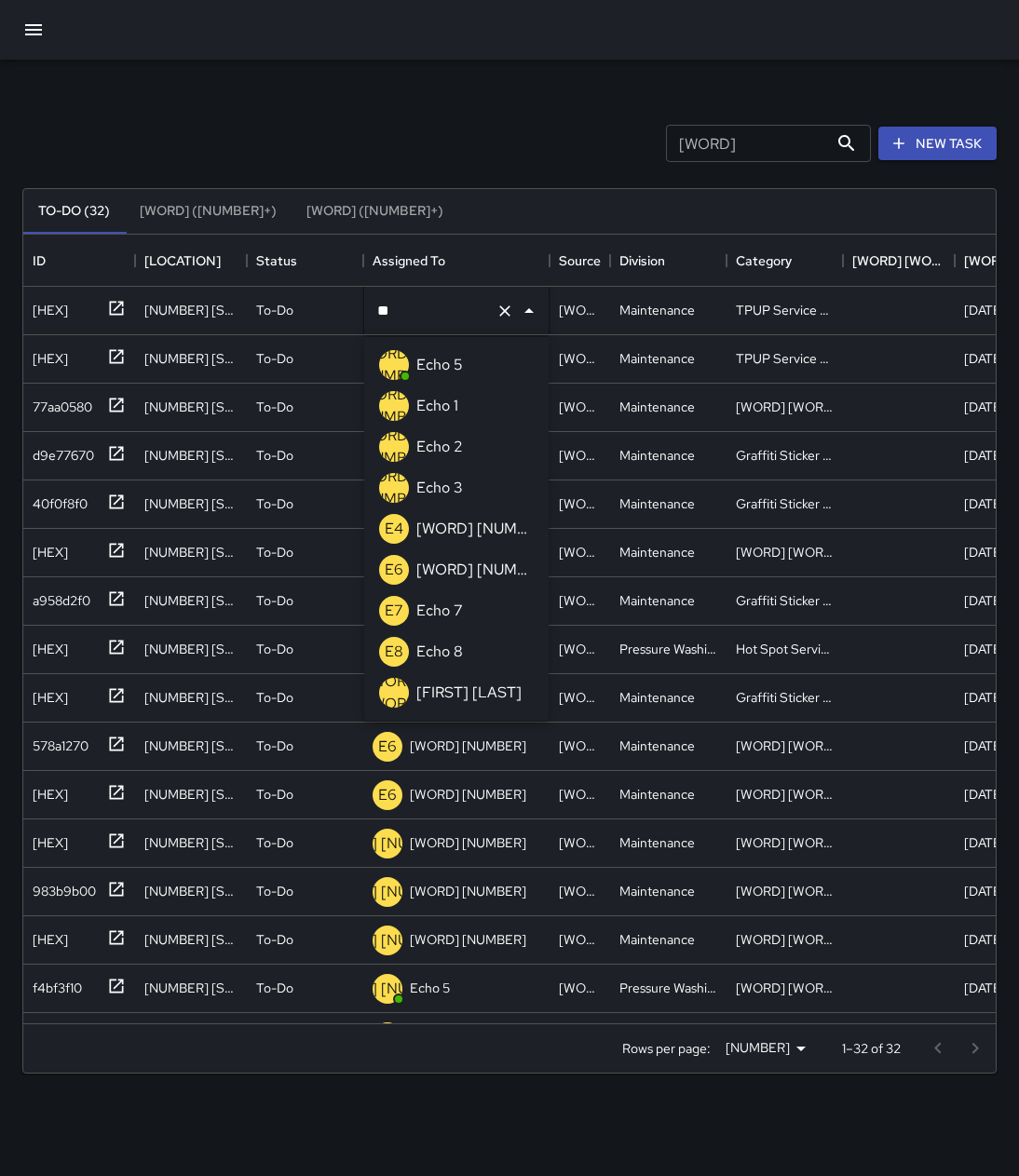 click on "E3 Echo 3" at bounding box center (456, 488) 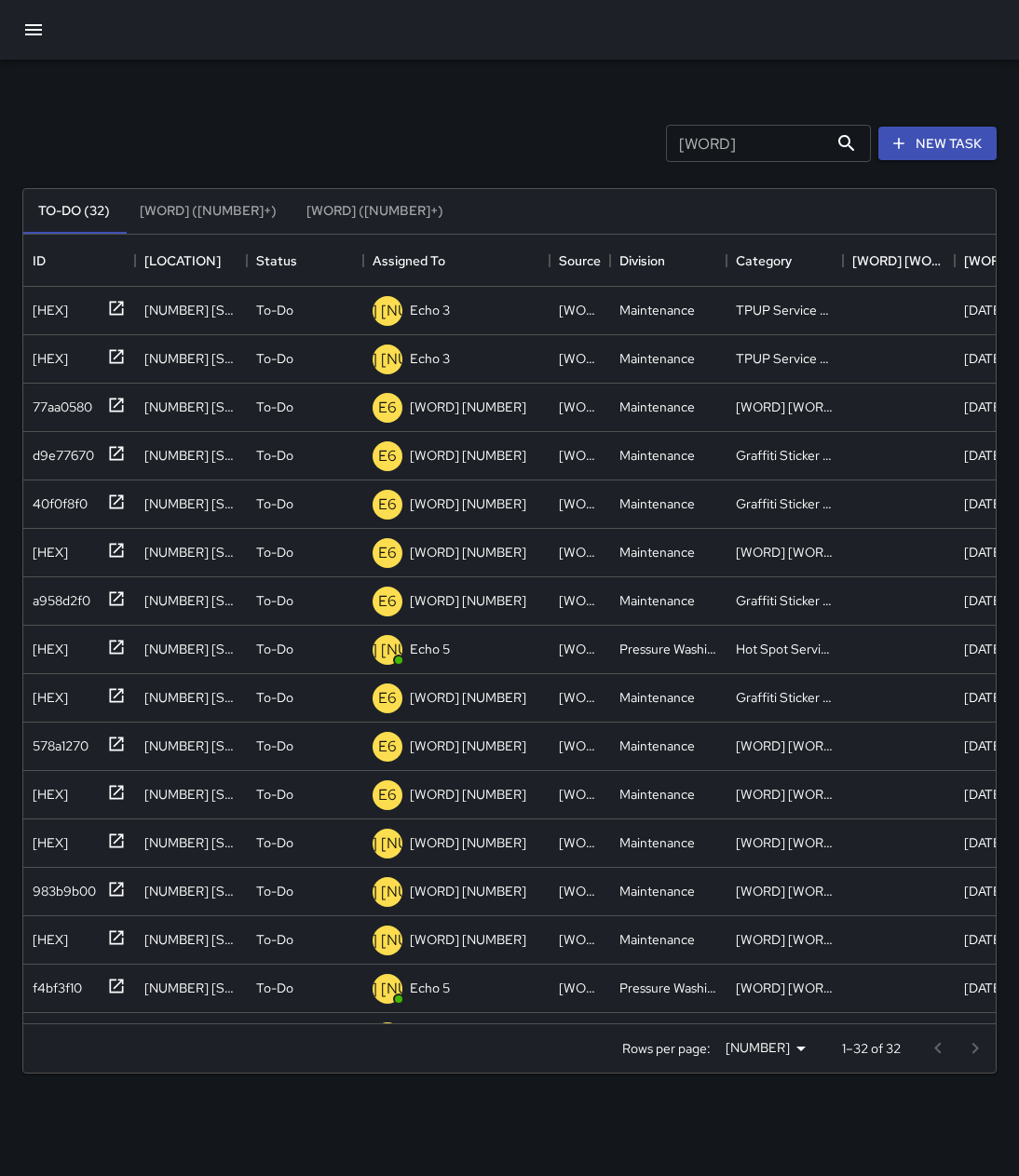 click on "Search Search New Task" at bounding box center [510, 143] 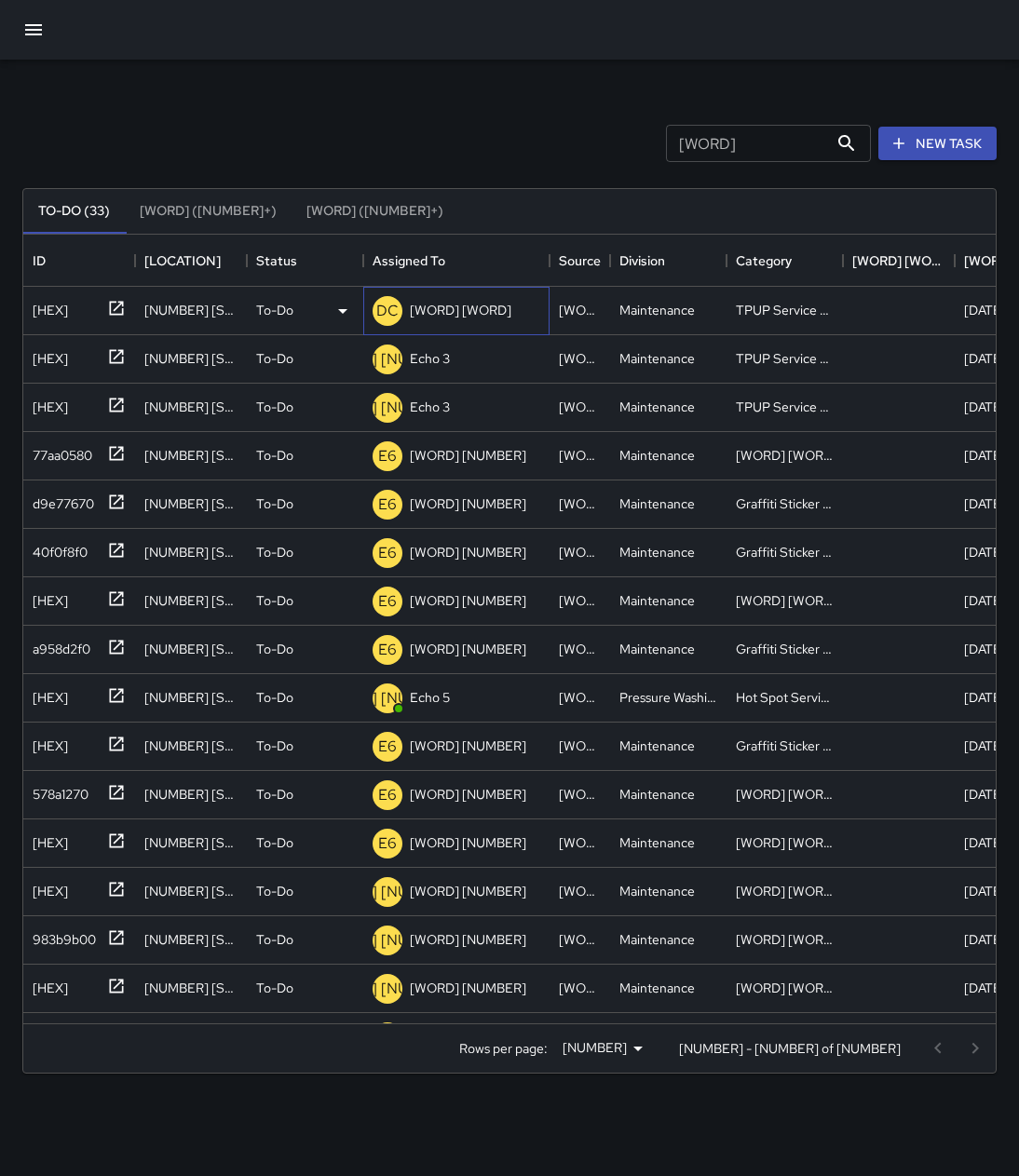 click on "DC Dispatch Center" at bounding box center (456, 311) 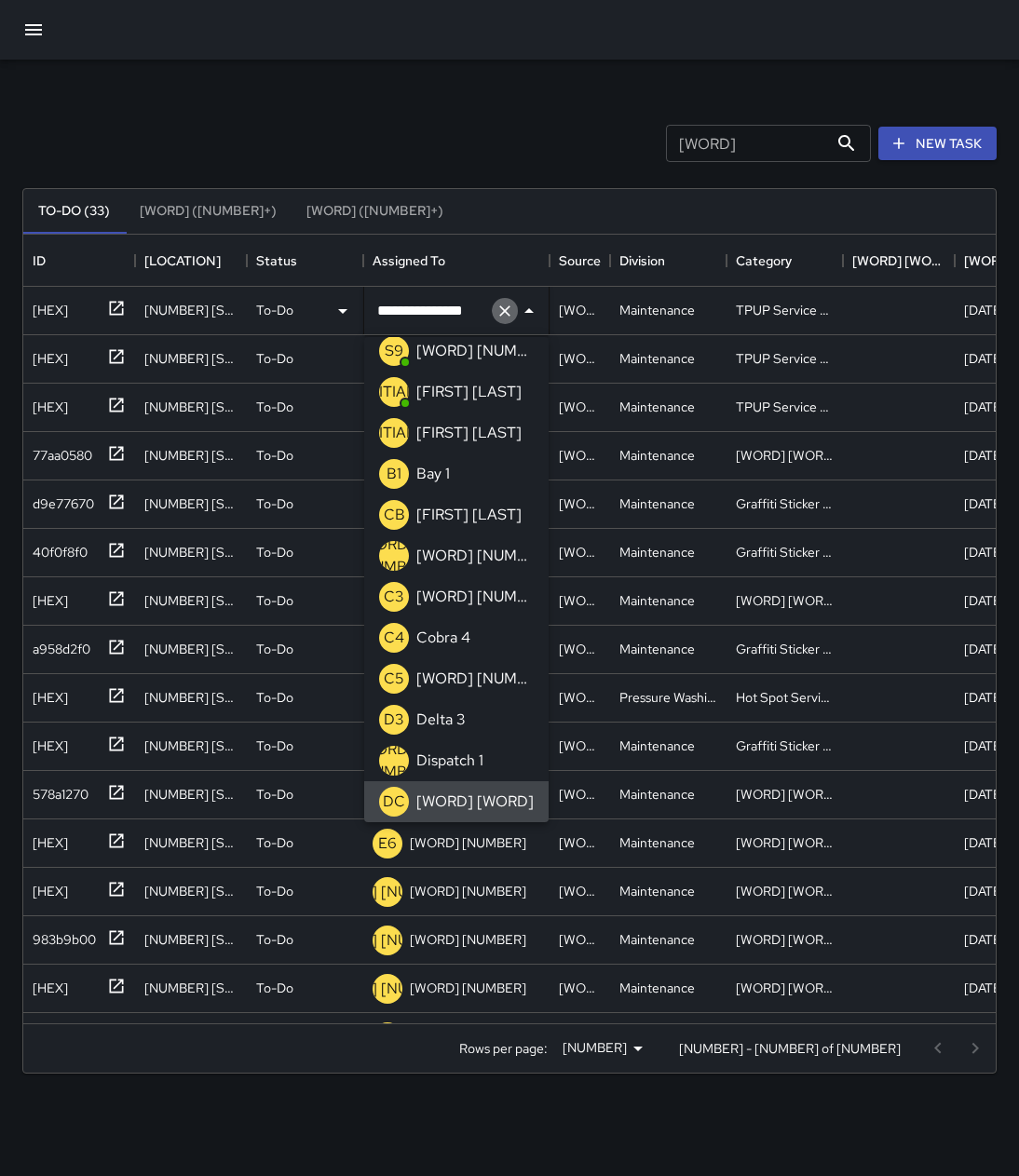 click at bounding box center [505, 311] 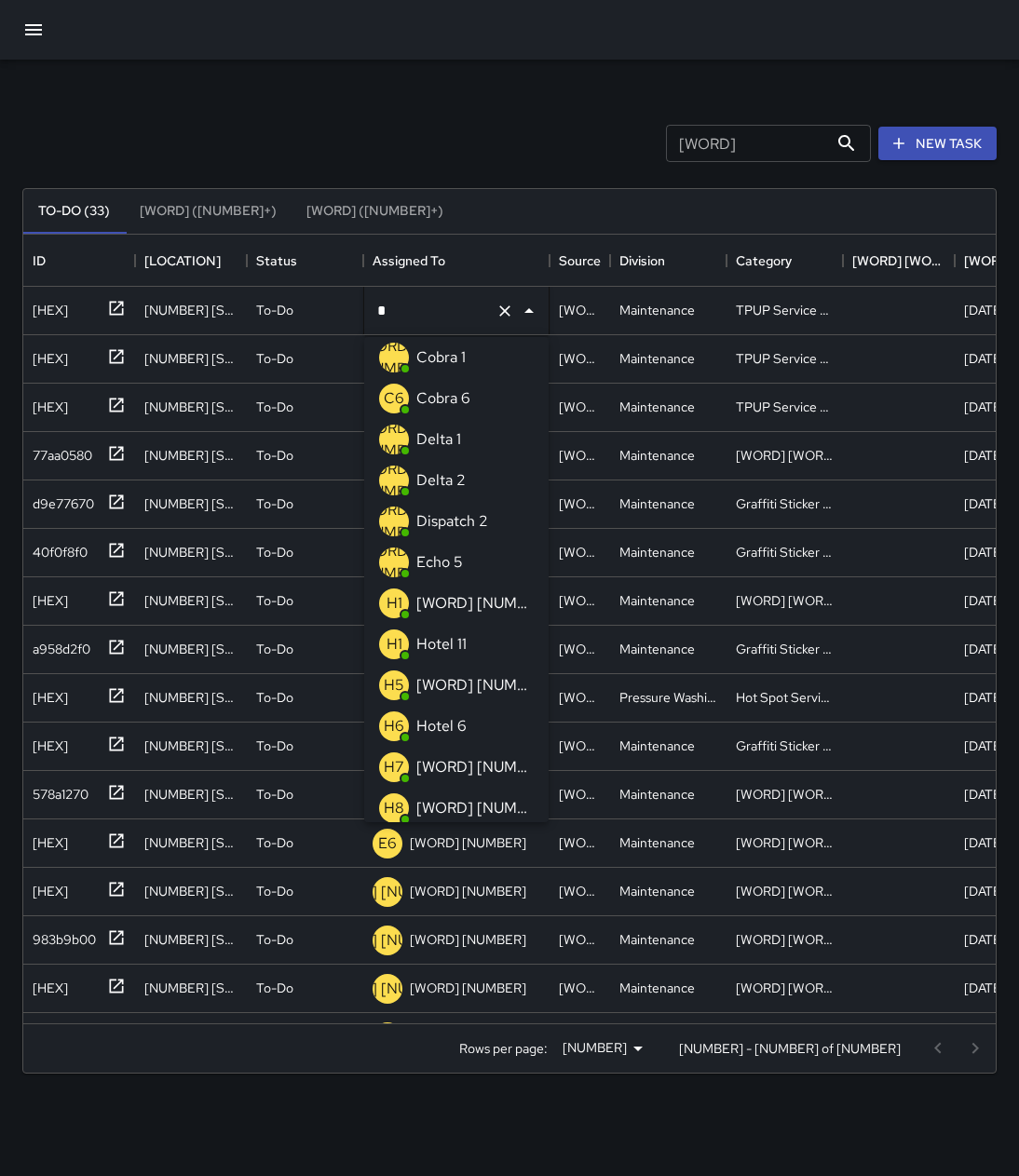 scroll, scrollTop: 0, scrollLeft: 0, axis: both 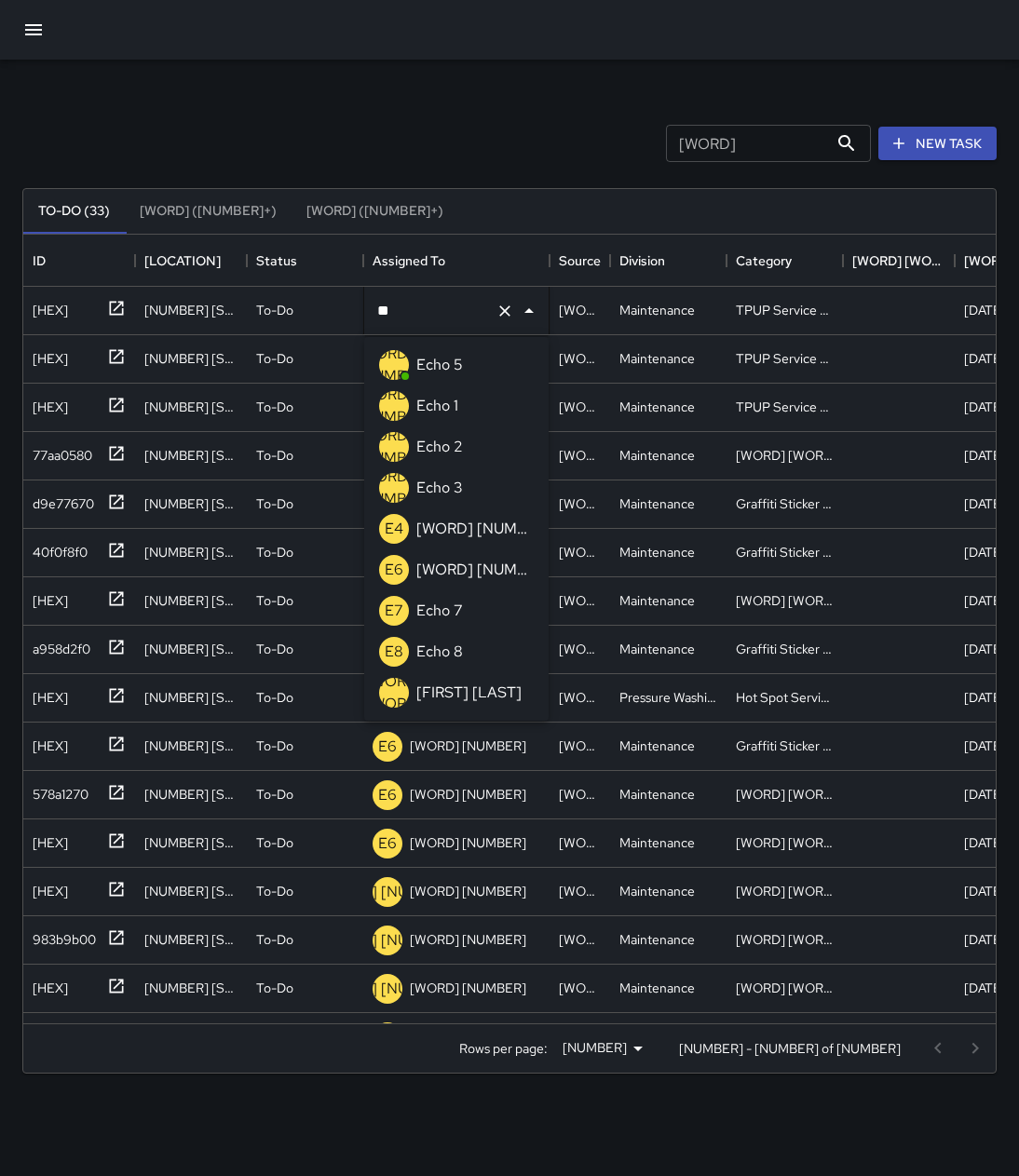 click on "[NAME] [NUMBER]" at bounding box center [440, 488] 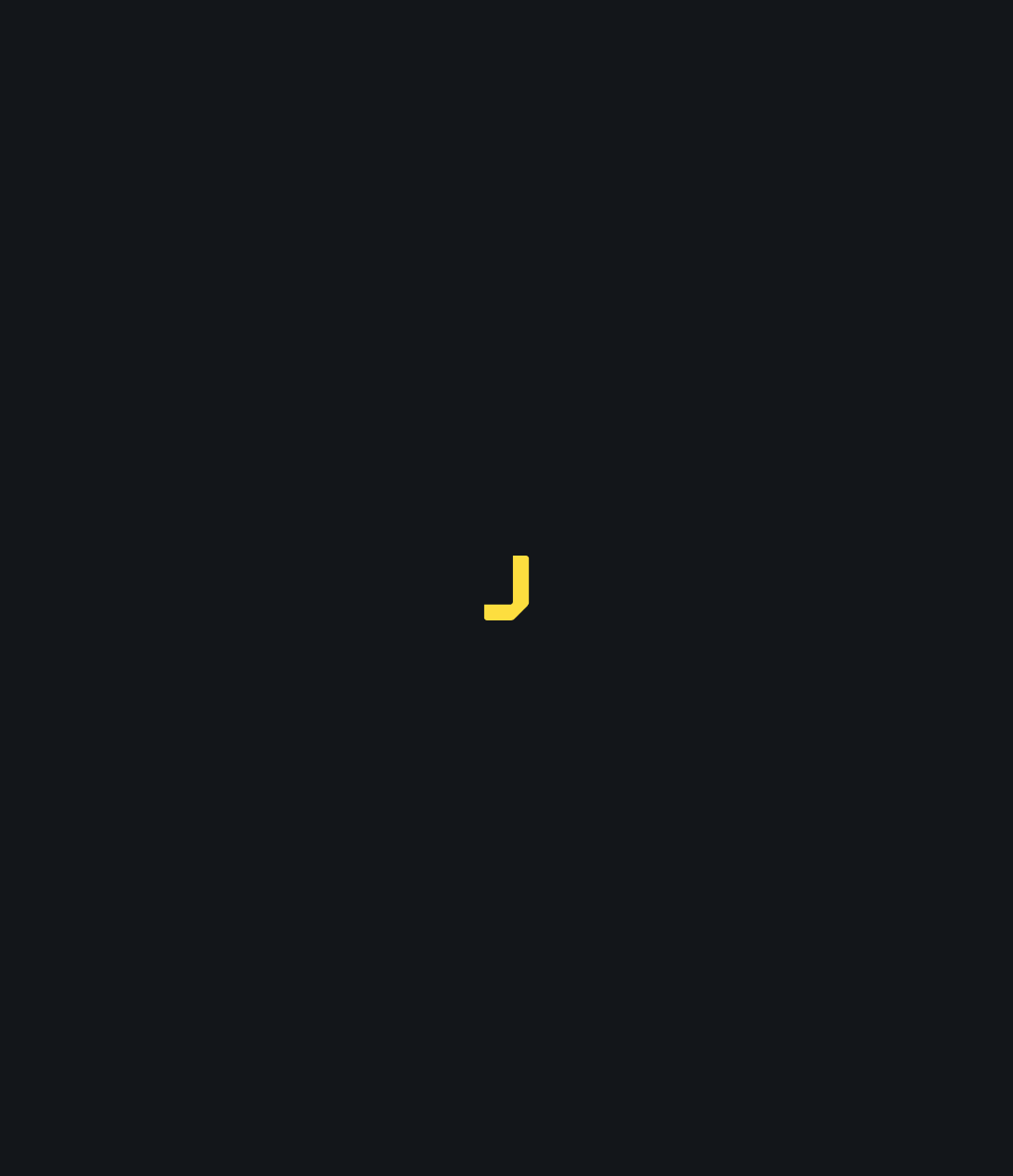 scroll, scrollTop: 0, scrollLeft: 0, axis: both 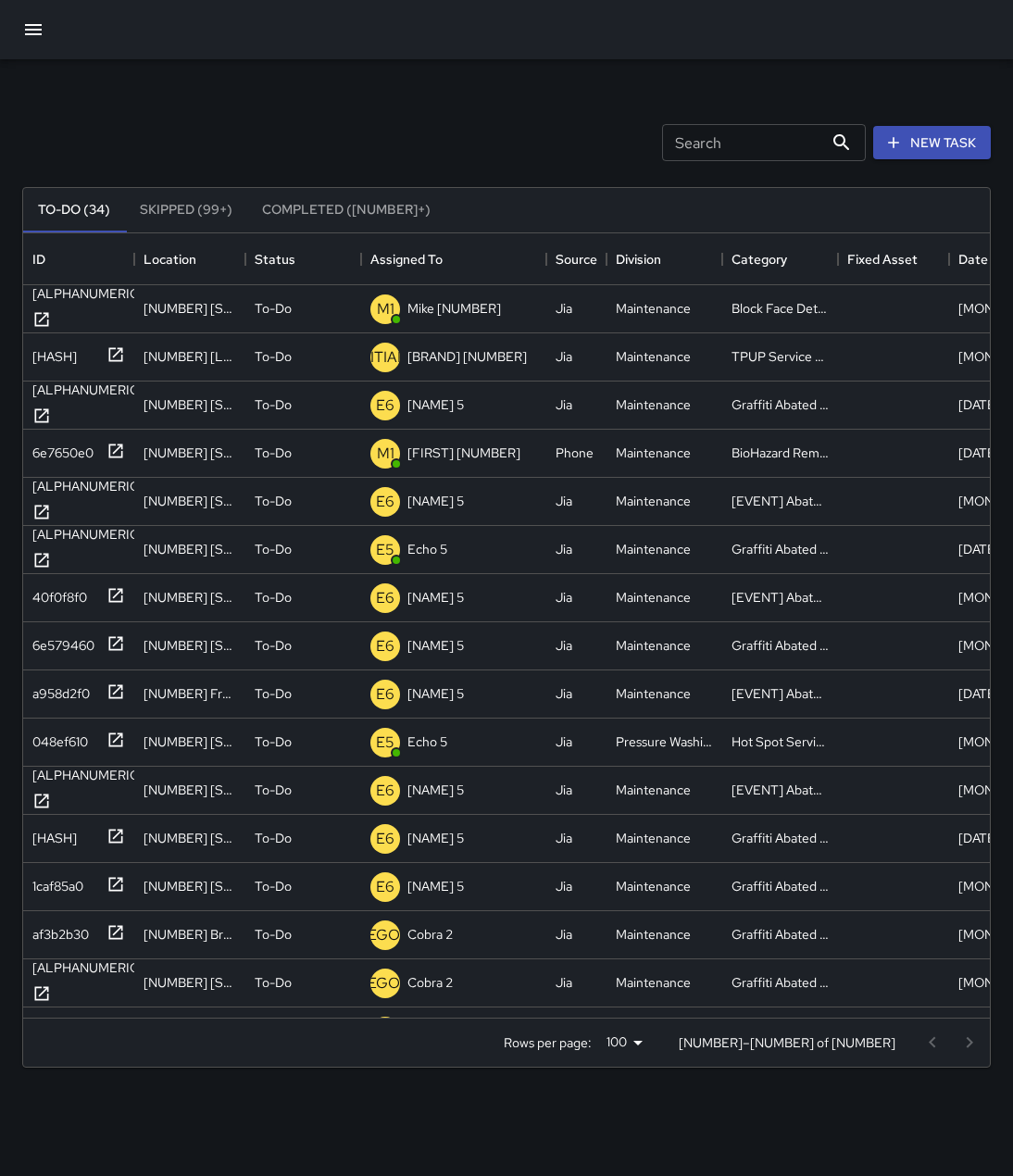 click at bounding box center (33, 30) 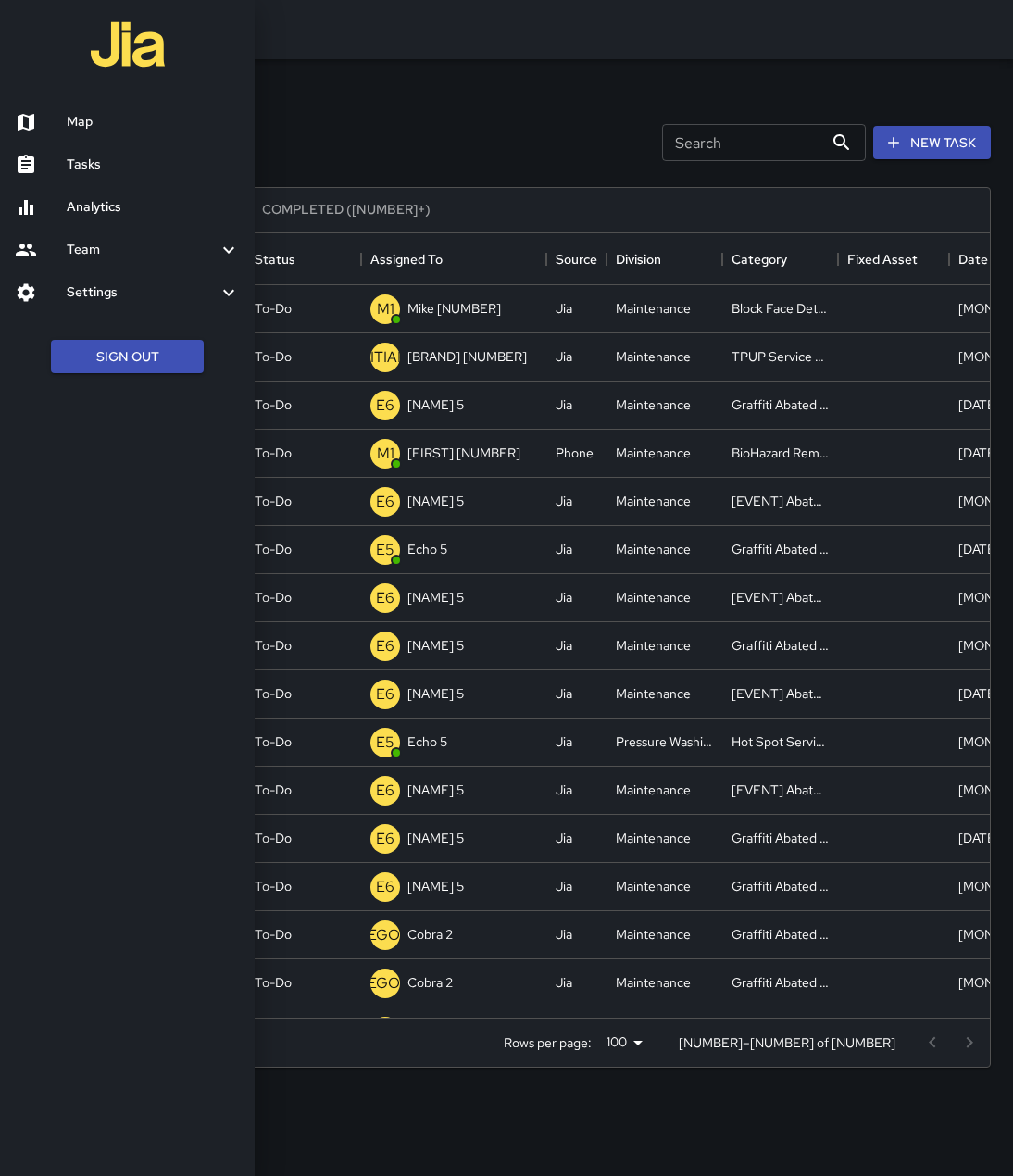 click on "Map" at bounding box center [153, 122] 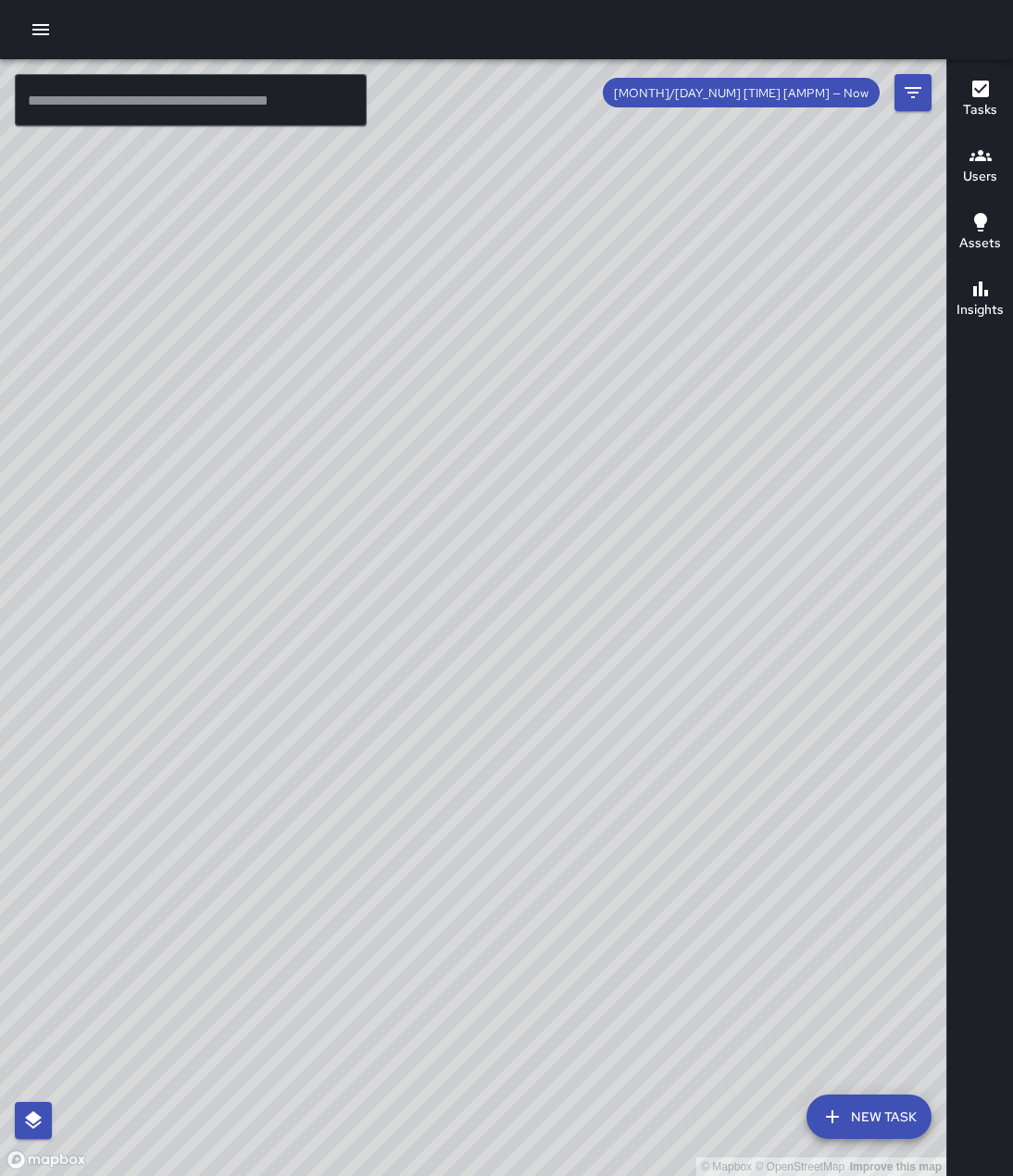scroll, scrollTop: 0, scrollLeft: 0, axis: both 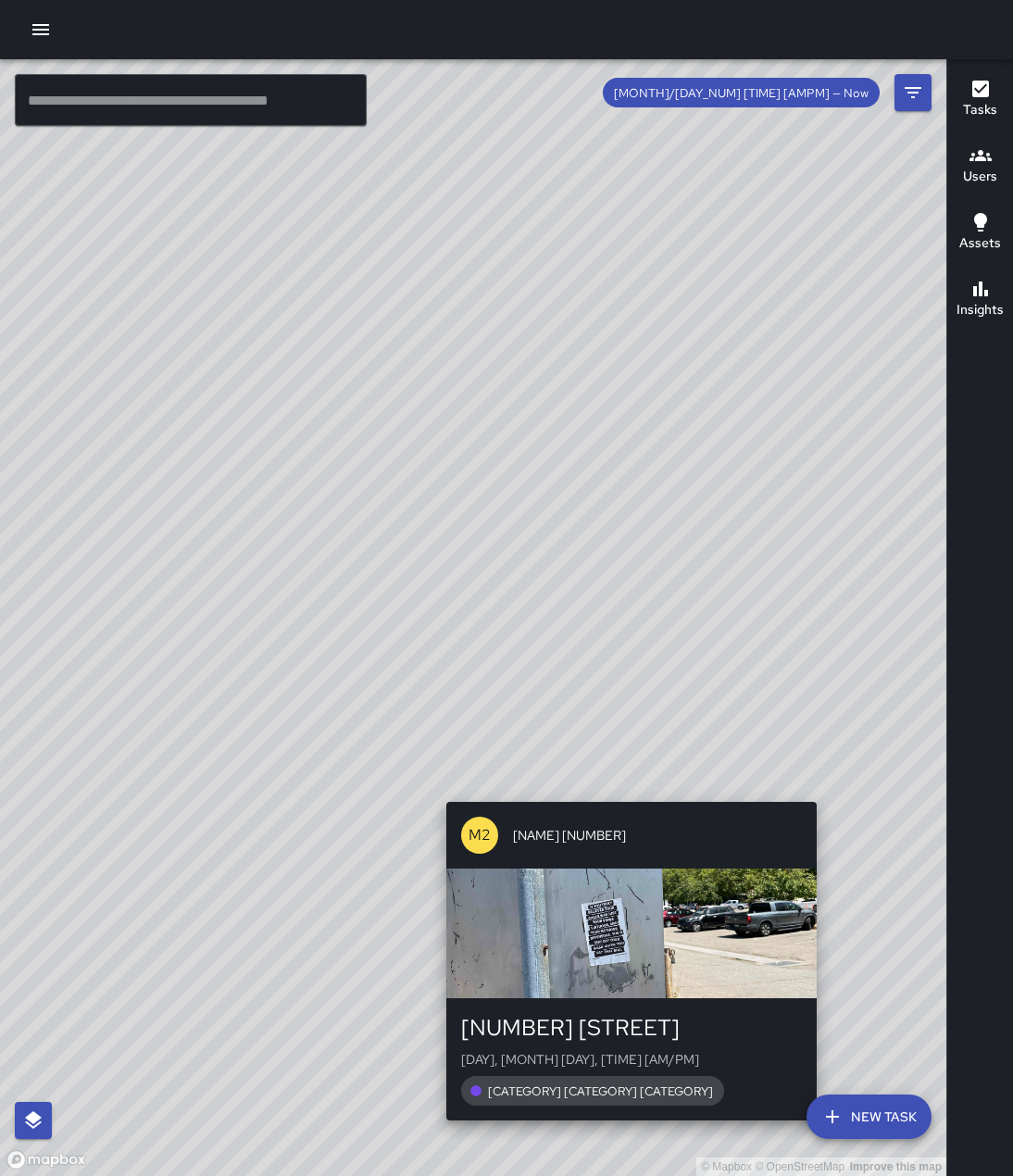 drag, startPoint x: 256, startPoint y: 744, endPoint x: 852, endPoint y: 769, distance: 596.5241 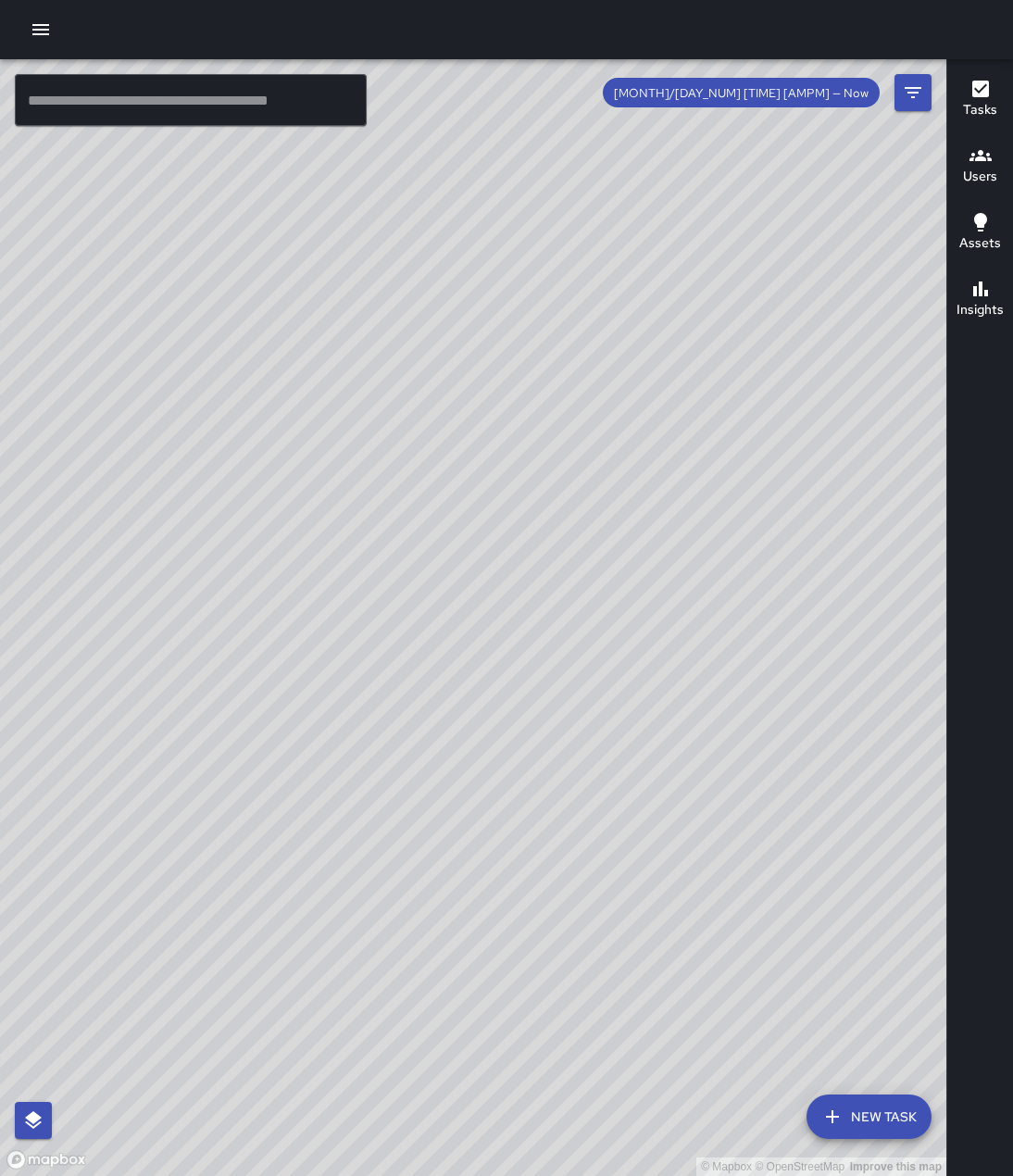 drag, startPoint x: 505, startPoint y: 796, endPoint x: 763, endPoint y: 747, distance: 262.61188 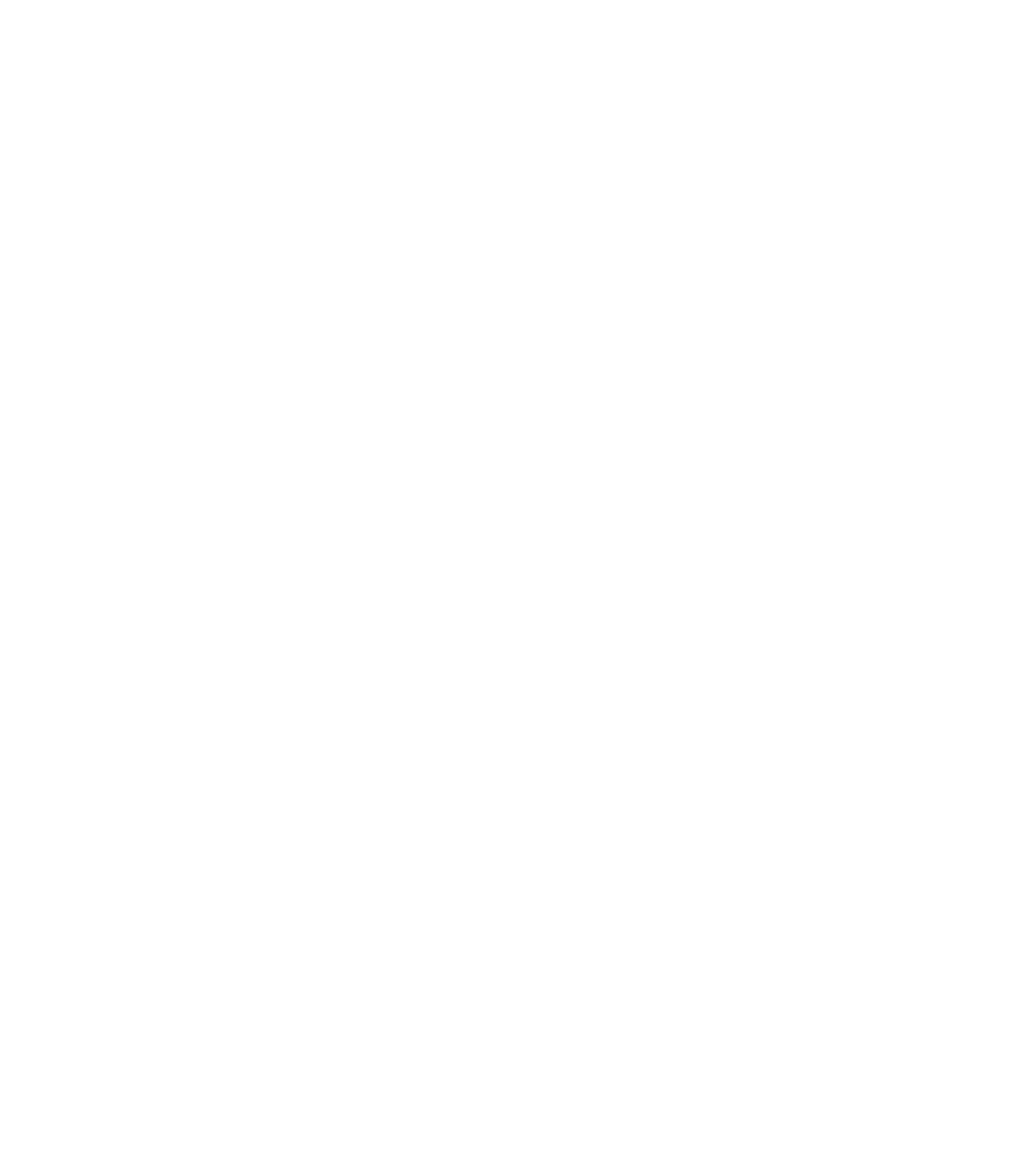 scroll, scrollTop: 0, scrollLeft: 0, axis: both 